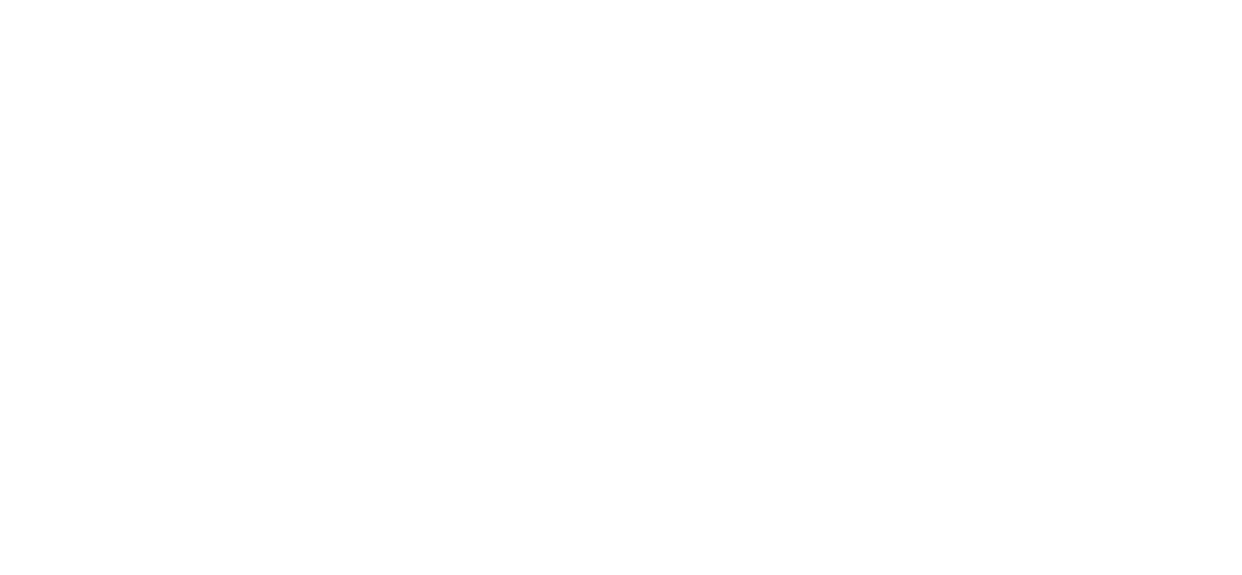scroll, scrollTop: 0, scrollLeft: 0, axis: both 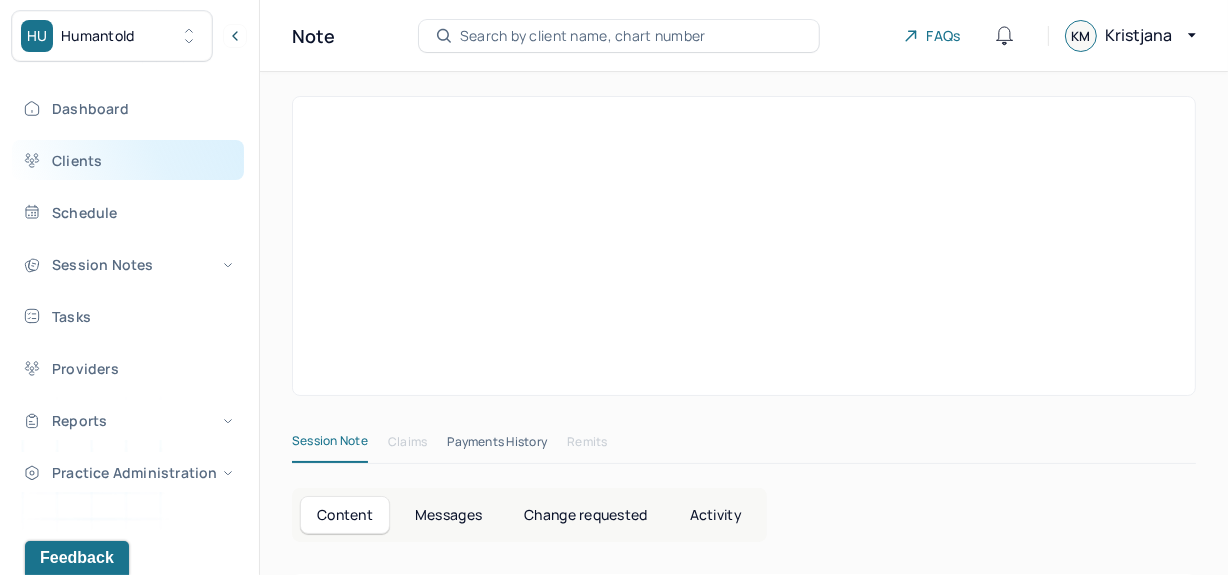 click on "Clients" at bounding box center (128, 160) 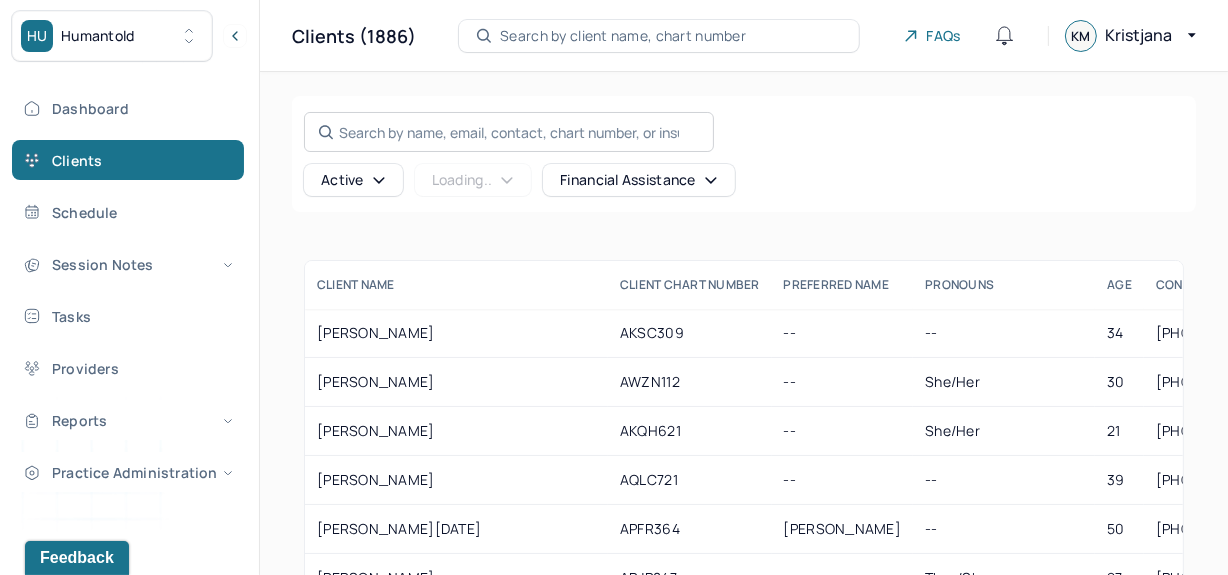 click on "Search by name, email, contact, chart number, or insurance id..." at bounding box center (509, 132) 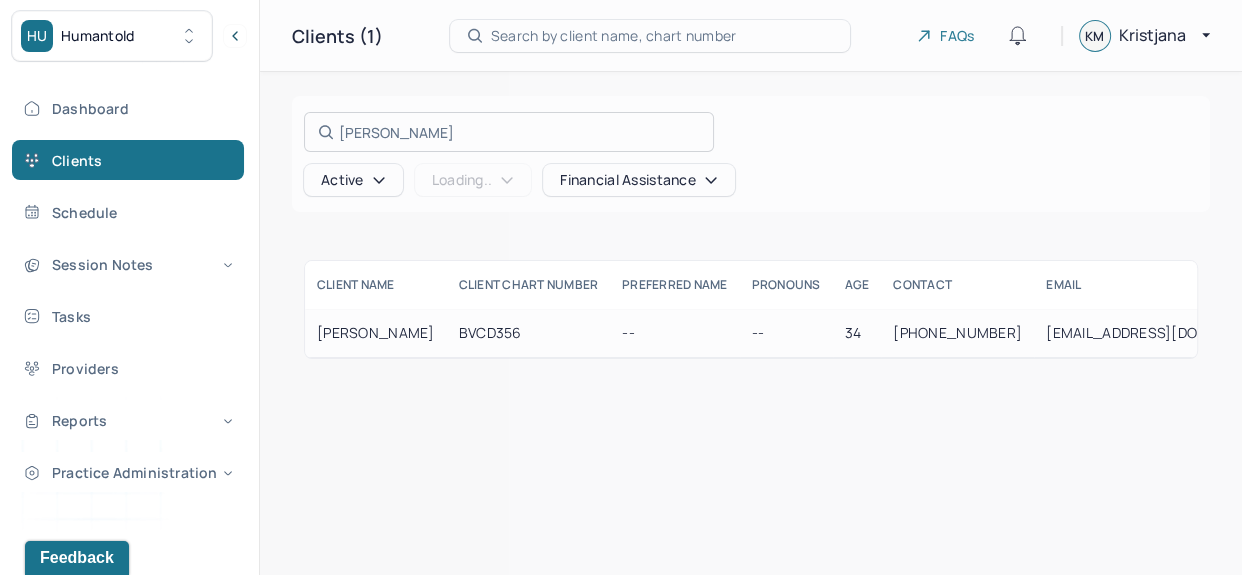 type on "[PERSON_NAME]" 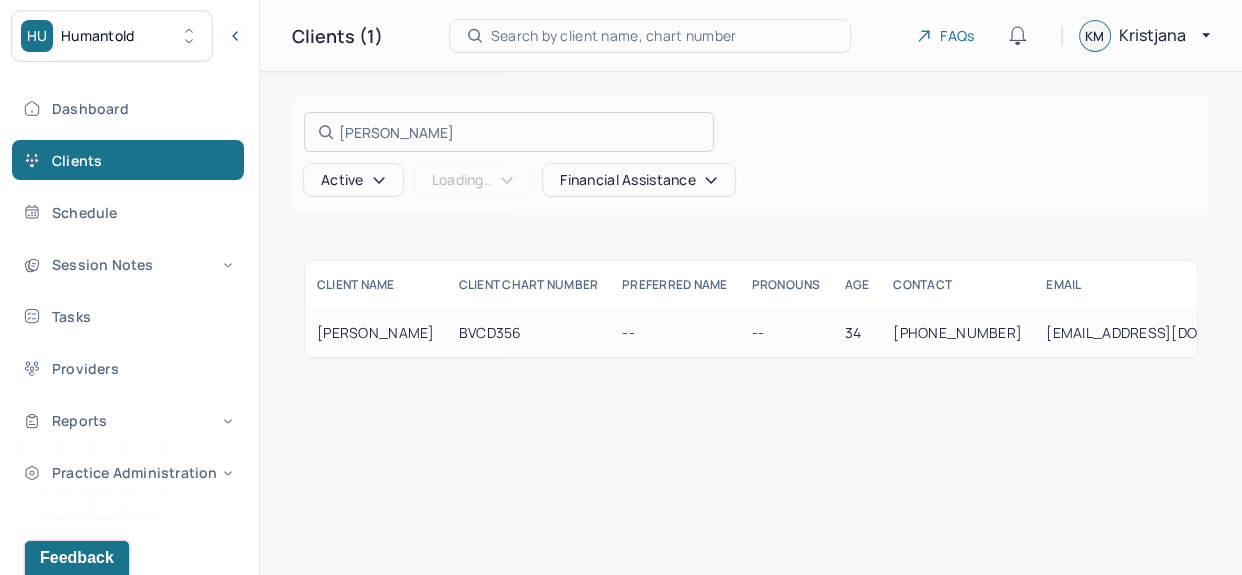 click at bounding box center (621, 287) 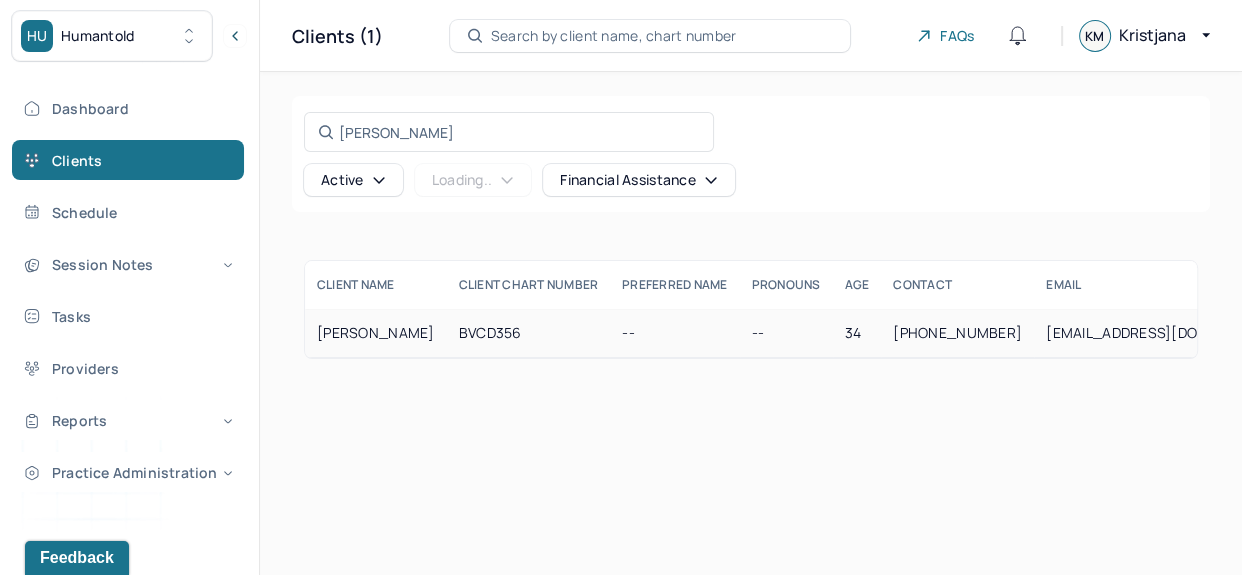 click on "BVCD356" at bounding box center [529, 333] 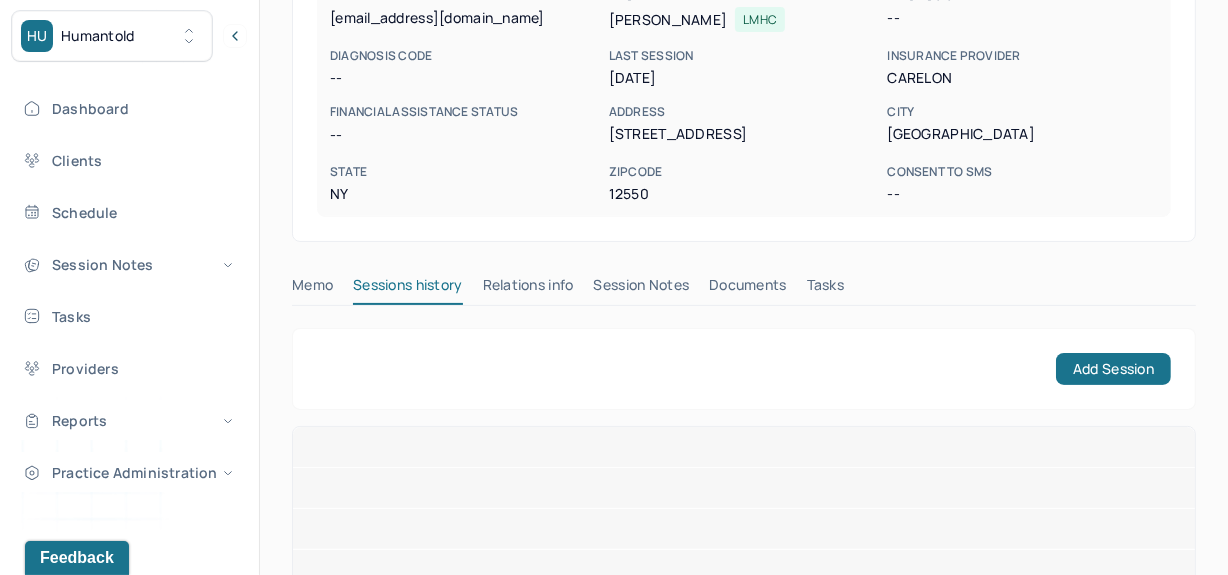 scroll, scrollTop: 367, scrollLeft: 0, axis: vertical 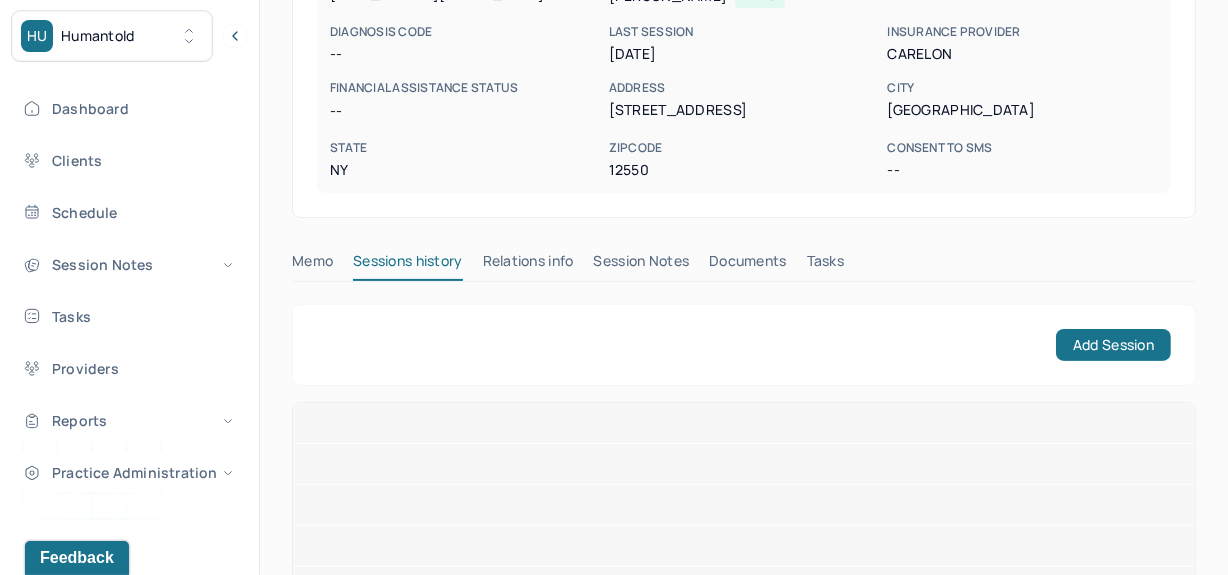 click on "Session Notes" at bounding box center [642, 265] 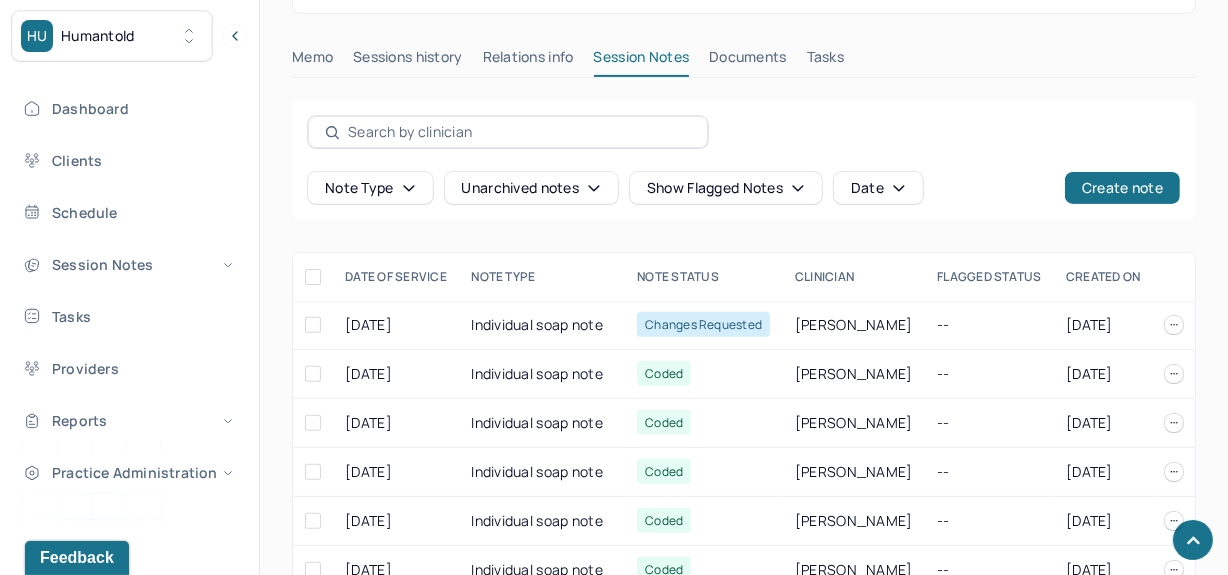 scroll, scrollTop: 682, scrollLeft: 0, axis: vertical 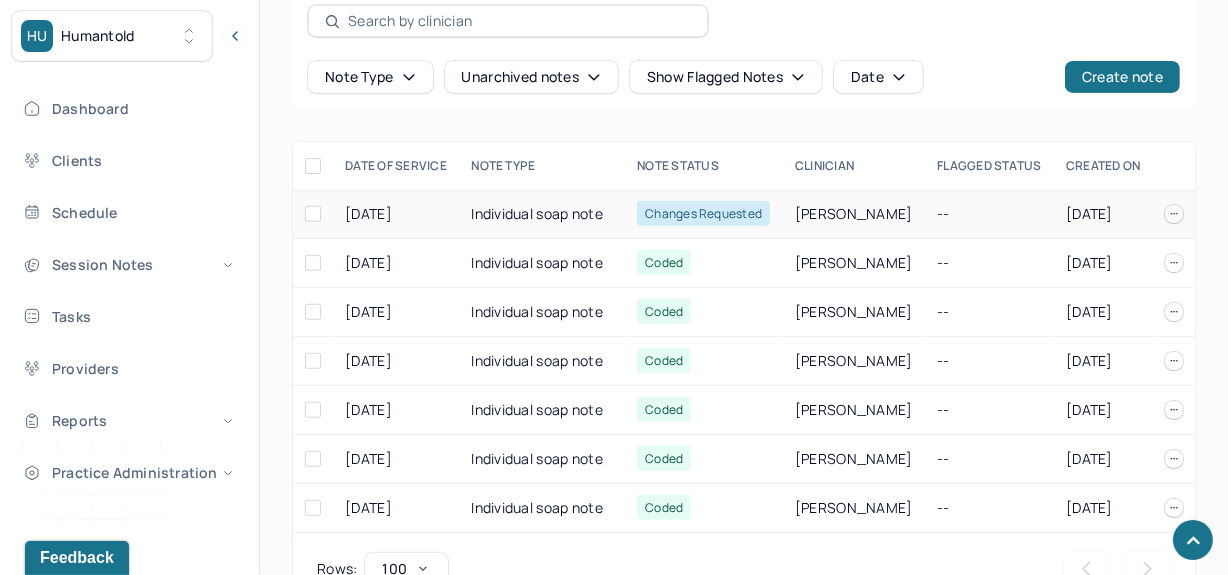 click on "Individual soap note" at bounding box center [542, 214] 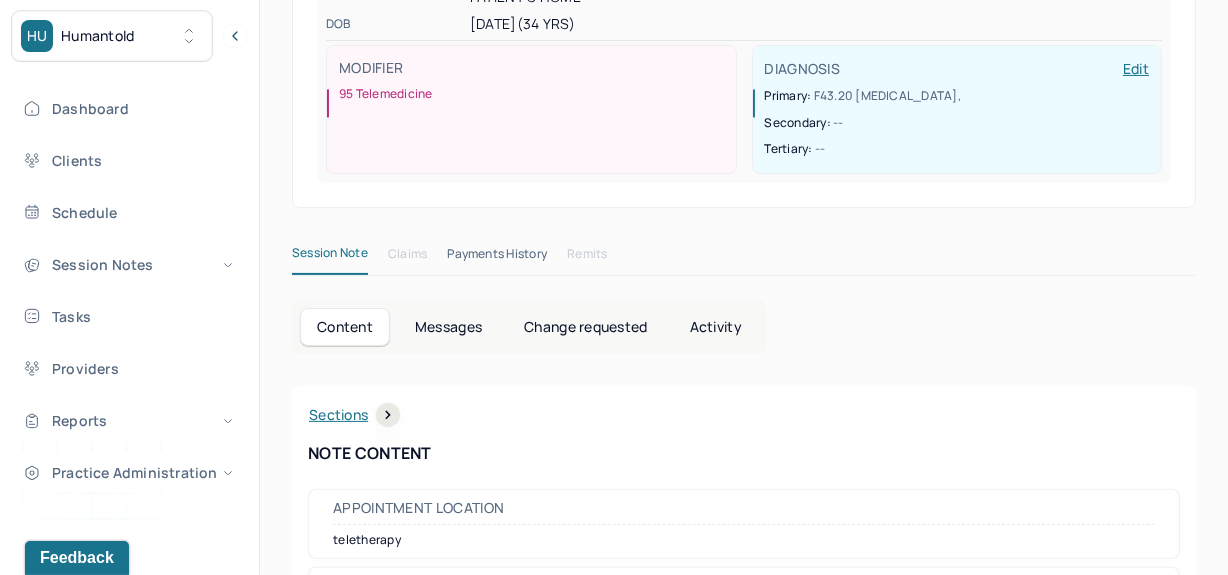 scroll, scrollTop: 0, scrollLeft: 0, axis: both 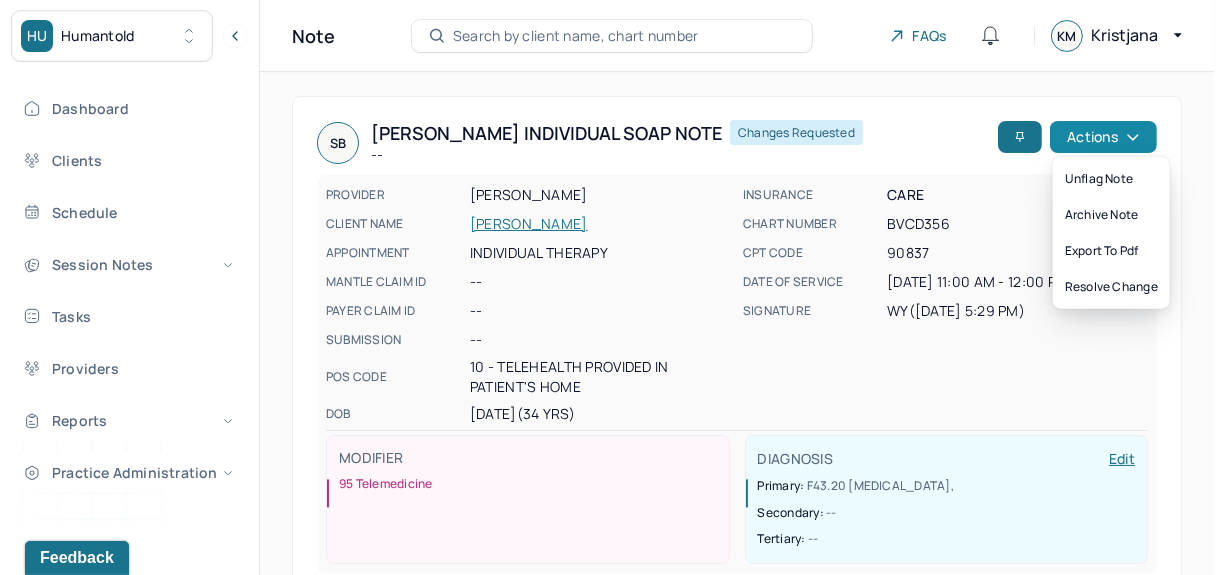 click on "Actions" at bounding box center [1103, 137] 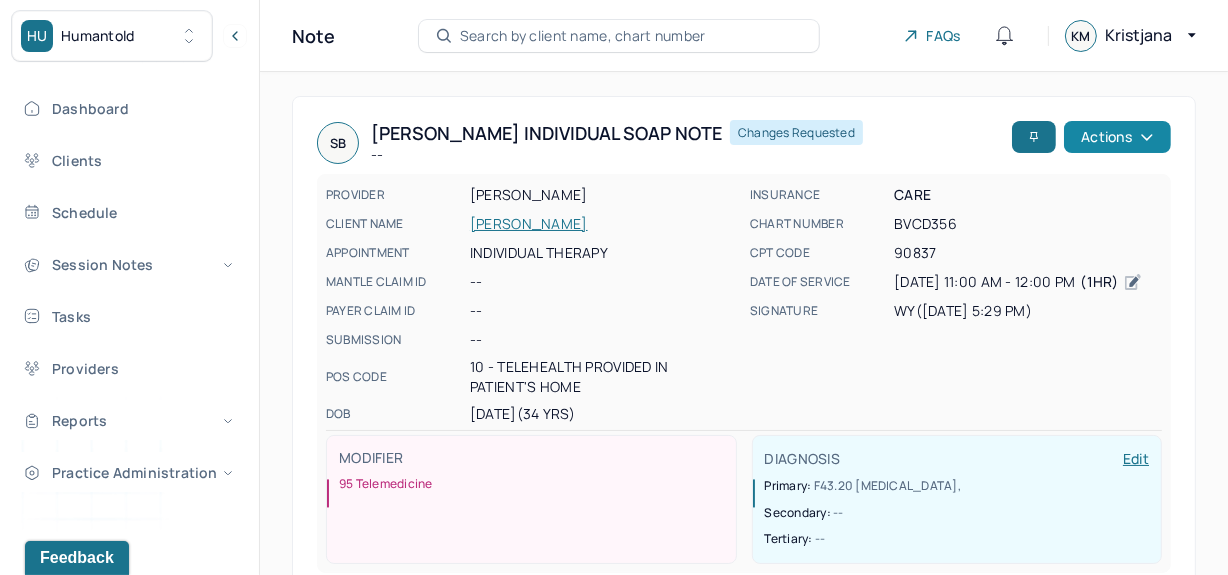 click on "Actions" at bounding box center (1117, 137) 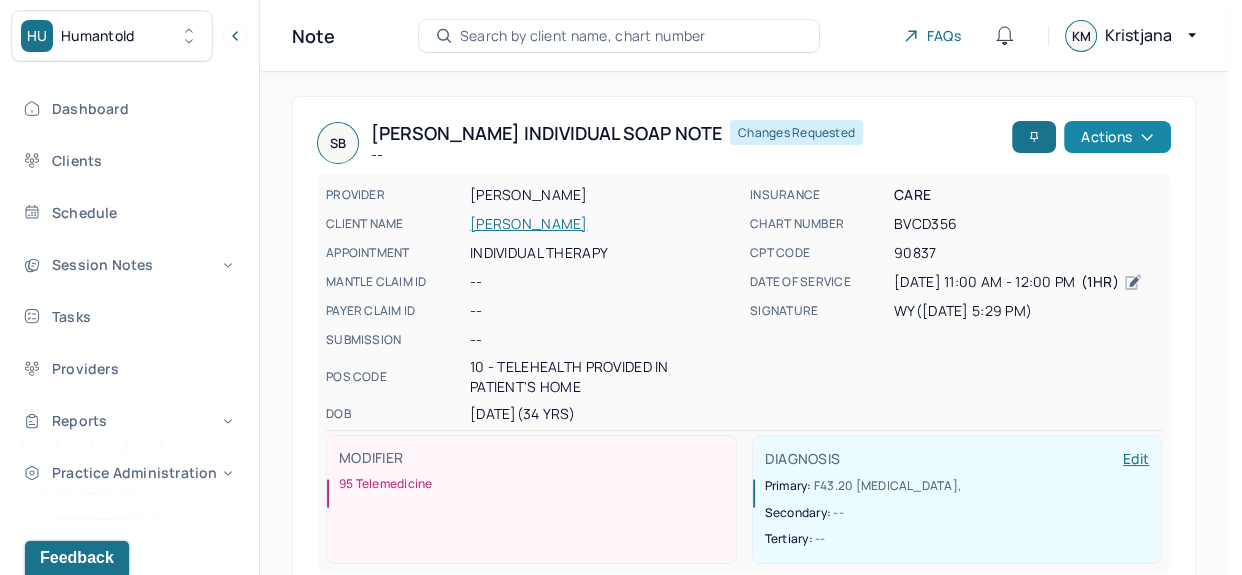 click on "Actions" at bounding box center [1117, 137] 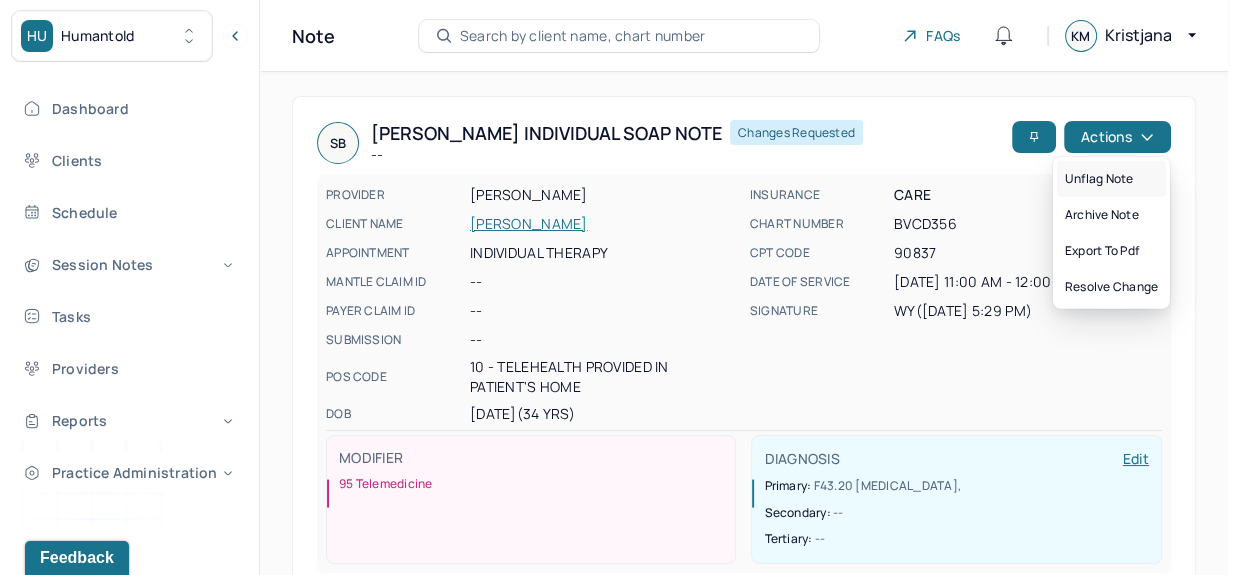 click on "Unflag note" at bounding box center (1111, 179) 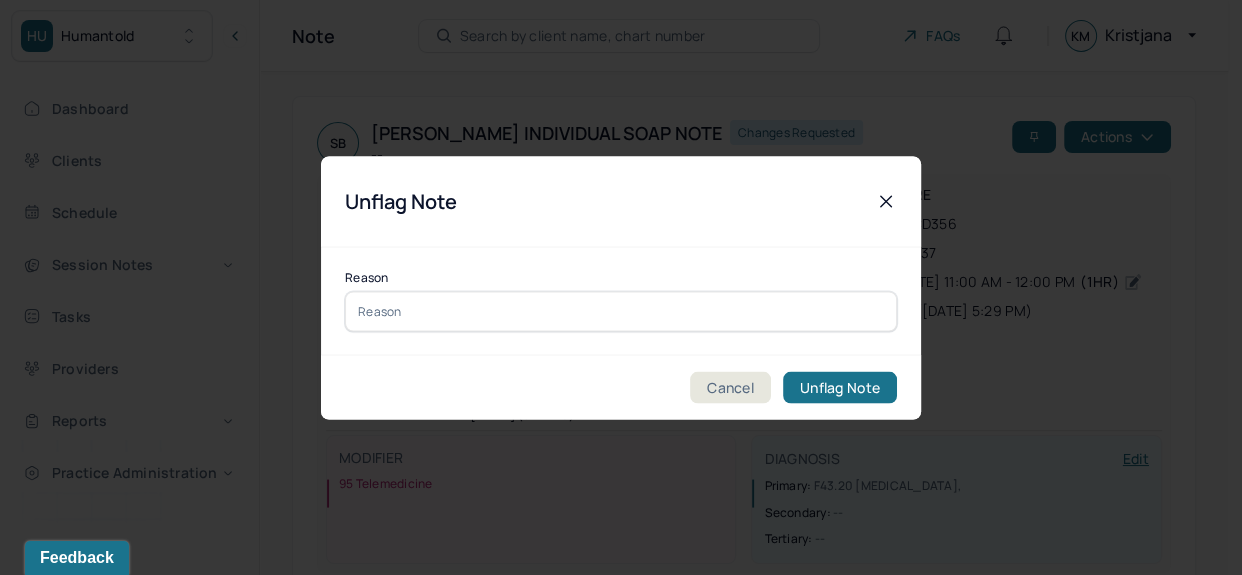 click at bounding box center (621, 311) 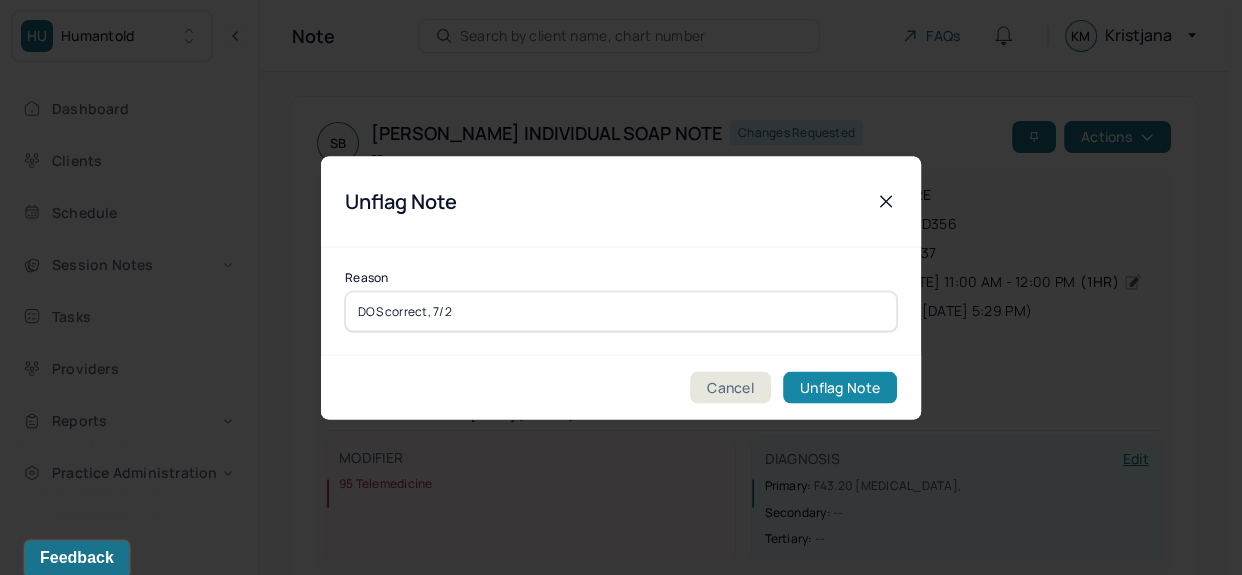 type on "DOS correct, 7/2" 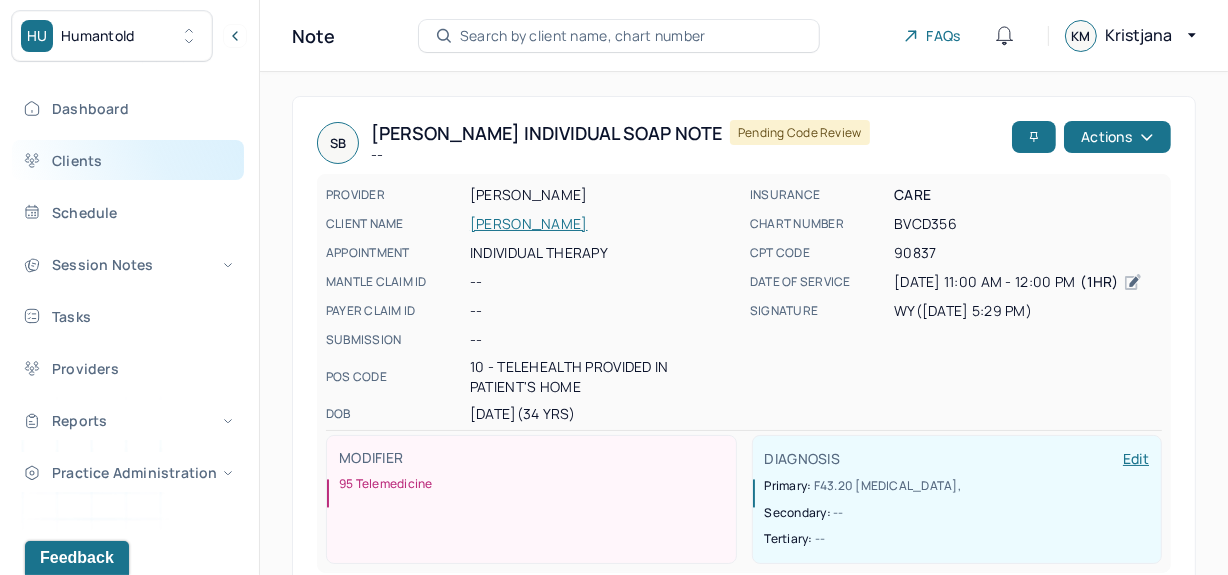 click on "Clients" at bounding box center [128, 160] 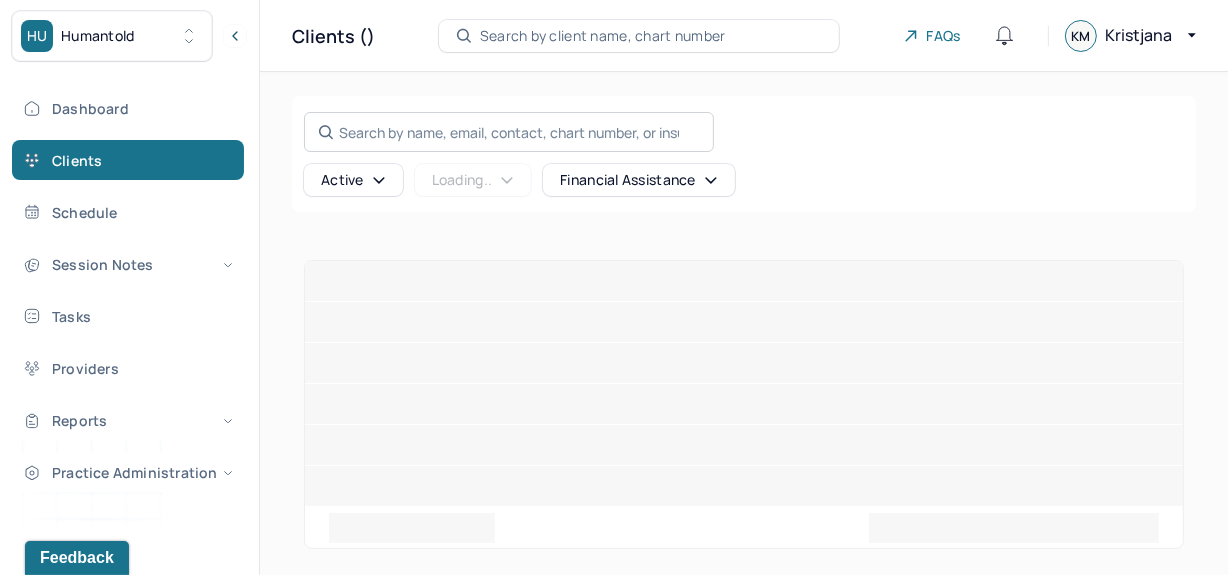 click on "Search by name, email, contact, chart number, or insurance id..." at bounding box center (509, 132) 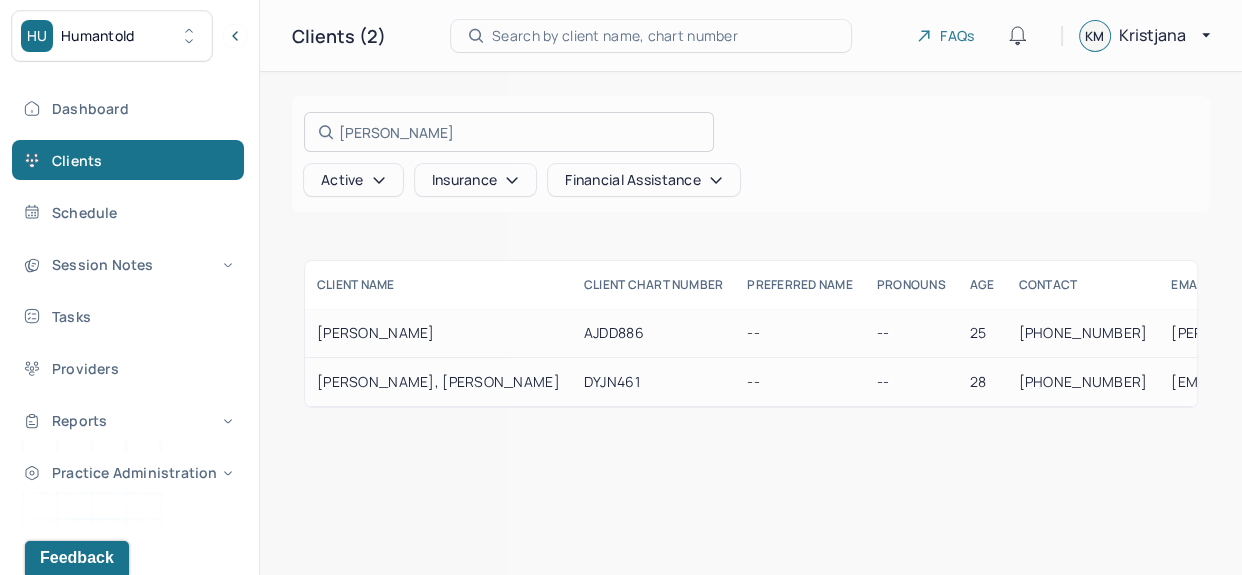 type on "Yesha" 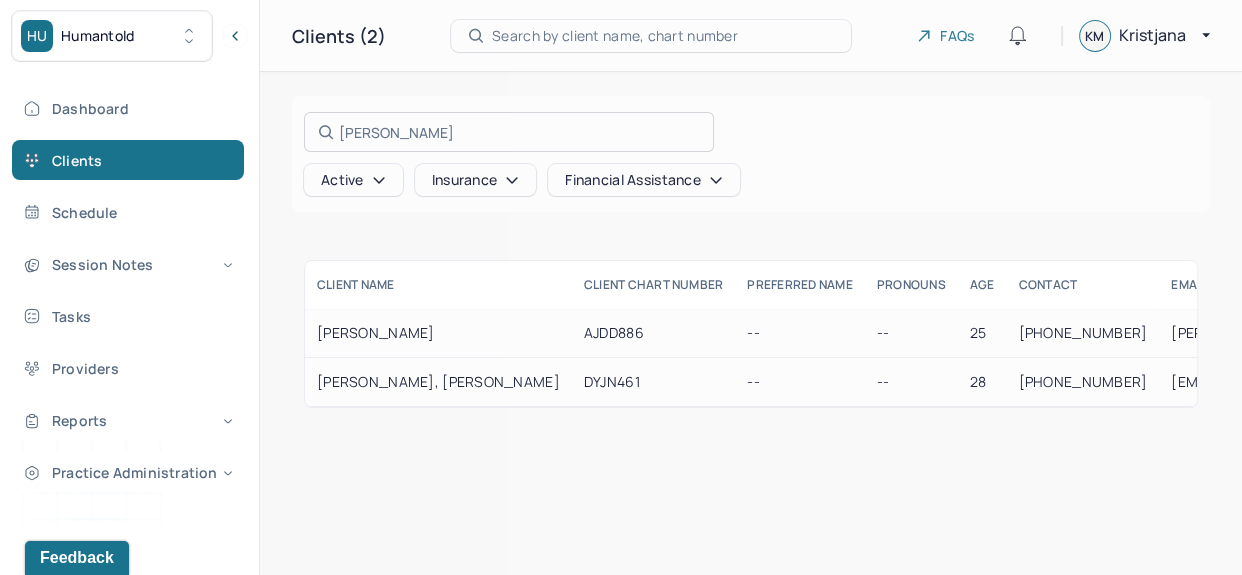 click at bounding box center [621, 287] 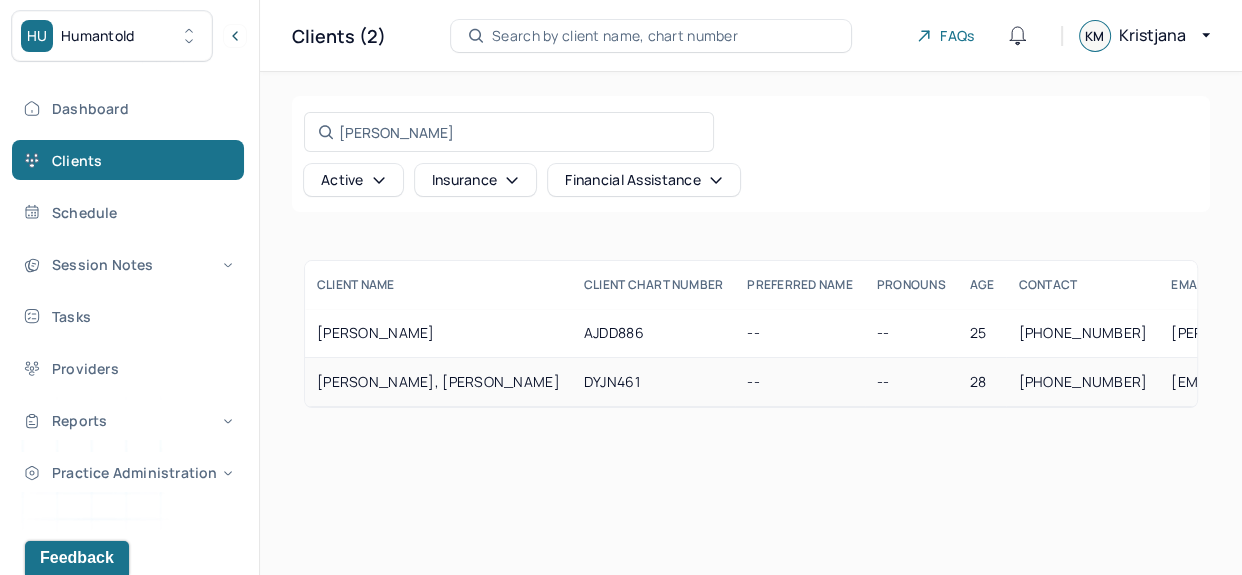 click on "DYJN461" at bounding box center (654, 382) 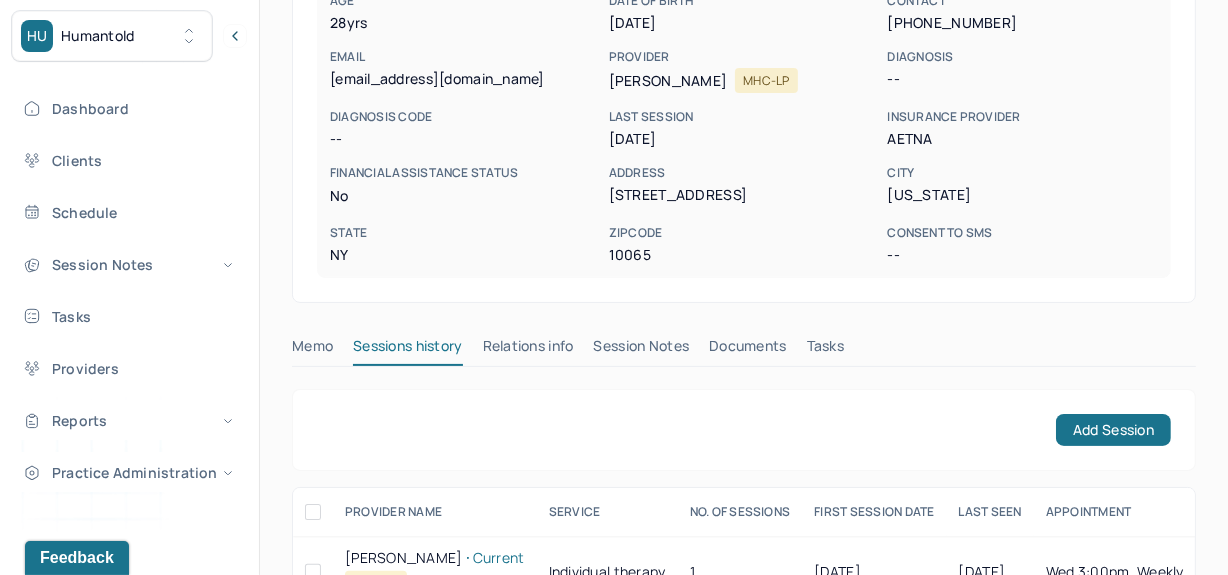 scroll, scrollTop: 286, scrollLeft: 0, axis: vertical 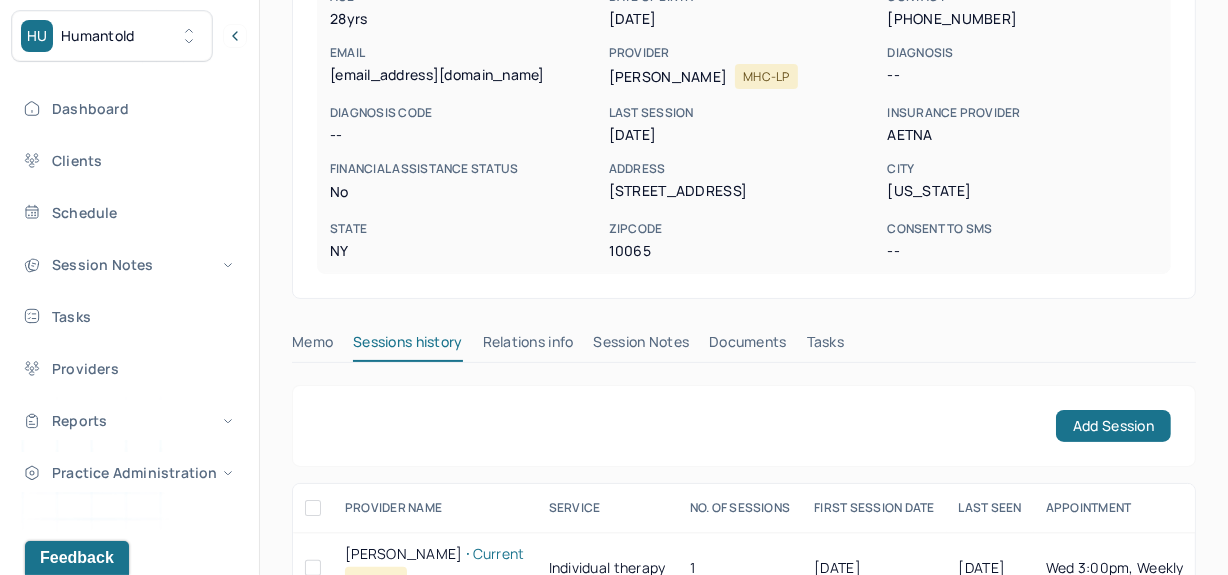 click on "Session Notes" at bounding box center (642, 346) 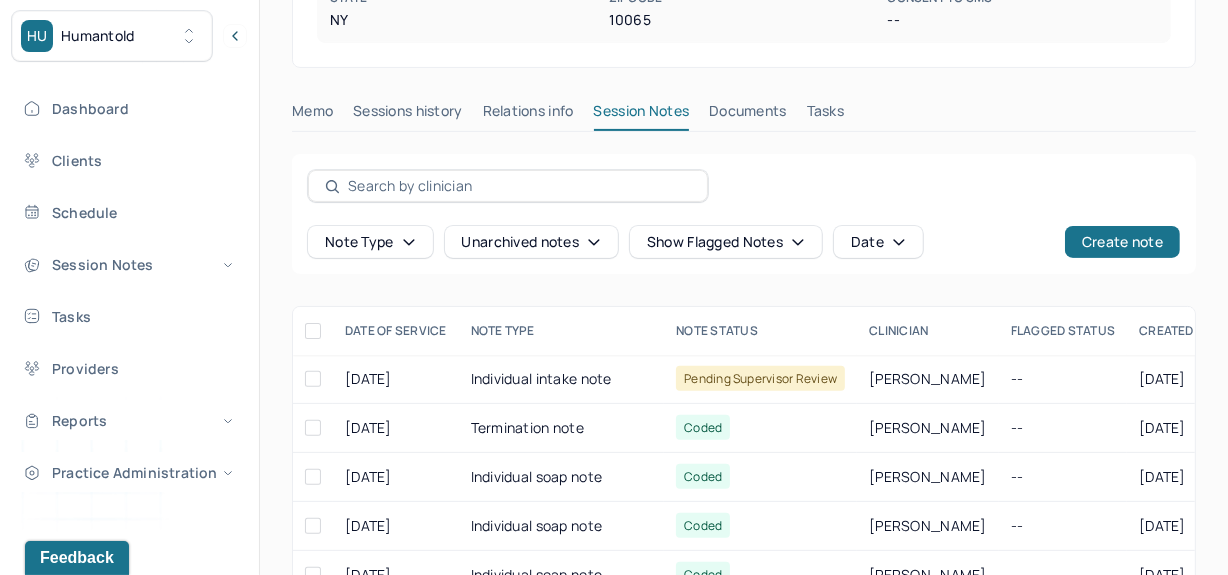 scroll, scrollTop: 552, scrollLeft: 0, axis: vertical 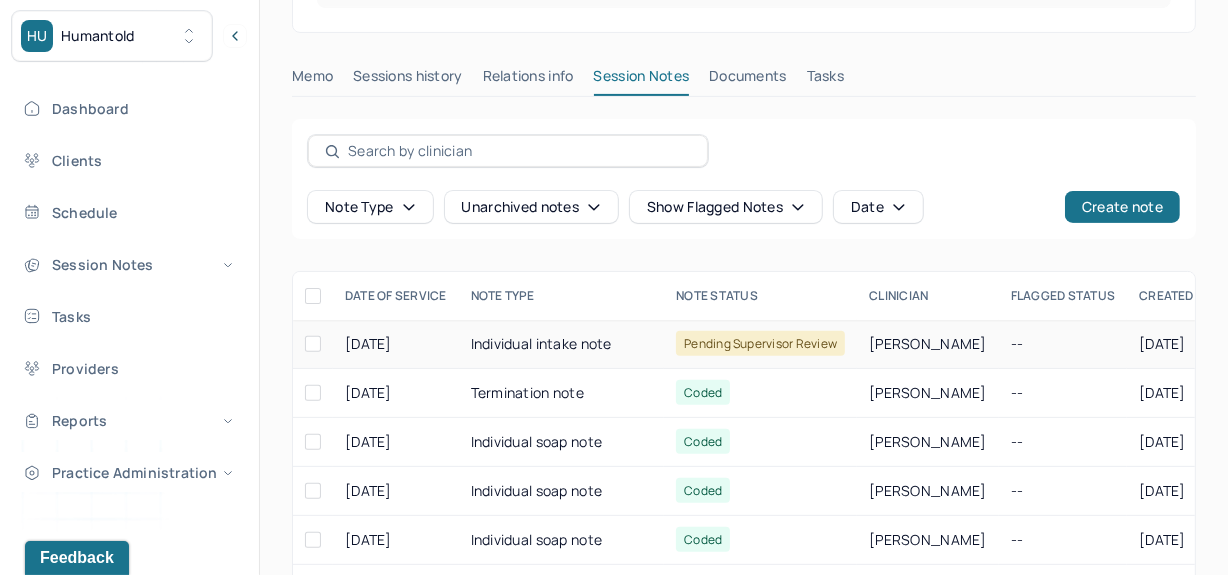 click on "Individual intake note" at bounding box center [562, 344] 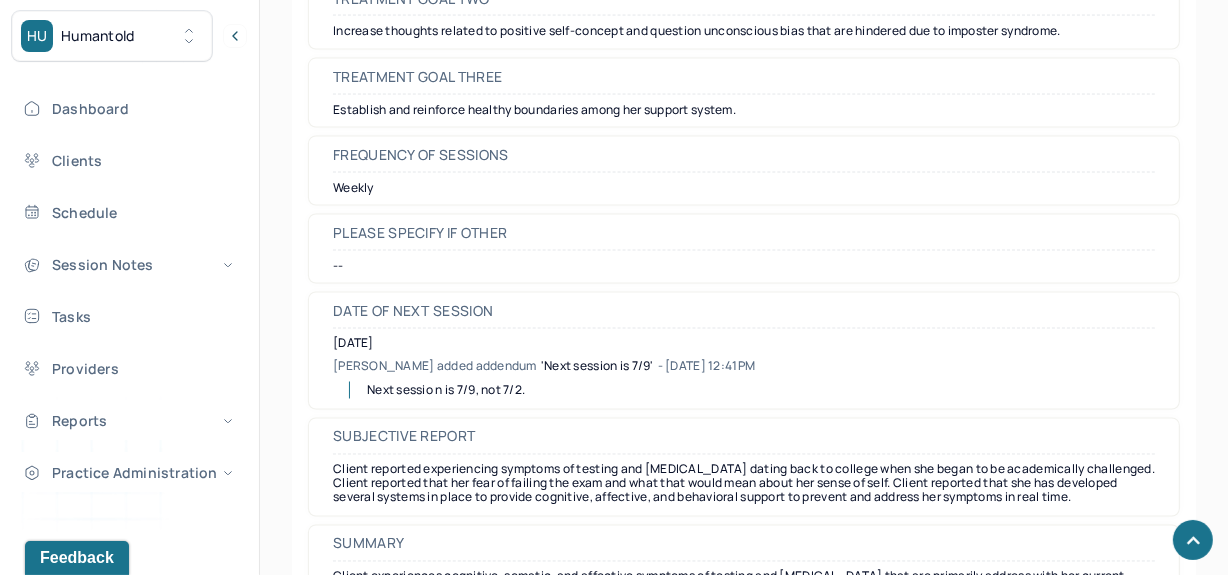scroll, scrollTop: 9805, scrollLeft: 0, axis: vertical 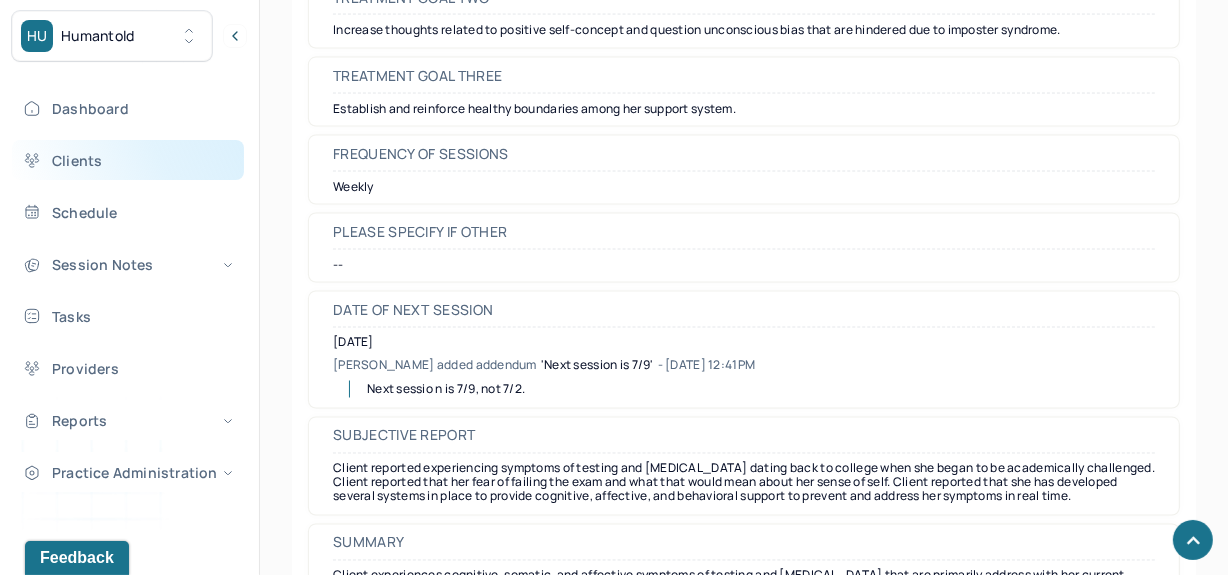 click on "Clients" at bounding box center [128, 160] 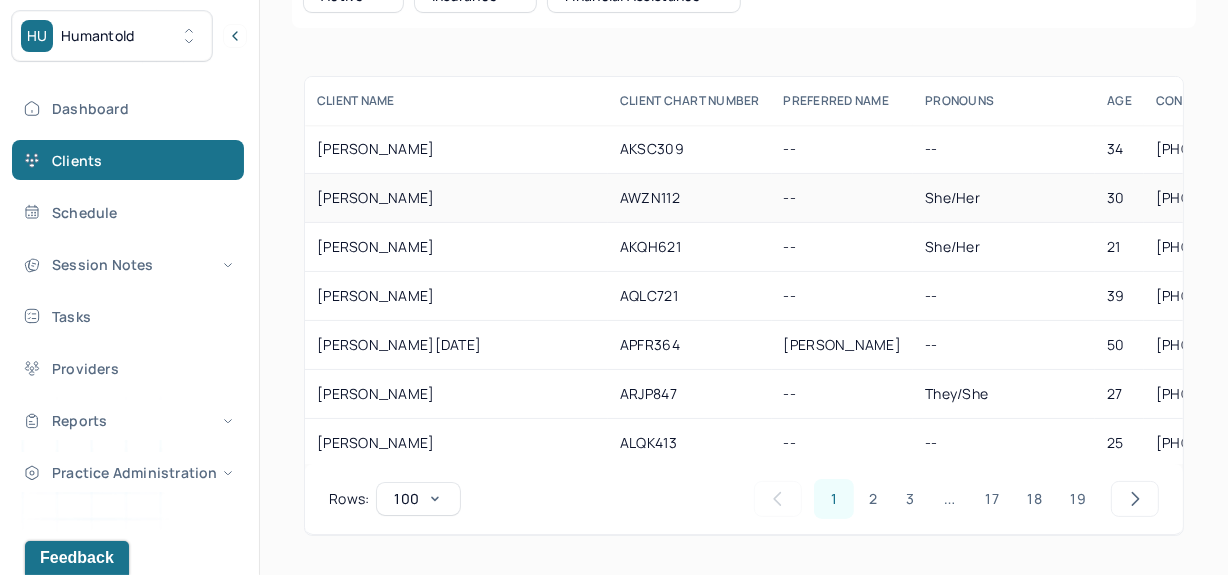 scroll, scrollTop: 0, scrollLeft: 0, axis: both 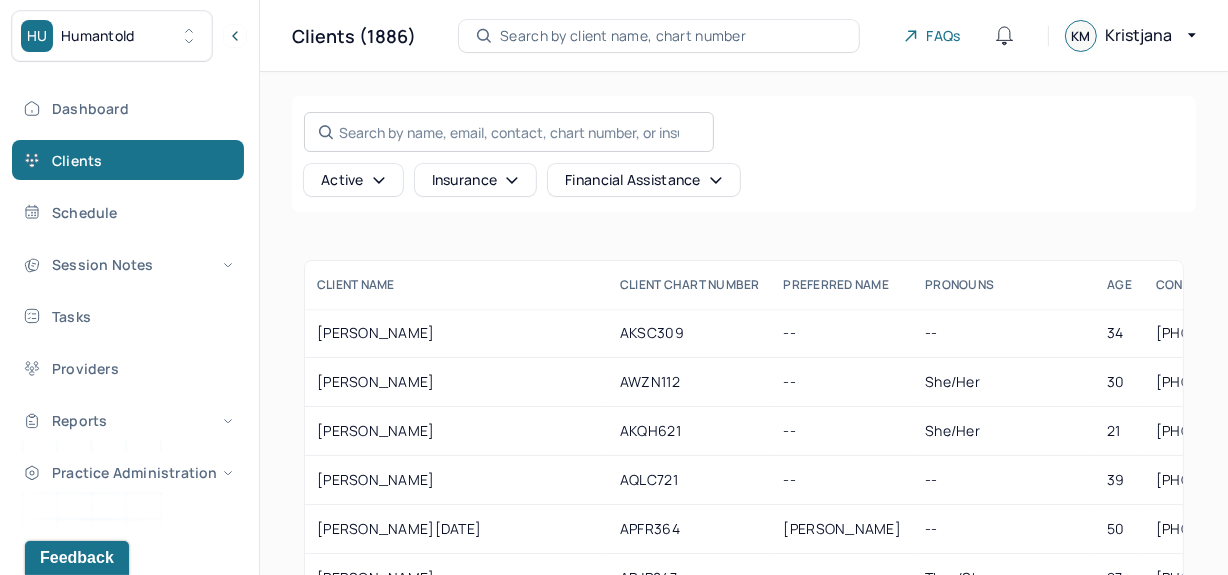 click on "Search by name, email, contact, chart number, or insurance id..." at bounding box center (509, 132) 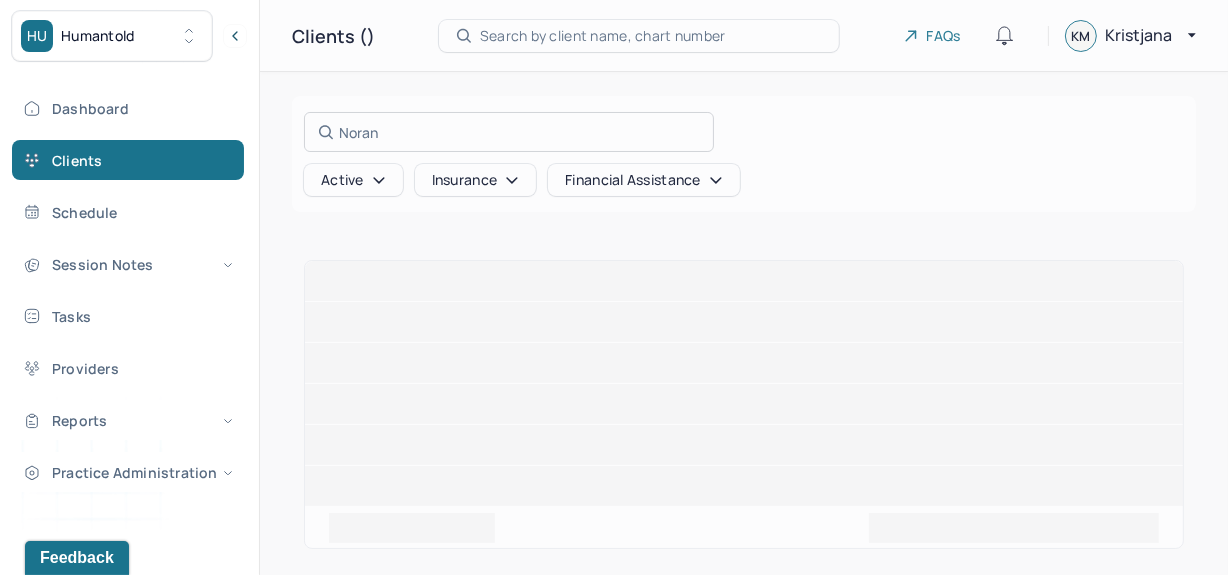 type on "Noran" 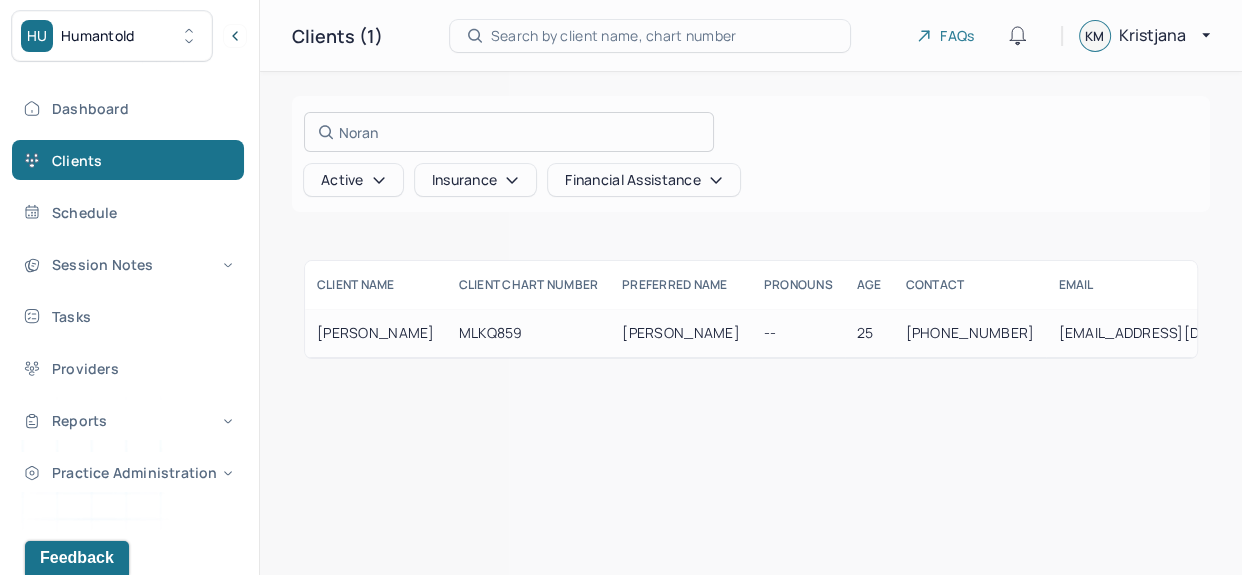 click at bounding box center (621, 287) 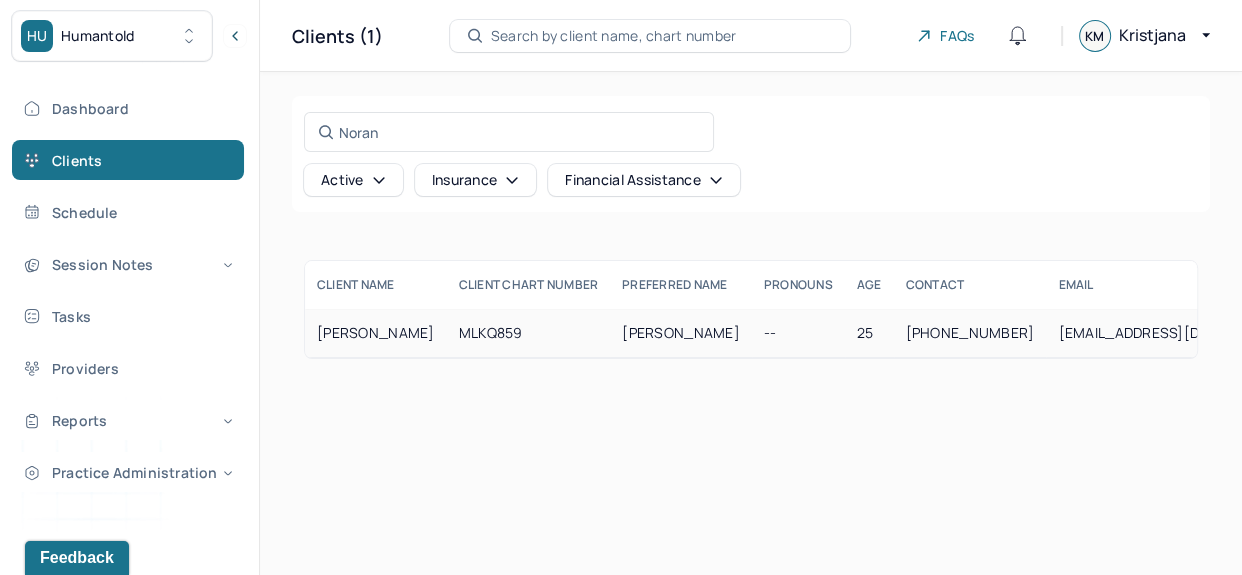 click on "MLKQ859" at bounding box center (529, 333) 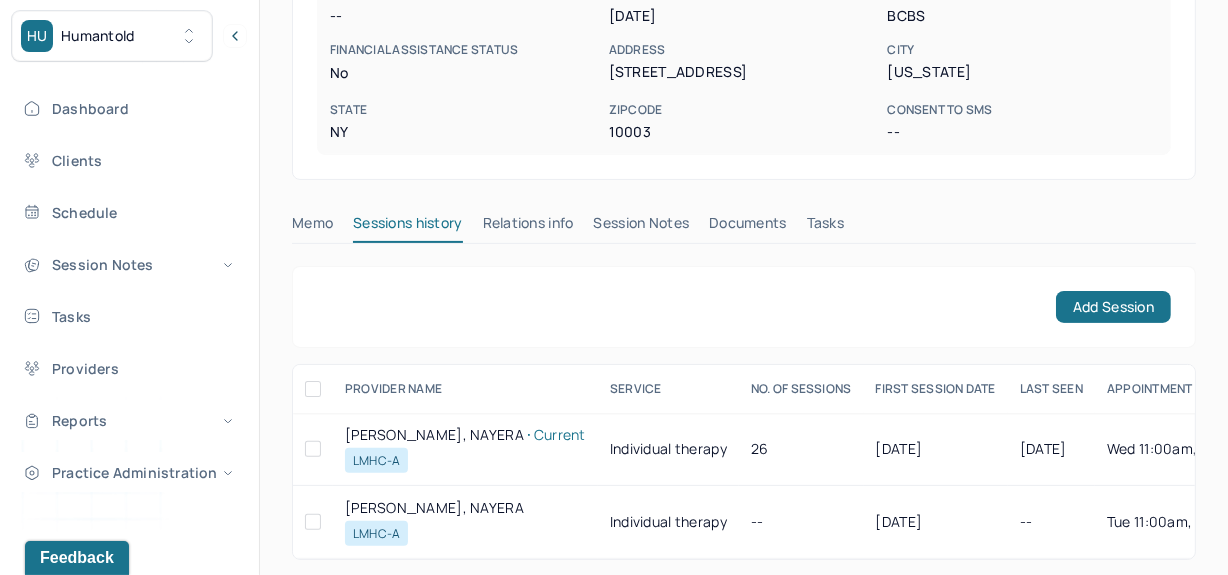 scroll, scrollTop: 425, scrollLeft: 0, axis: vertical 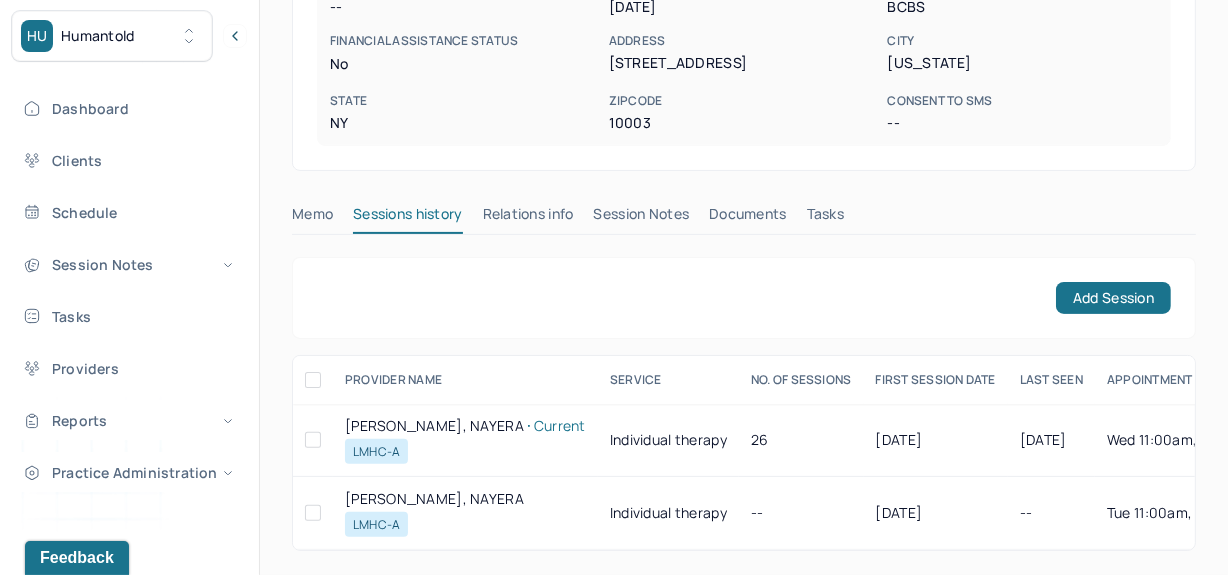 click on "Session Notes" at bounding box center (642, 218) 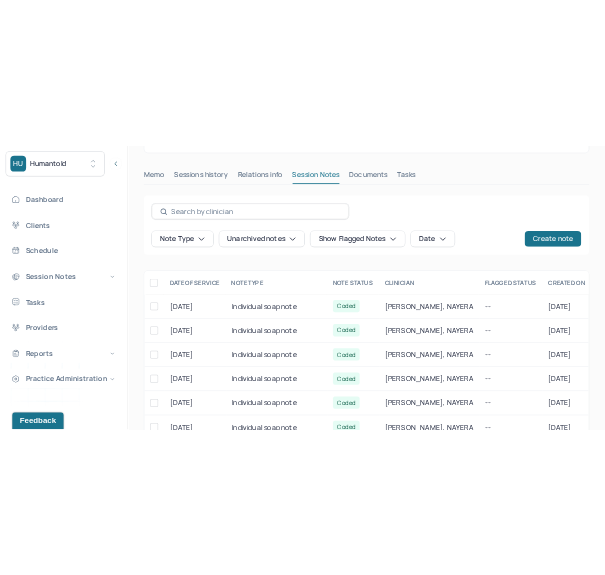scroll, scrollTop: 570, scrollLeft: 0, axis: vertical 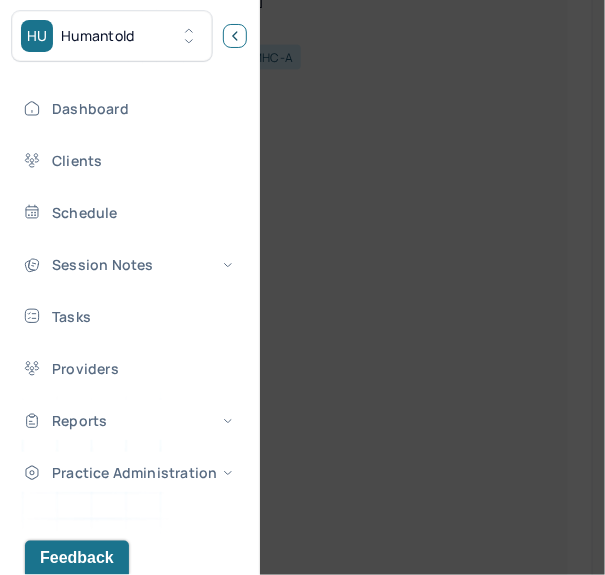 click 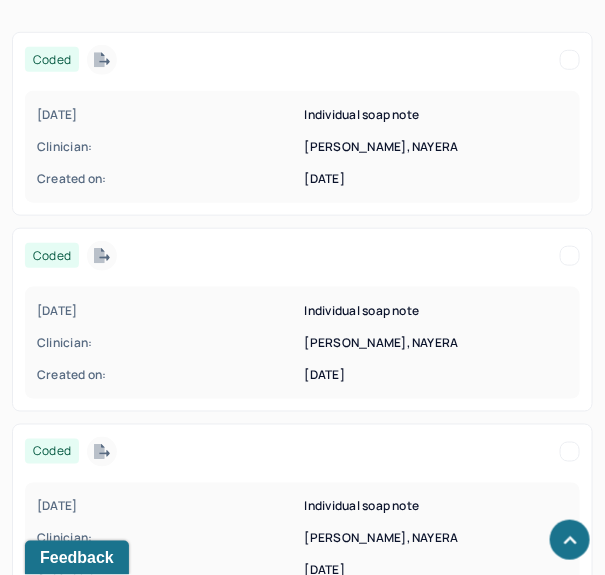 scroll, scrollTop: 1568, scrollLeft: 0, axis: vertical 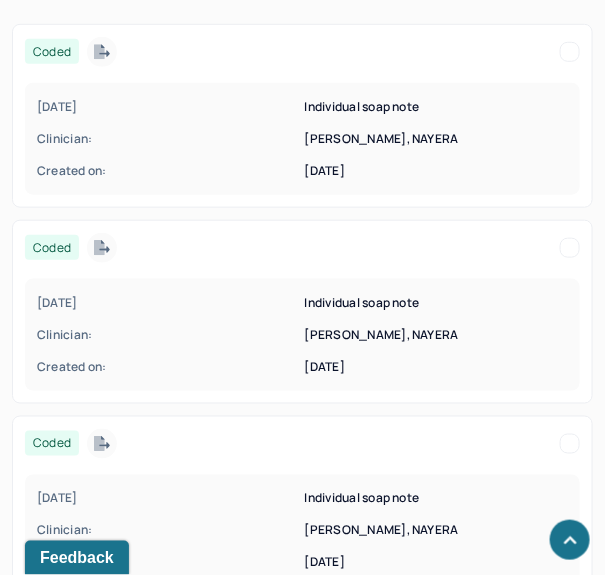 click on "06/18/2025 Individual soap note Clinician: ELSAYED, NAYERA Created on: 06/18/2025" at bounding box center (302, 335) 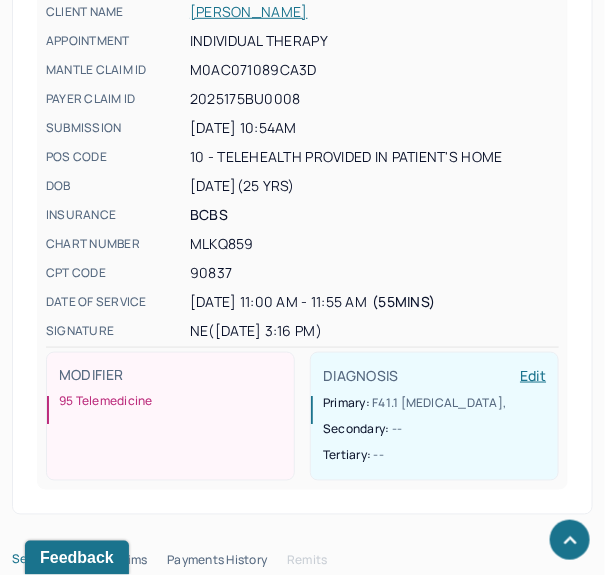scroll, scrollTop: 0, scrollLeft: 0, axis: both 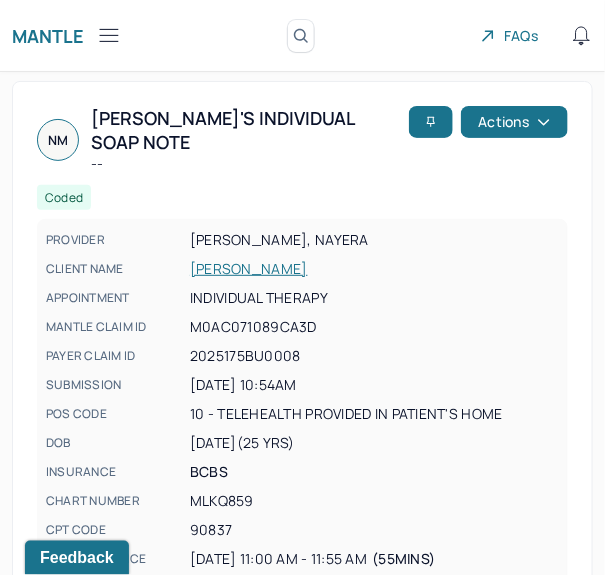 click 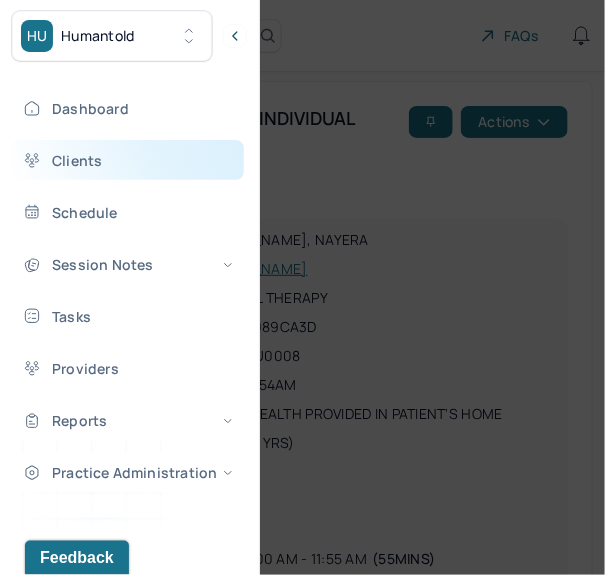 click on "Clients" at bounding box center [128, 160] 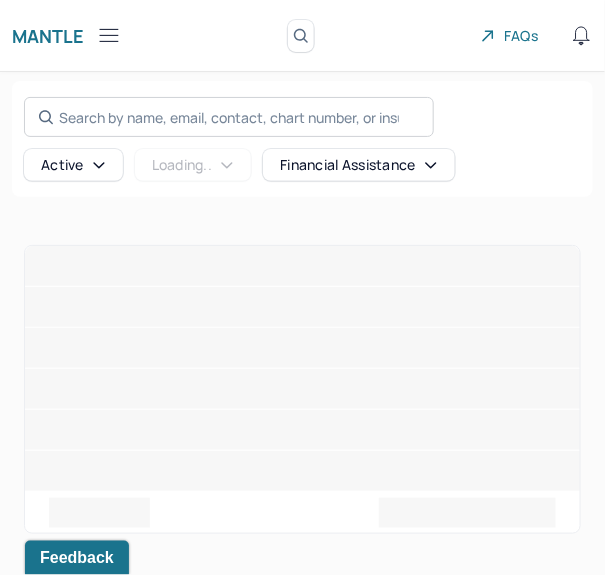 click on "Search by name, email, contact, chart number, or insurance id..." at bounding box center (229, 117) 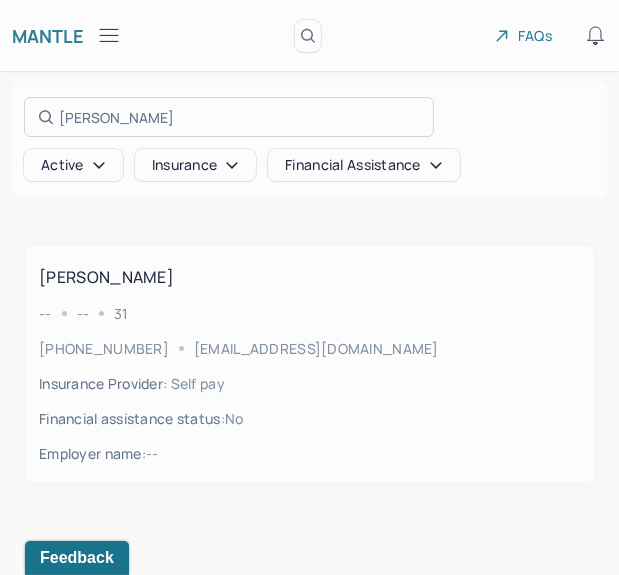 type on "Malik" 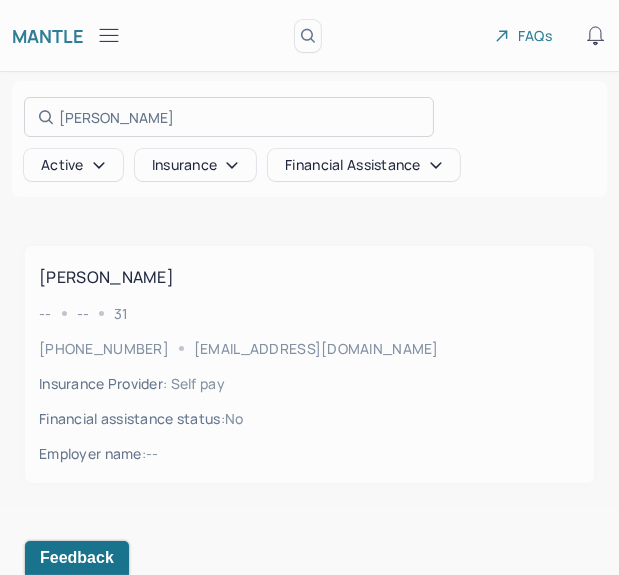 click at bounding box center (309, 287) 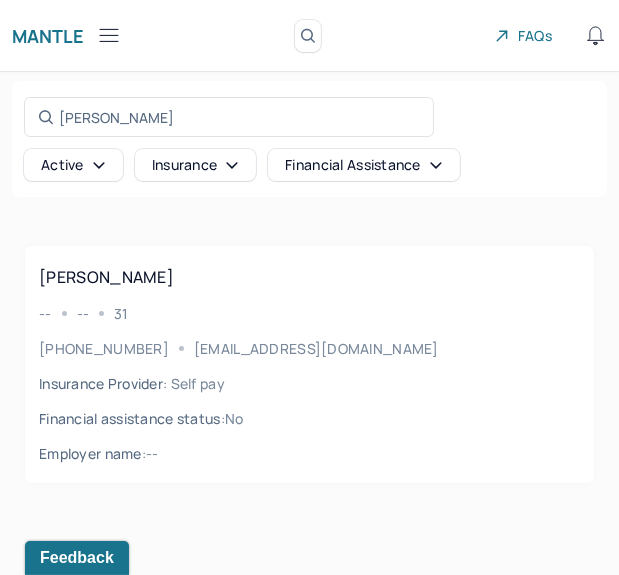 click on "-- -- 31" at bounding box center [309, 313] 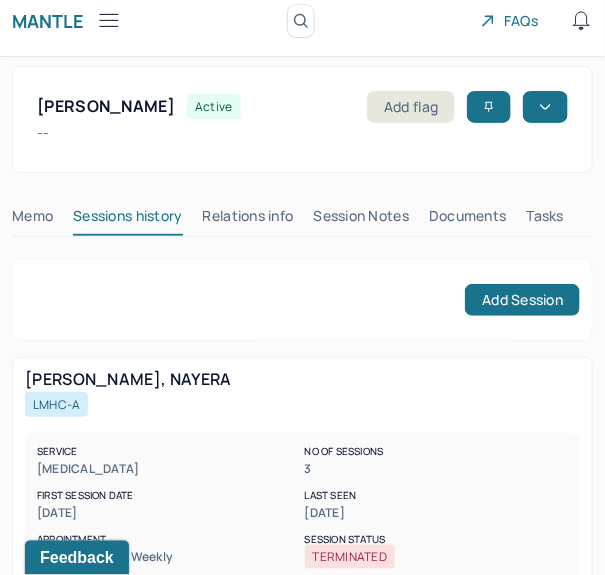 scroll, scrollTop: 16, scrollLeft: 0, axis: vertical 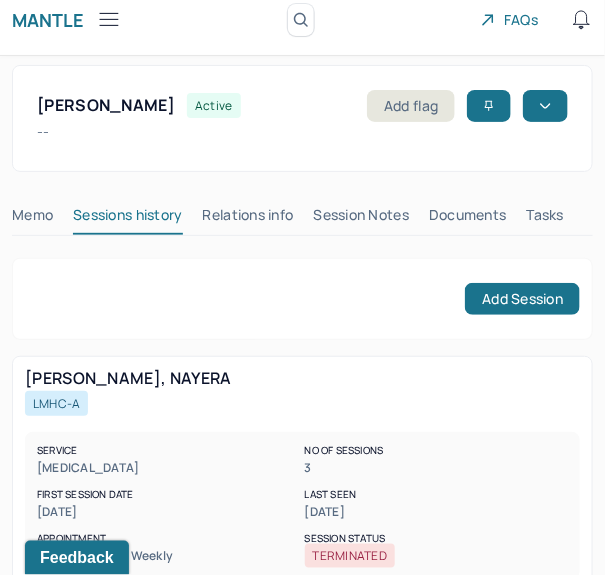 click on "Session Notes" at bounding box center (362, 219) 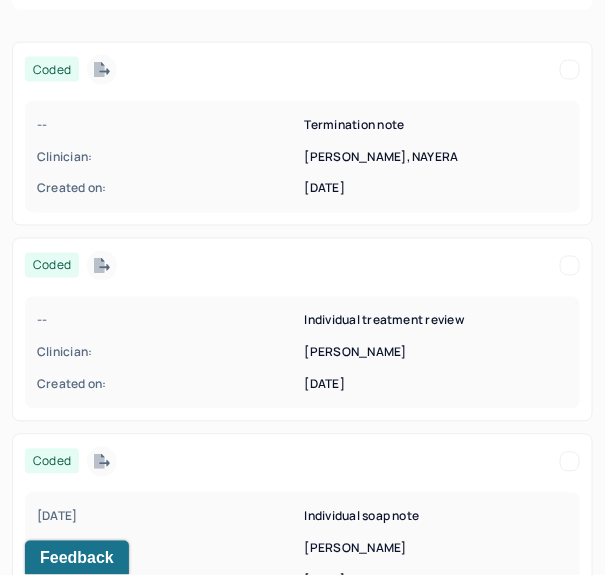 scroll, scrollTop: 497, scrollLeft: 0, axis: vertical 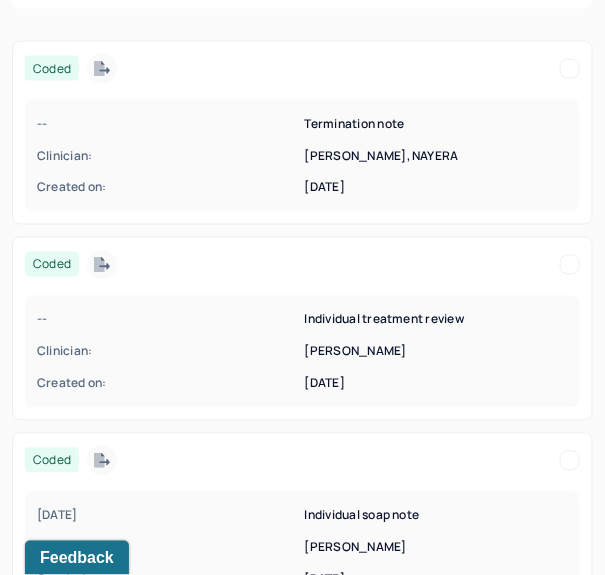click on "-- Termination note Clinician: ELSAYED, NAYERA Created on: 06/16/2025" at bounding box center (302, 156) 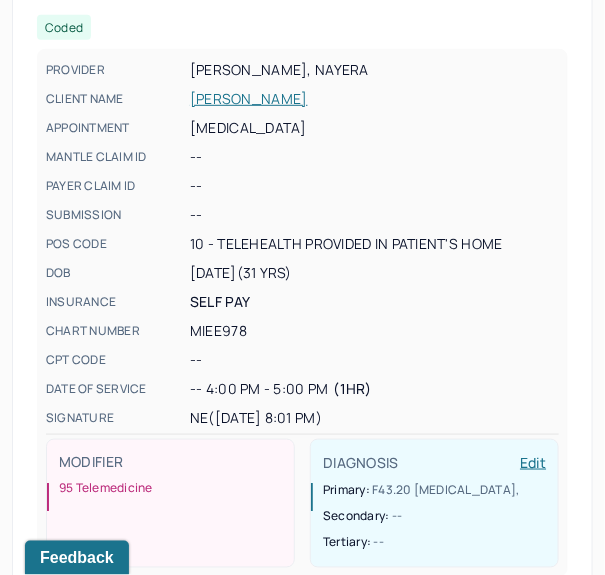 scroll, scrollTop: 0, scrollLeft: 0, axis: both 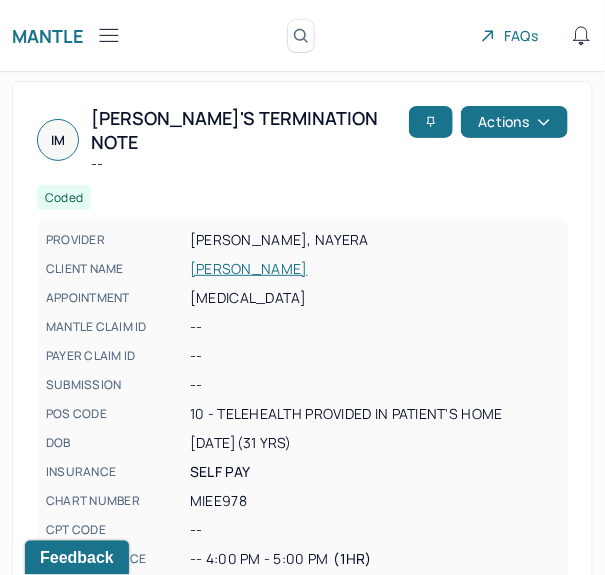 click 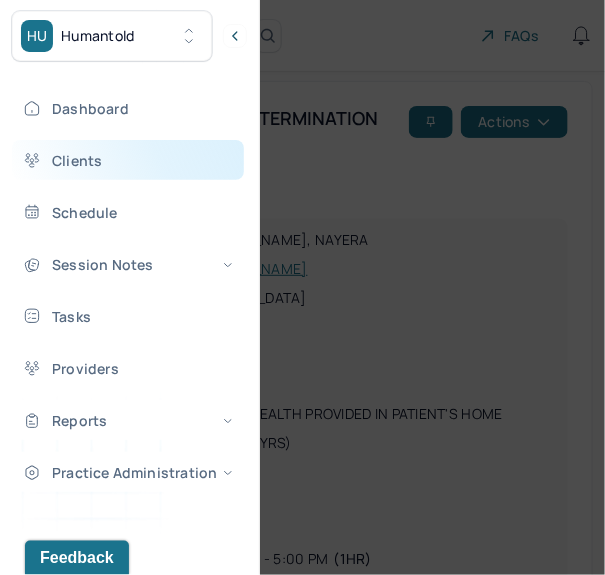 click on "Clients" at bounding box center (128, 160) 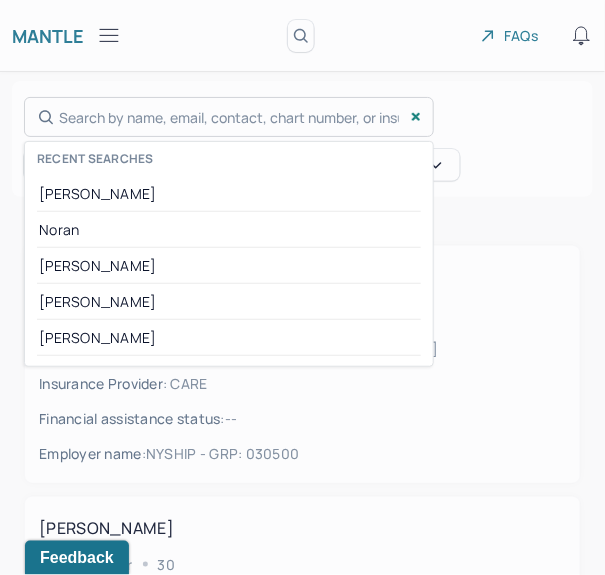 click on "Search by name, email, contact, chart number, or insurance id... Recent searches Malik Noran Kirsten Ziviello Yesha Sheldon" at bounding box center [229, 117] 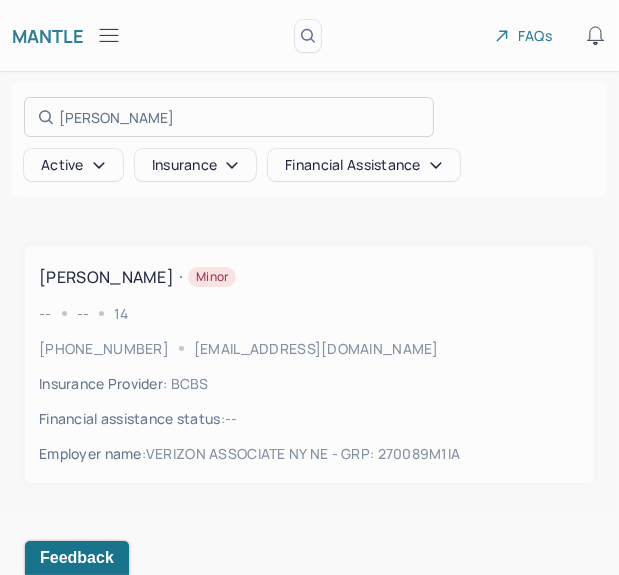 type on "Evelyn" 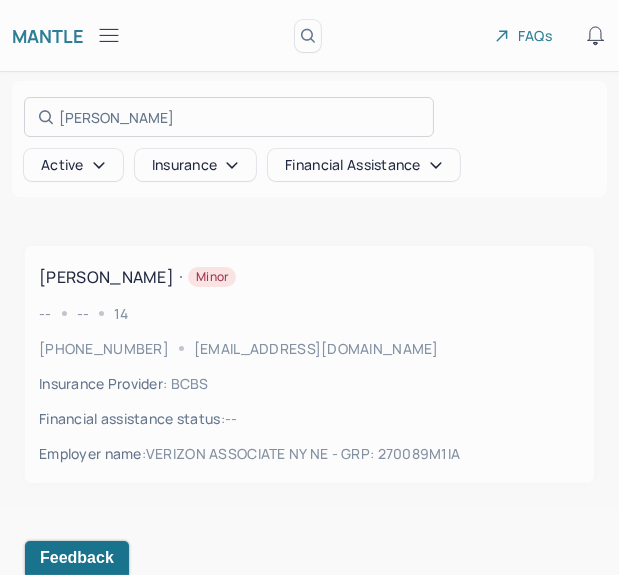 click at bounding box center (309, 287) 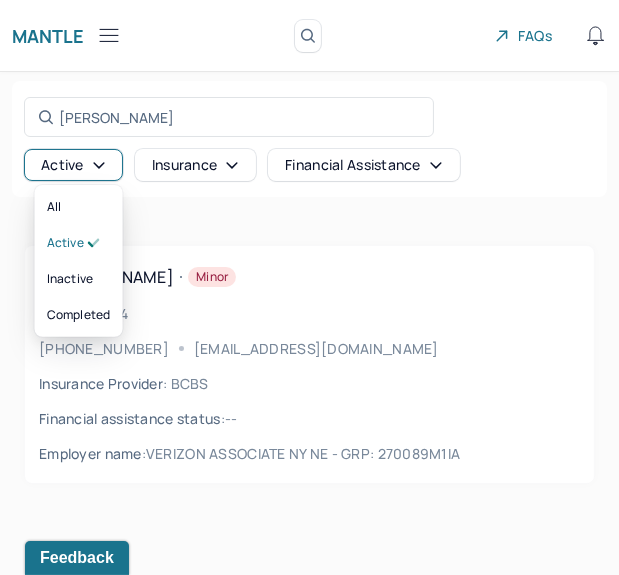 click on "Active" at bounding box center (73, 165) 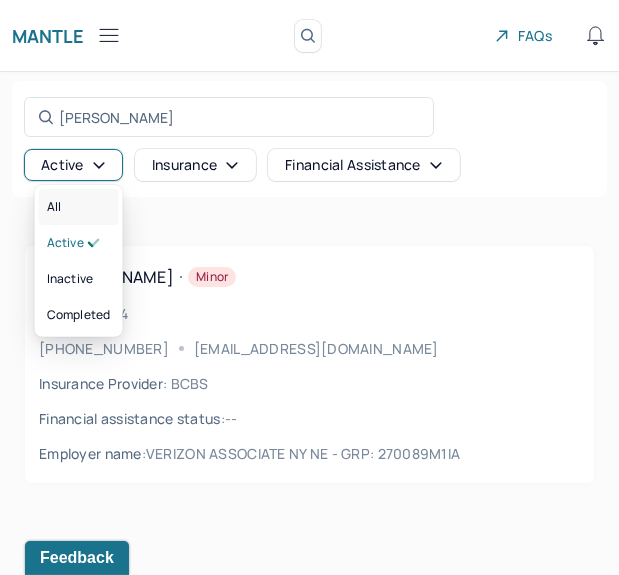 click on "All" at bounding box center [79, 207] 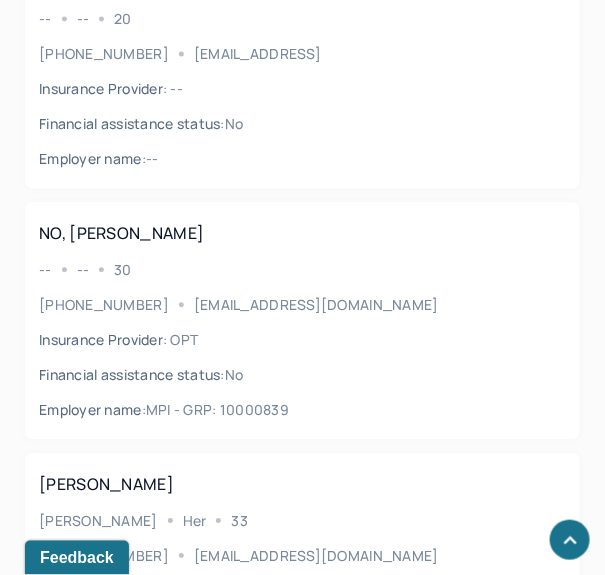 click on "NO, EVELYN -- -- 30 (347) 403-4333 evelynsujinno@gmail.com Insurance Provider : OPT Financial assistance status :  no Employer name :  MPI - GRP: 10000839" at bounding box center [302, 320] 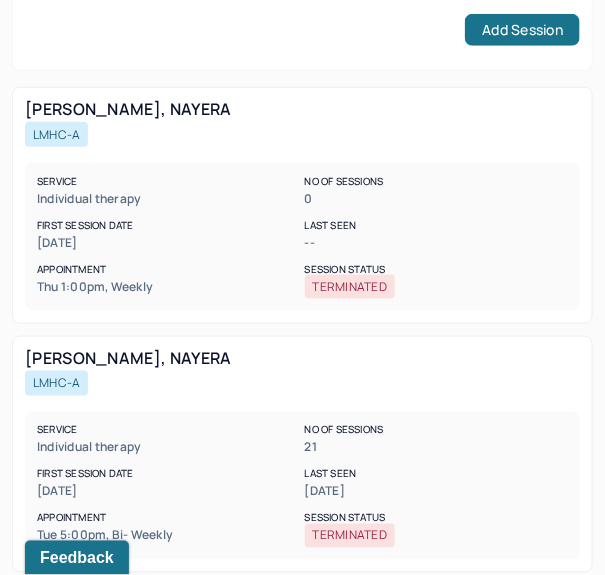 scroll, scrollTop: 0, scrollLeft: 0, axis: both 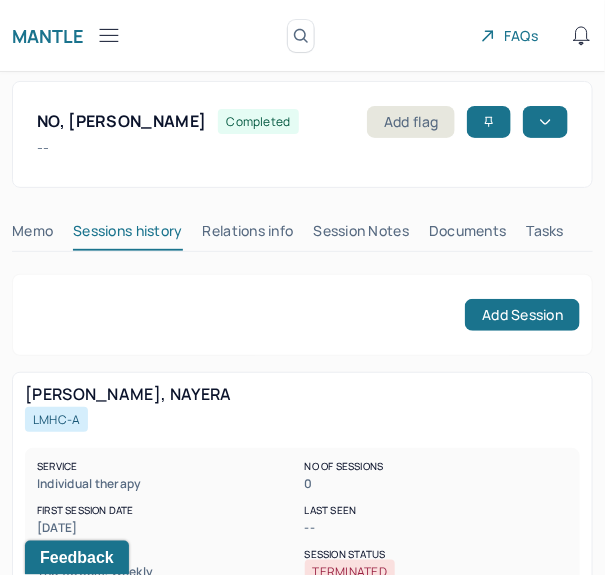 click on "Session Notes" at bounding box center [362, 235] 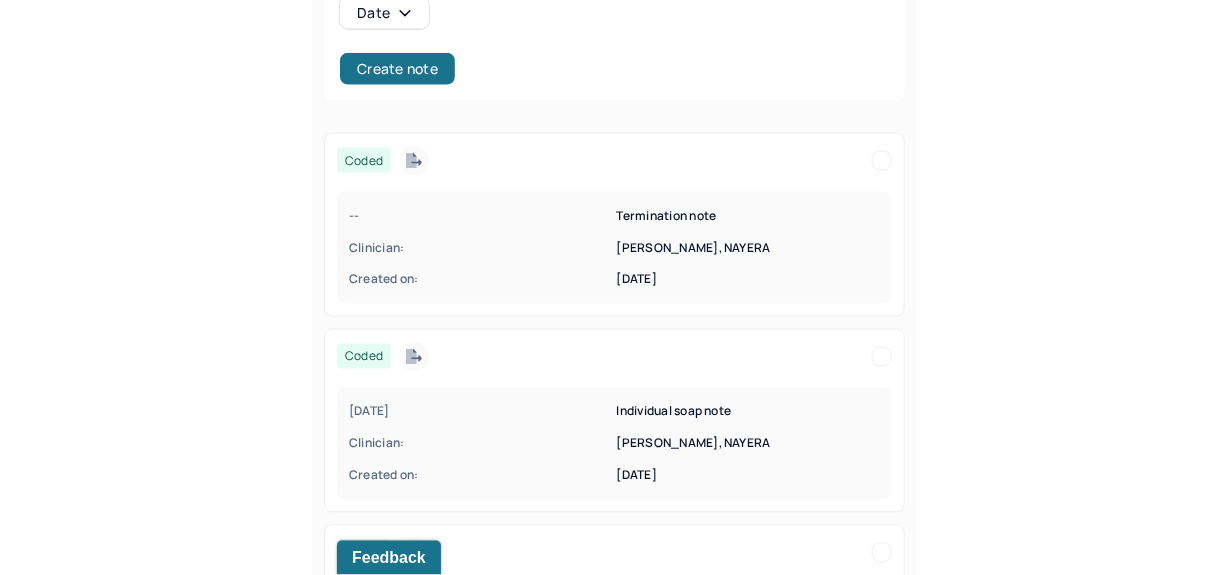 scroll, scrollTop: 477, scrollLeft: 0, axis: vertical 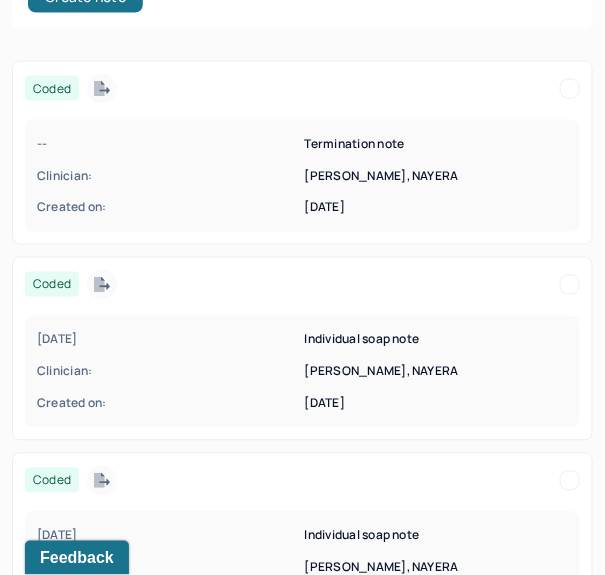 click on "-- Termination note Clinician: ELSAYED, NAYERA Created on: 06/22/2025" at bounding box center [302, 176] 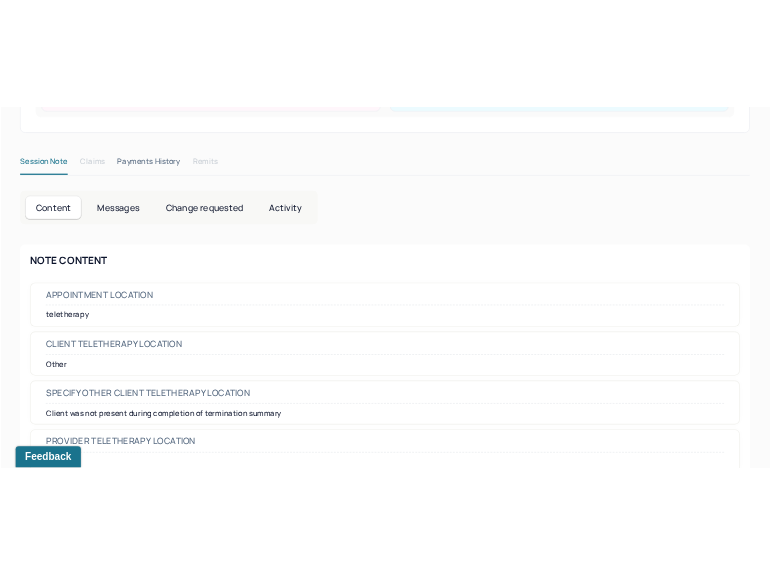 scroll, scrollTop: 0, scrollLeft: 0, axis: both 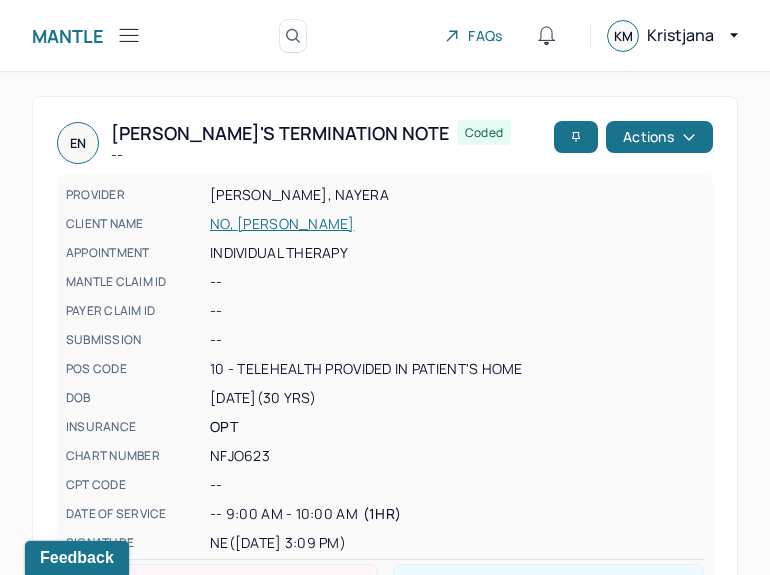 click 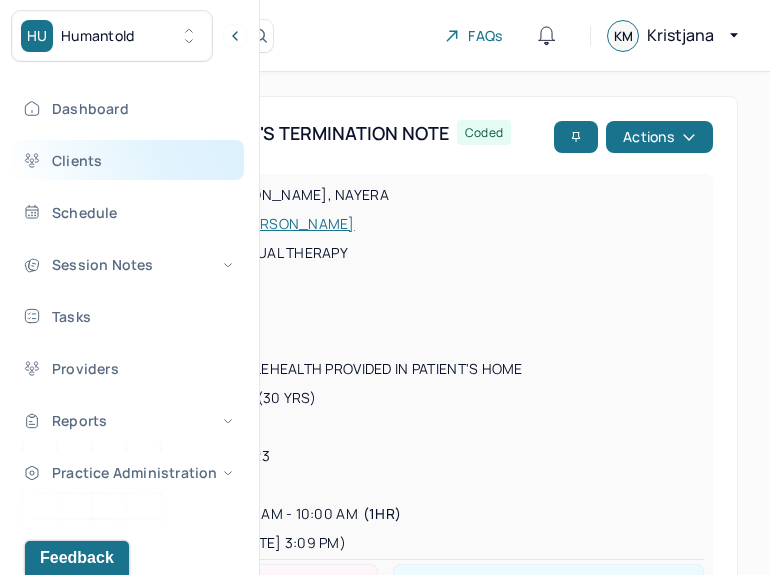 click on "Clients" at bounding box center [128, 160] 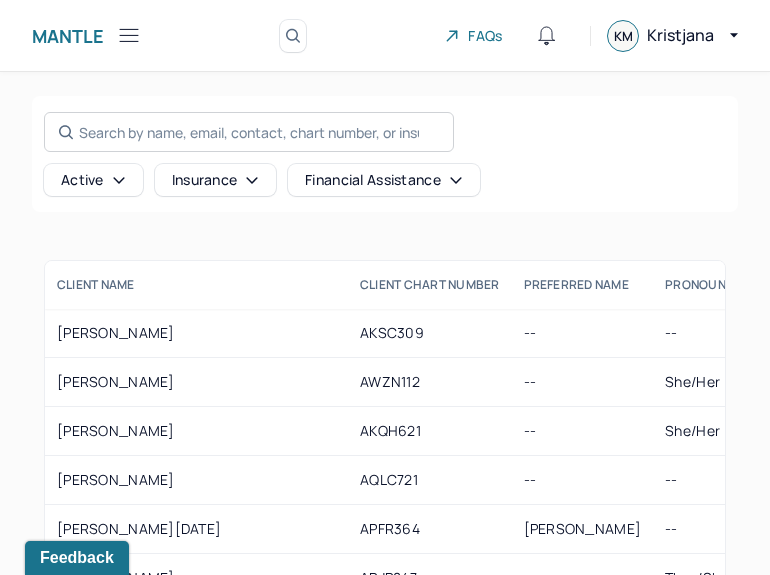 click on "Search by name, email, contact, chart number, or insurance id..." at bounding box center (249, 132) 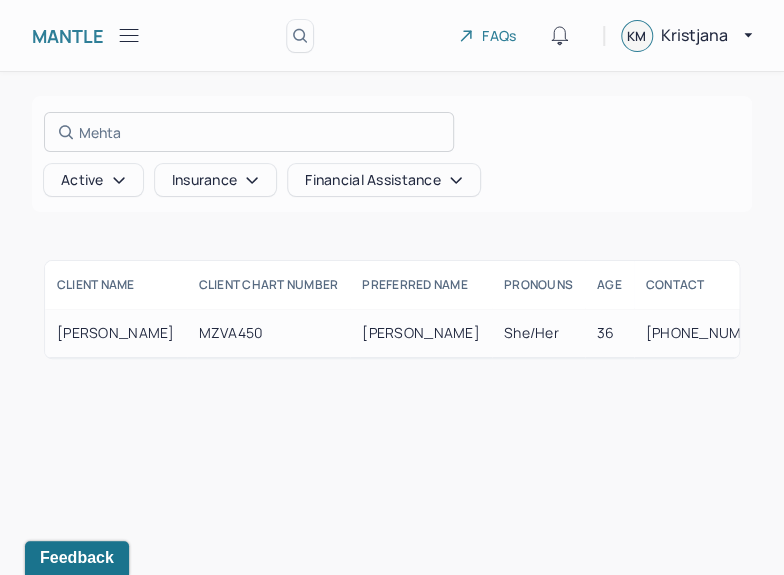type on "Mehta" 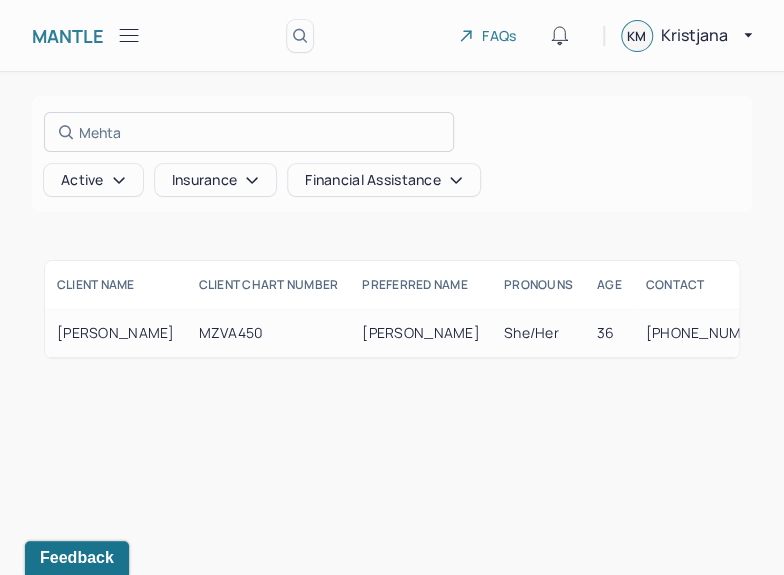 click at bounding box center [392, 287] 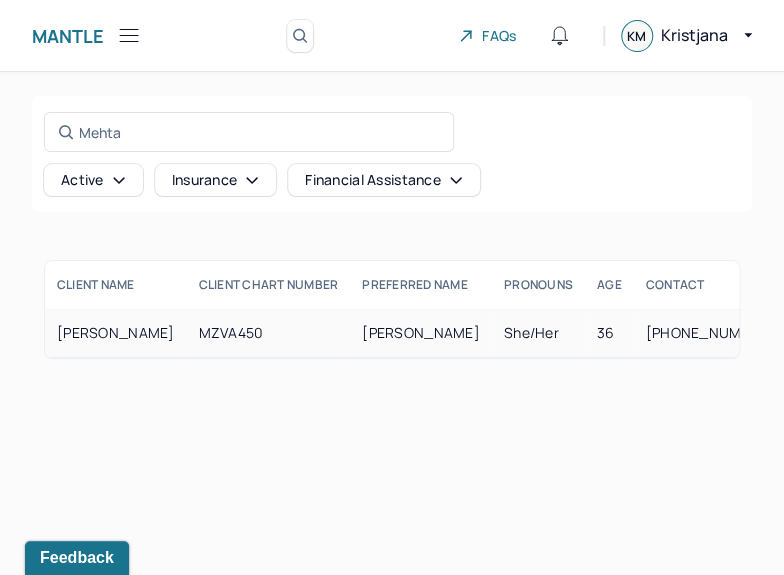 click on "MZVA450" at bounding box center [269, 333] 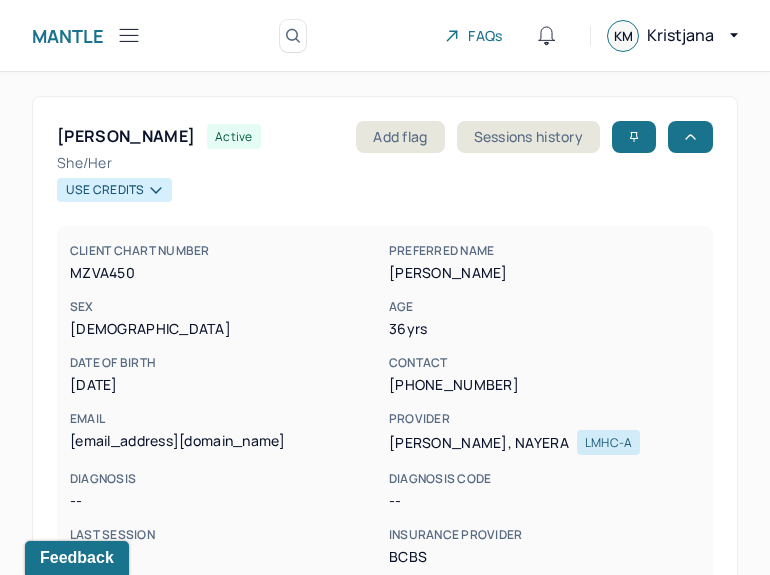 scroll, scrollTop: 545, scrollLeft: 0, axis: vertical 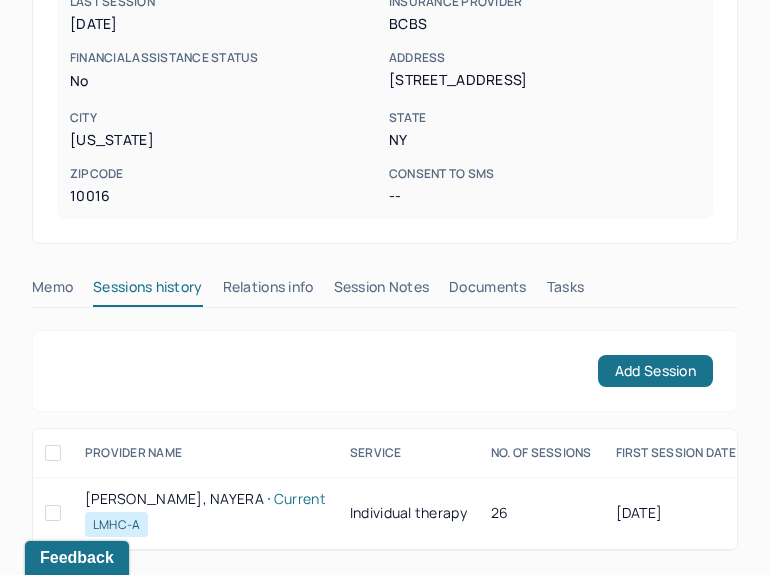 click on "Session Notes" at bounding box center (382, 291) 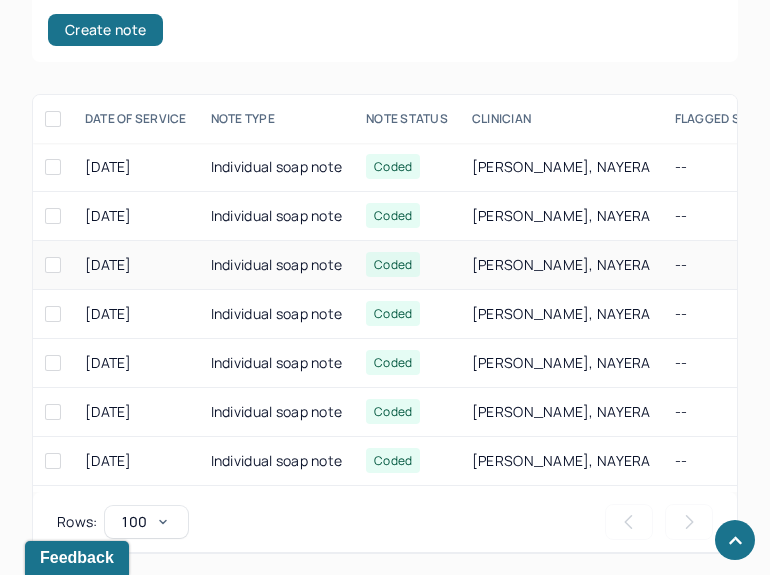 scroll, scrollTop: 979, scrollLeft: 0, axis: vertical 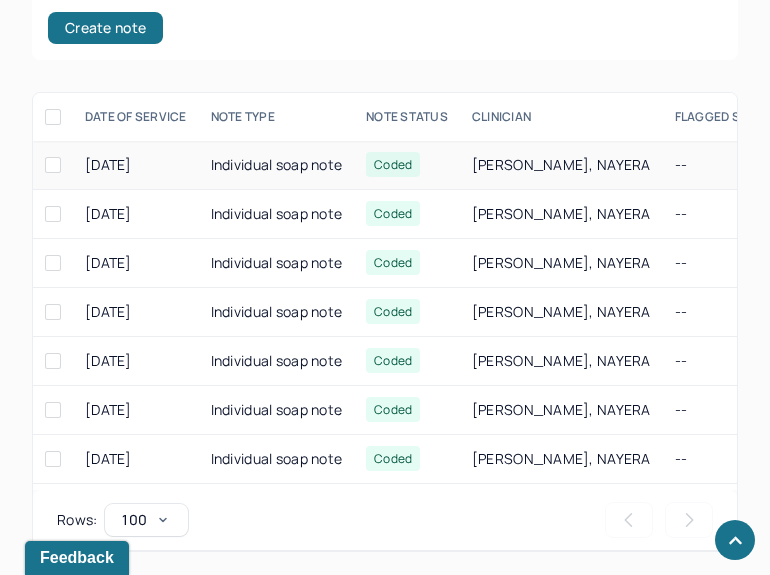 click on "Individual soap note" at bounding box center (277, 165) 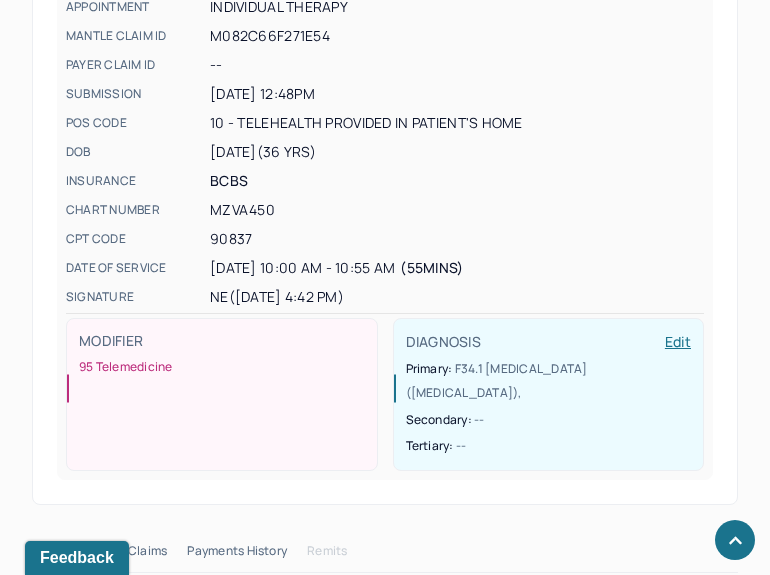 scroll, scrollTop: 0, scrollLeft: 0, axis: both 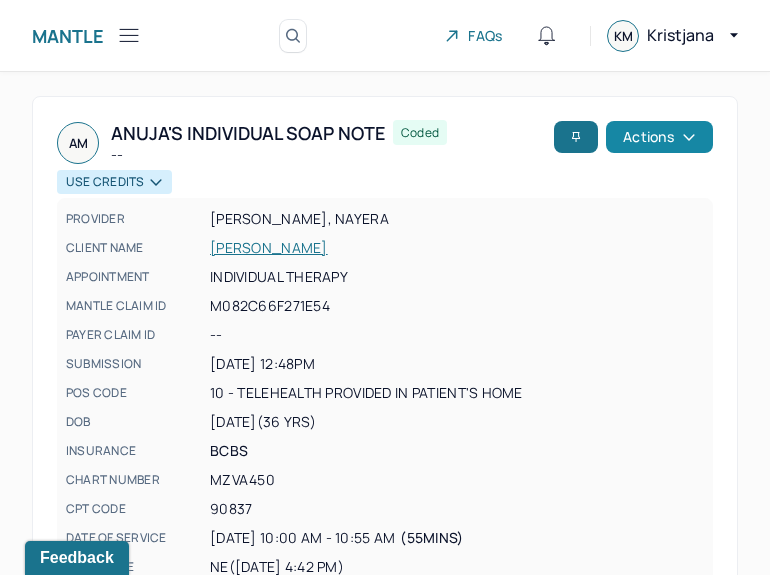 click on "Actions" at bounding box center [659, 137] 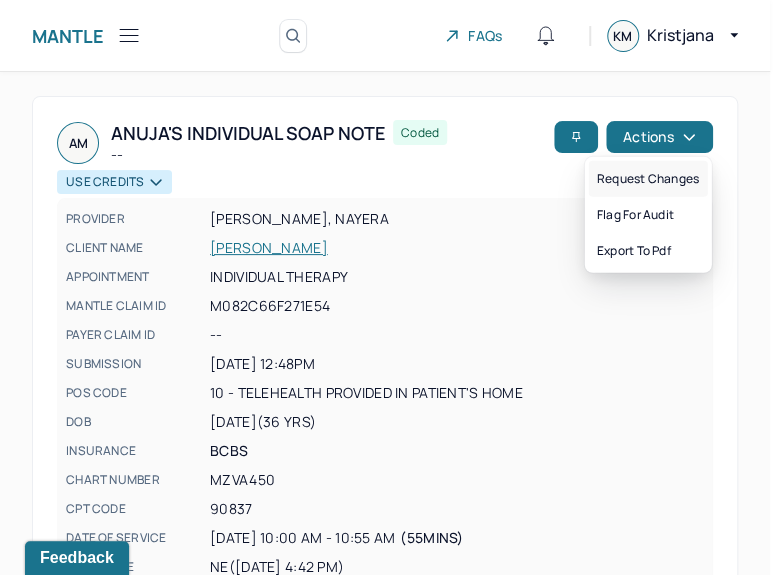 click on "Request changes" at bounding box center [648, 179] 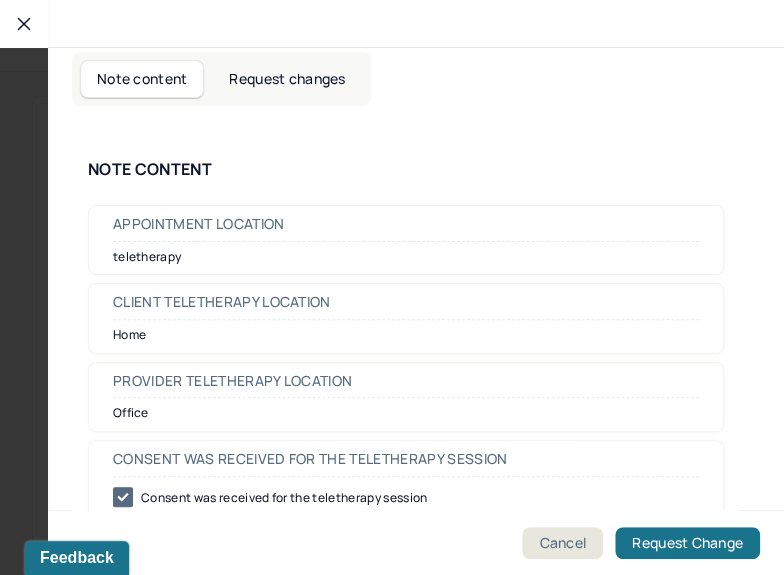 click on "Request changes" at bounding box center (287, 79) 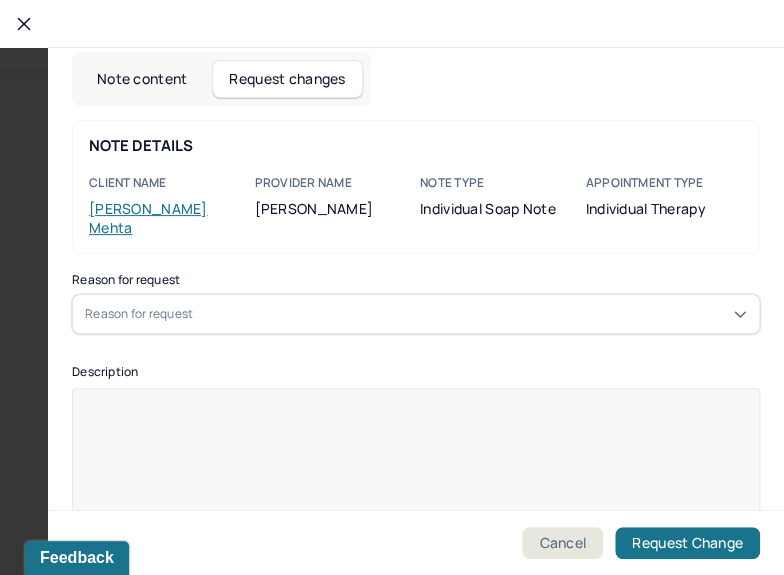 click on "Reason for request" at bounding box center (416, 314) 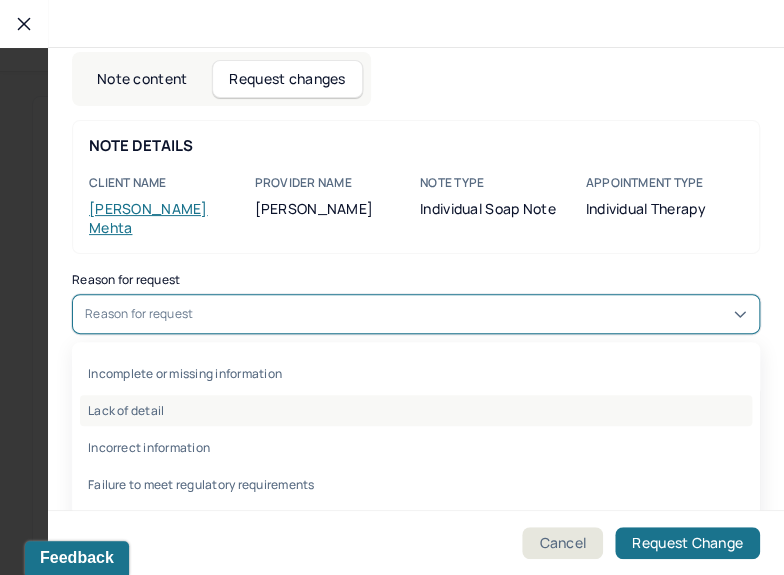 click on "Lack of detail" at bounding box center [416, 410] 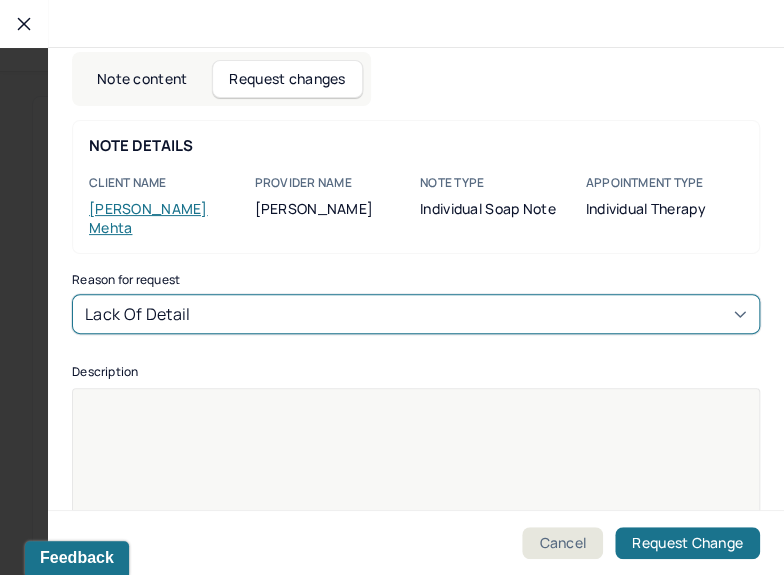 click at bounding box center [416, 501] 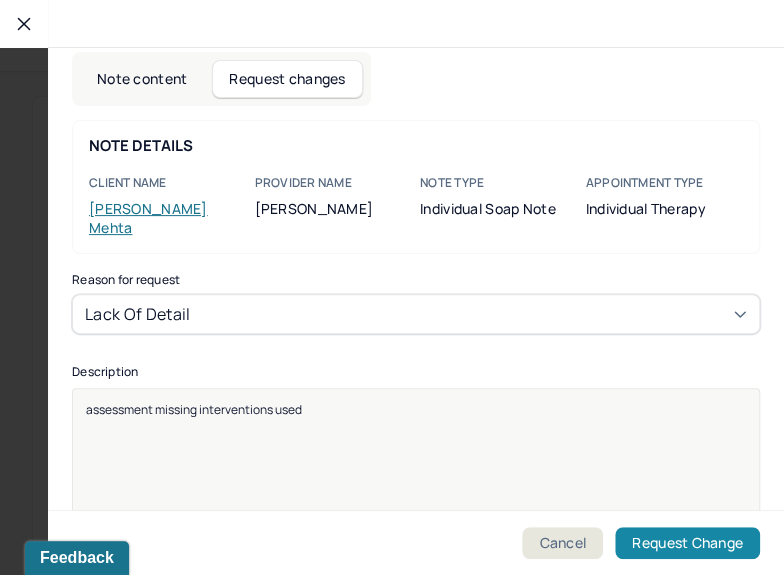 click on "Request Change" at bounding box center (687, 543) 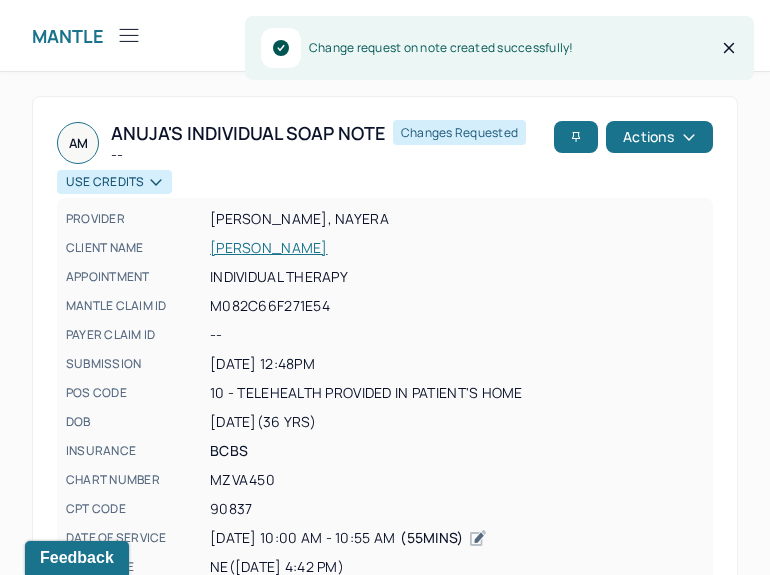 click 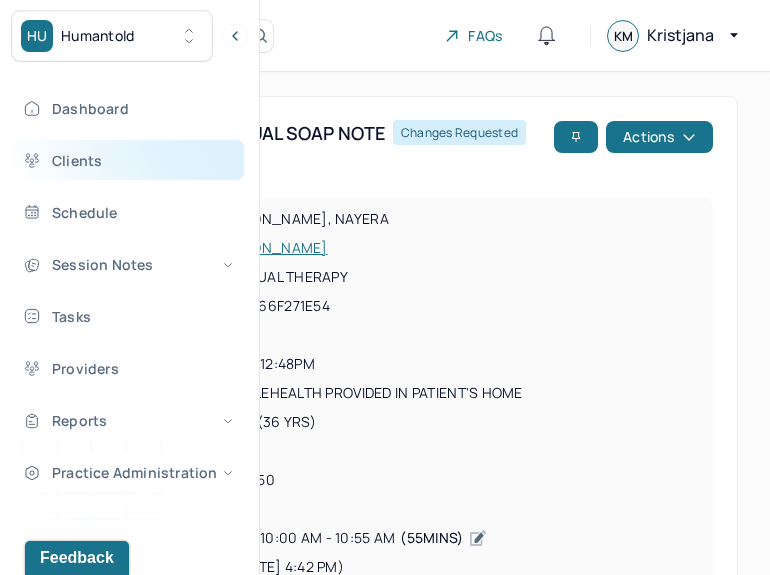 click on "Clients" at bounding box center [128, 160] 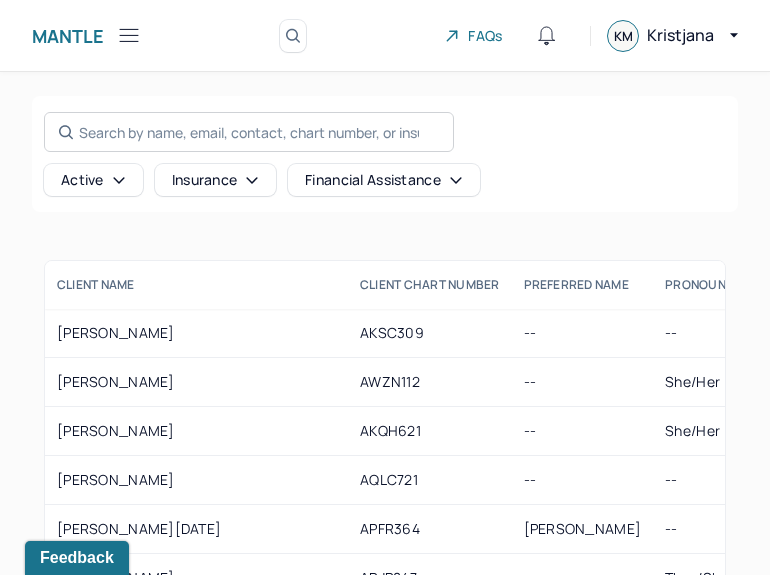 click on "Search by name, email, contact, chart number, or insurance id..." at bounding box center (249, 132) 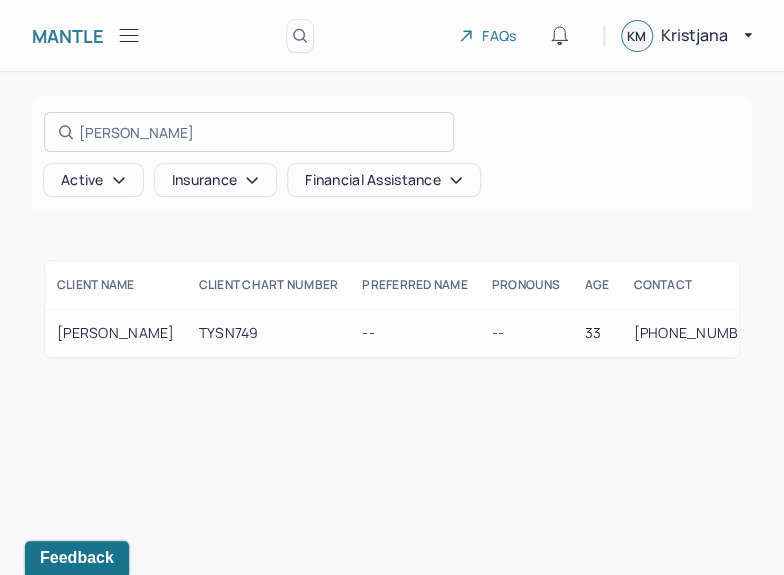 type on "Teerdhala" 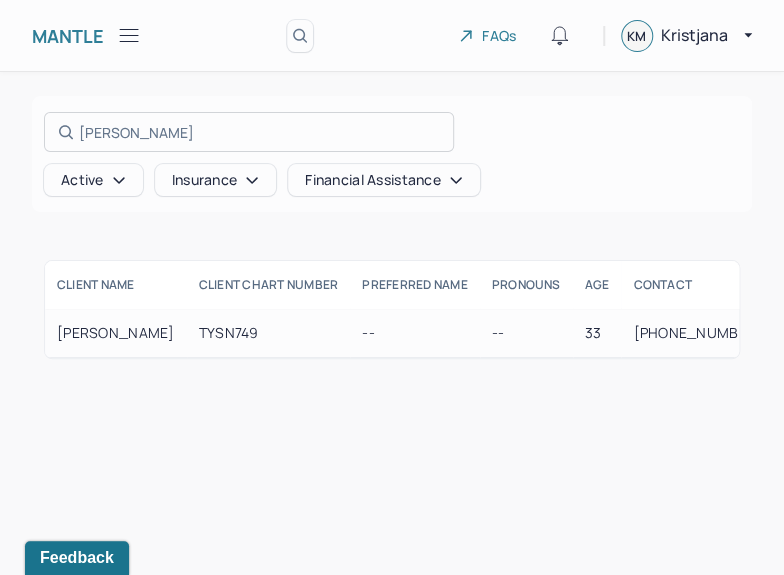 click at bounding box center (392, 287) 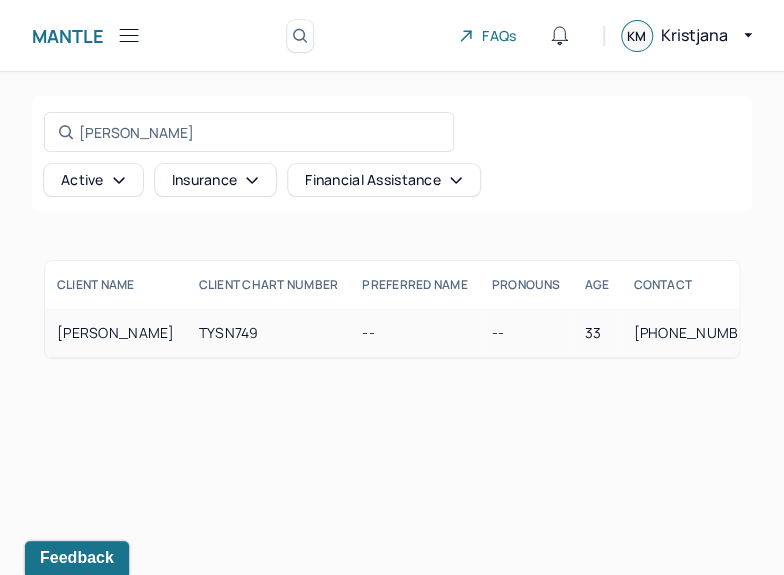 click on "TEERDHALA, SWATI" at bounding box center (116, 333) 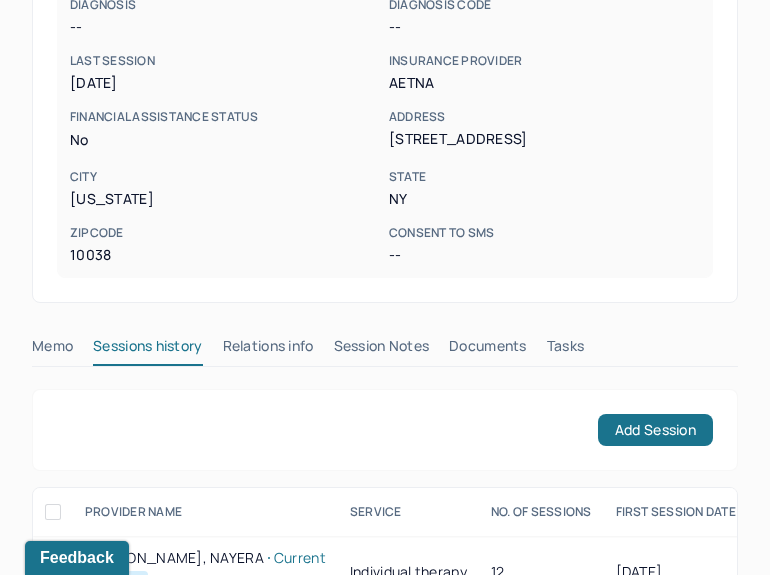 scroll, scrollTop: 545, scrollLeft: 0, axis: vertical 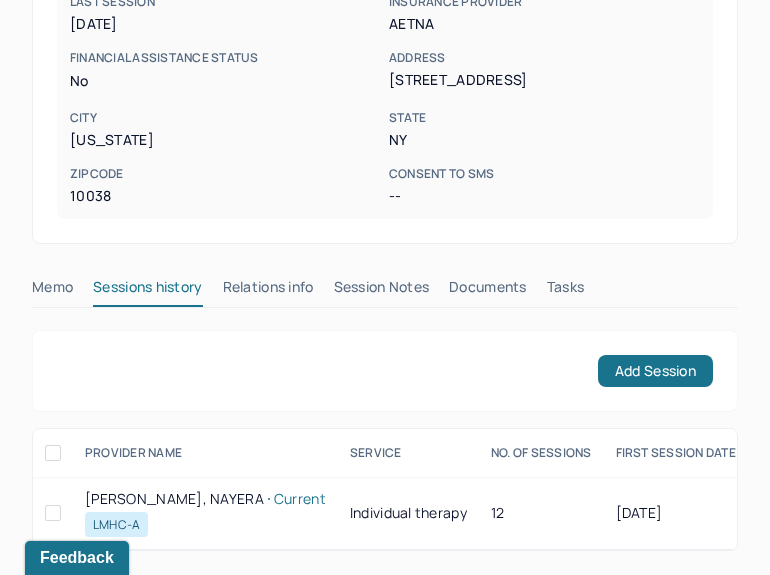 click on "Session Notes" at bounding box center [382, 291] 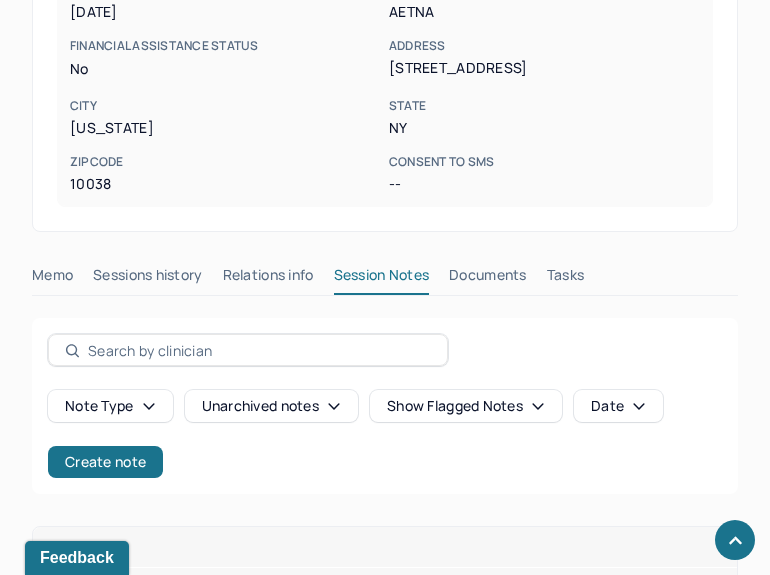 scroll, scrollTop: 808, scrollLeft: 0, axis: vertical 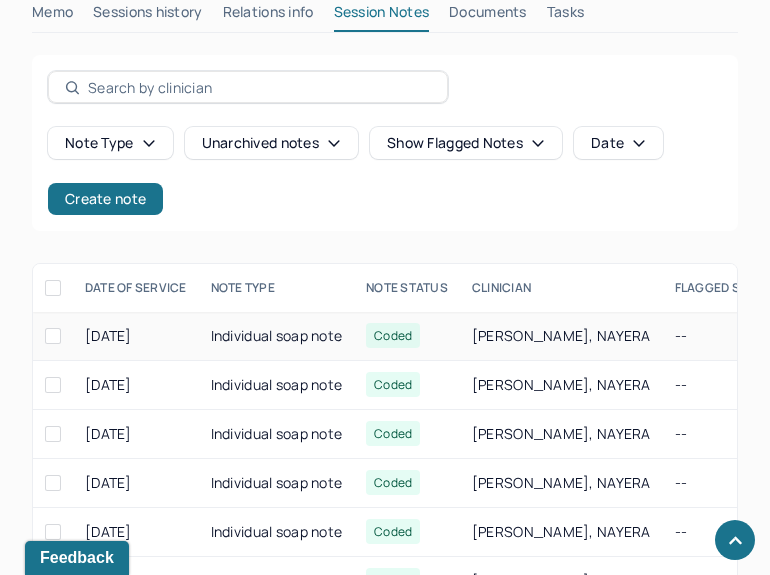 click on "Individual soap note" at bounding box center [277, 336] 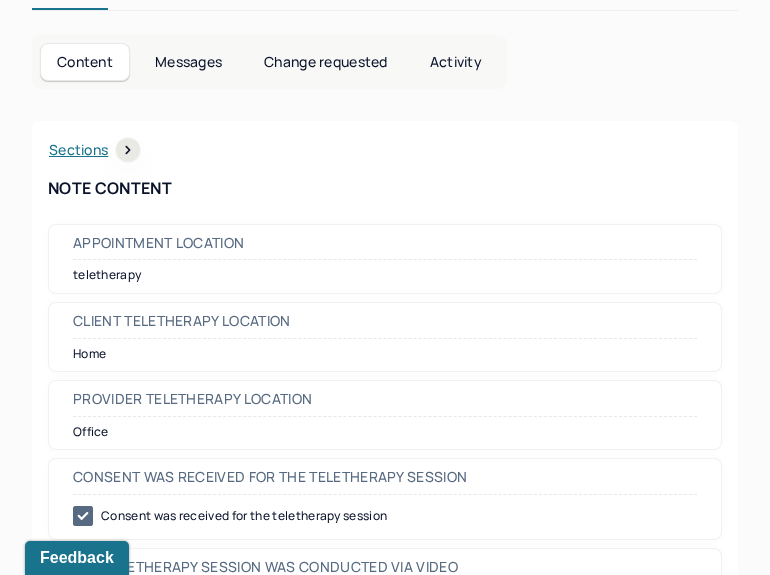 scroll, scrollTop: 0, scrollLeft: 0, axis: both 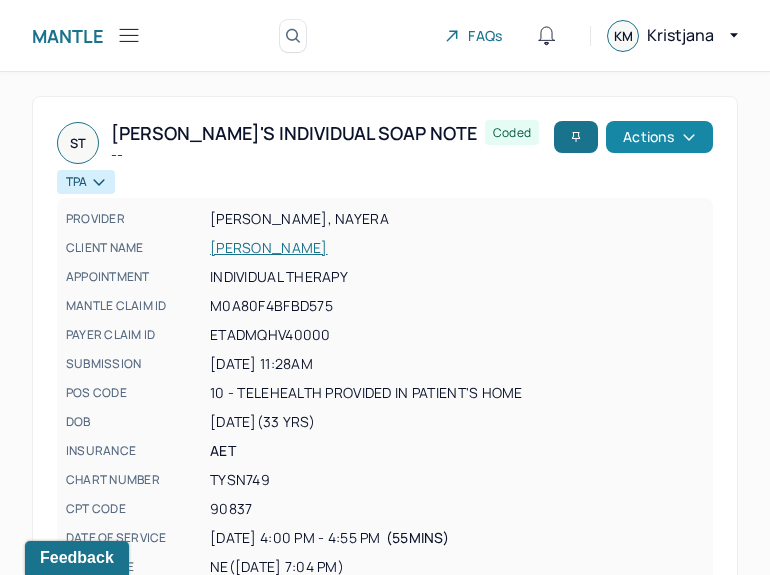 click on "Actions" at bounding box center [659, 137] 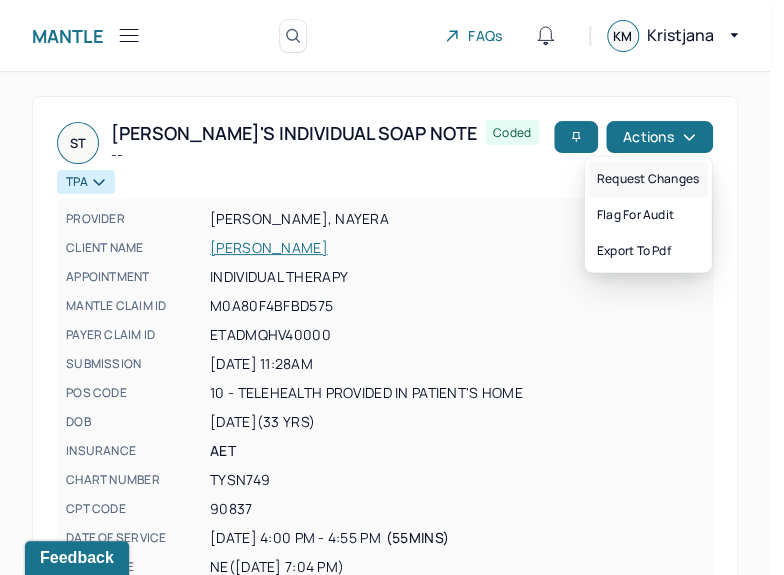 click on "Request changes" at bounding box center (648, 179) 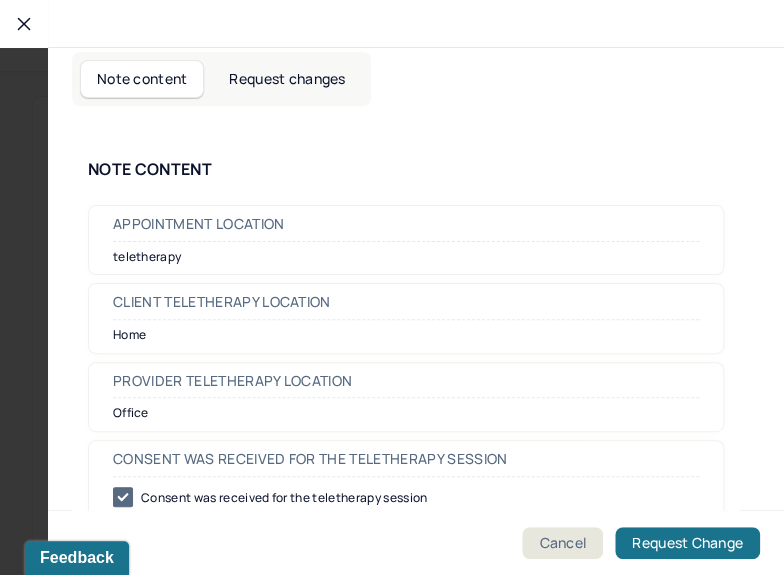 click on "Request changes" at bounding box center [287, 79] 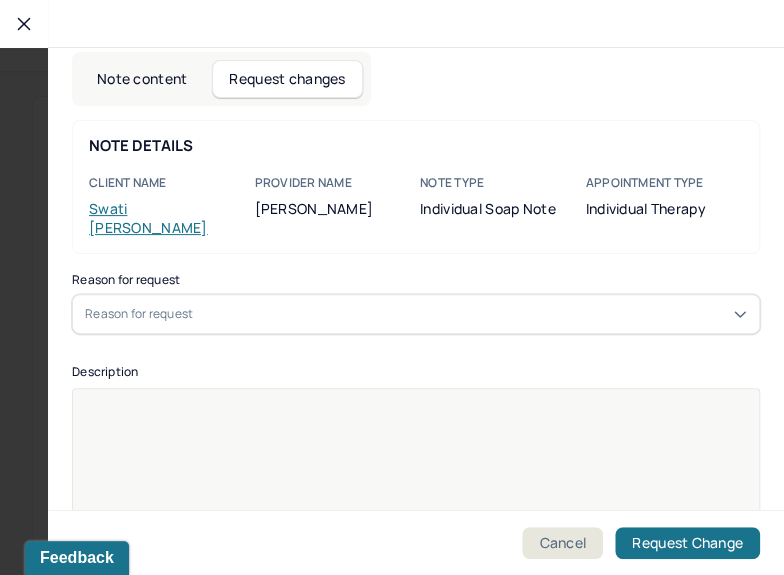 click on "Reason for request" at bounding box center (416, 314) 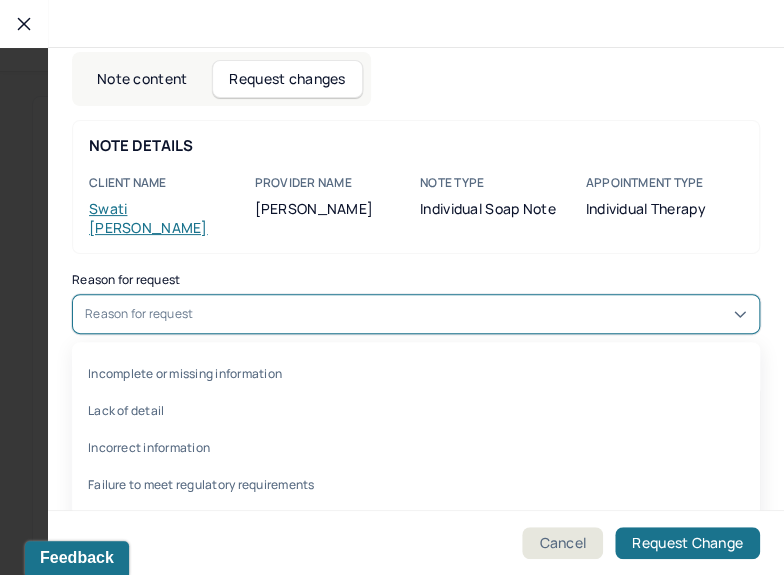 click on "Incomplete or missing information Lack of detail Incorrect information Failure to meet regulatory requirements Insufficient justification Other reason" at bounding box center (416, 466) 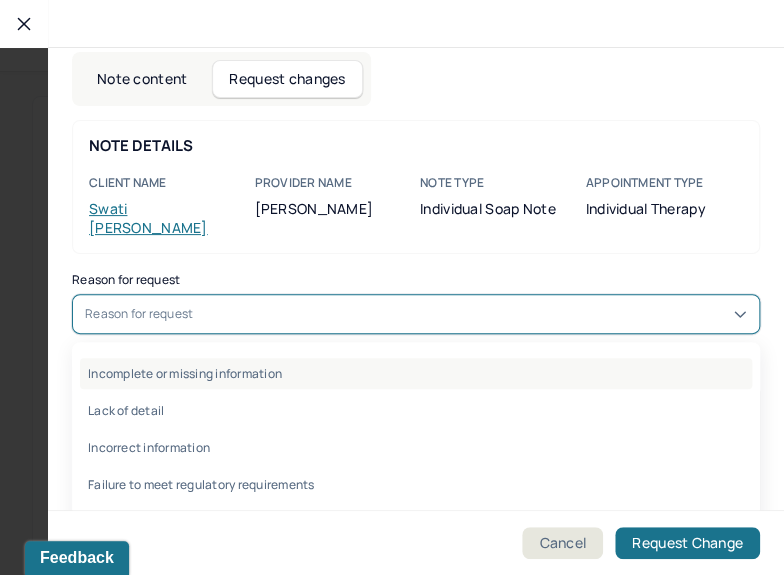 click on "Incomplete or missing information" at bounding box center [416, 373] 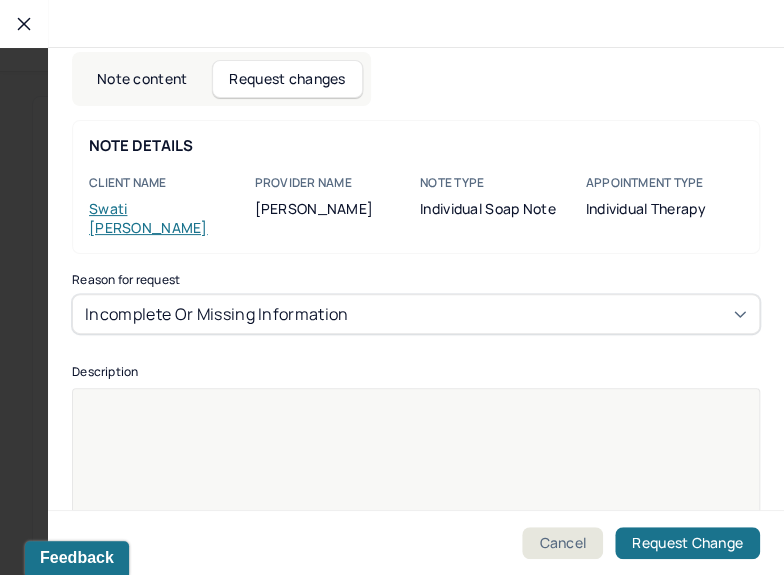 click at bounding box center (416, 501) 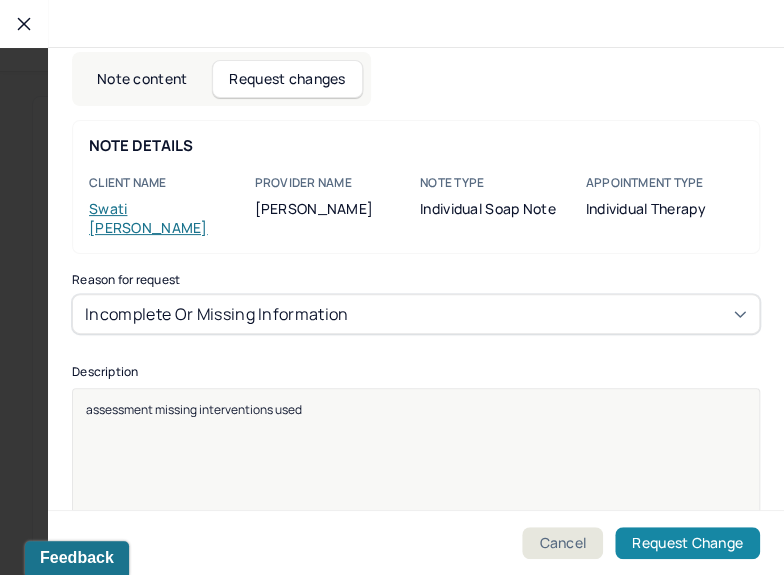 click on "Request Change" at bounding box center [687, 543] 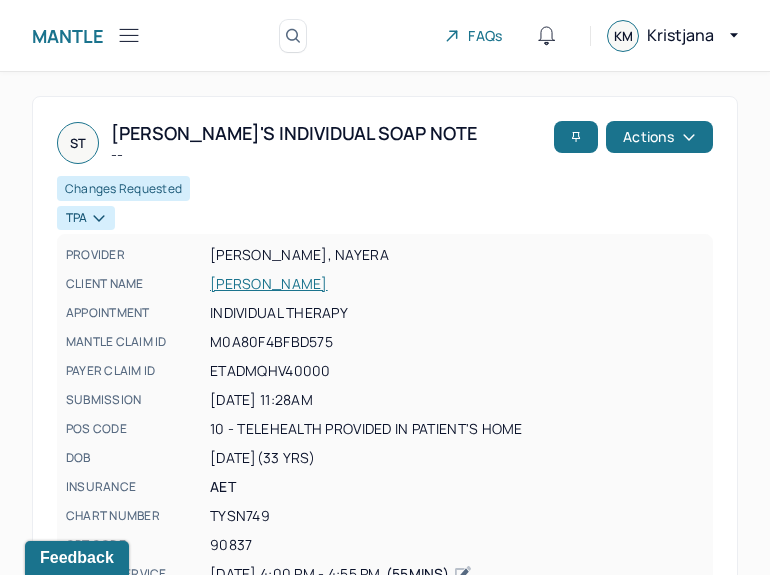 click on "Mantle     Note   Search by client name, chart number     FAQs     KM Kristjana" at bounding box center [385, 36] 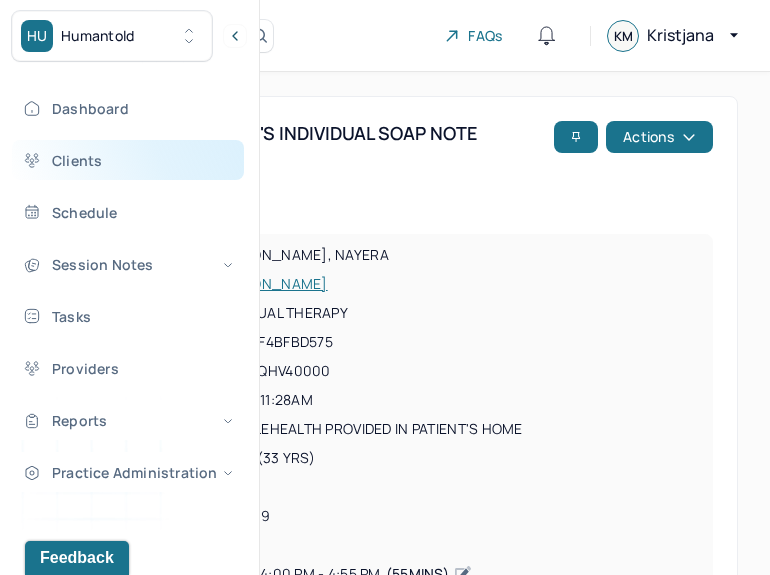 click on "Clients" at bounding box center [128, 160] 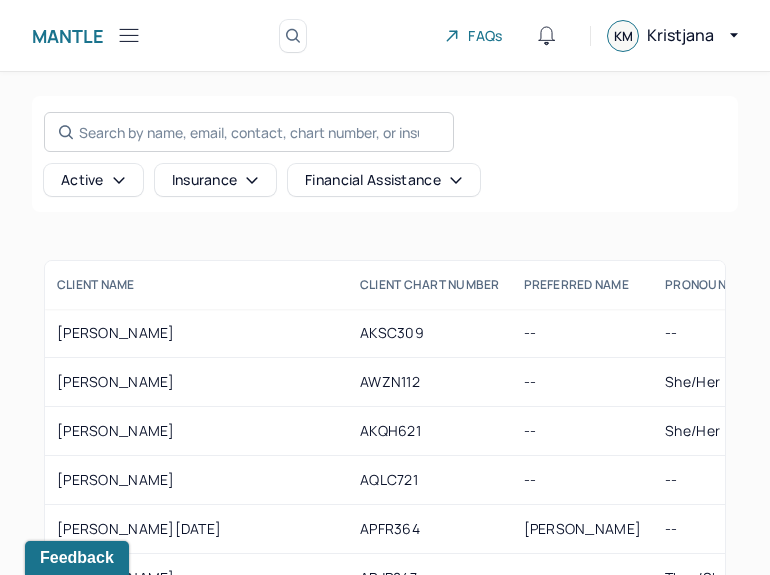 click on "Search by name, email, contact, chart number, or insurance id..." at bounding box center [249, 132] 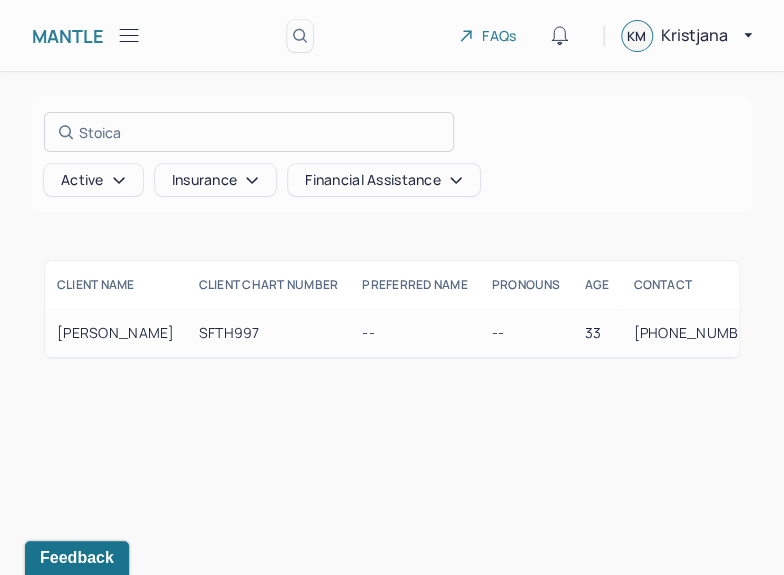 type on "Stoica" 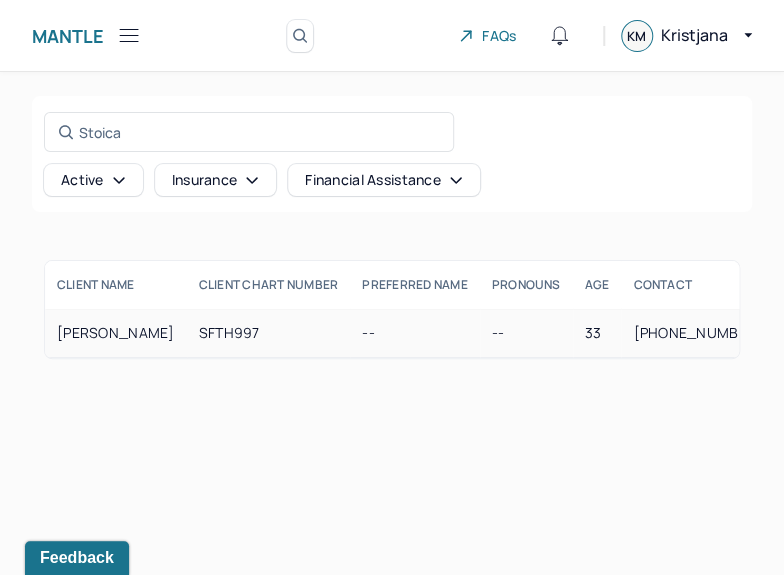 click on "STOICA, PATRICK" at bounding box center [116, 333] 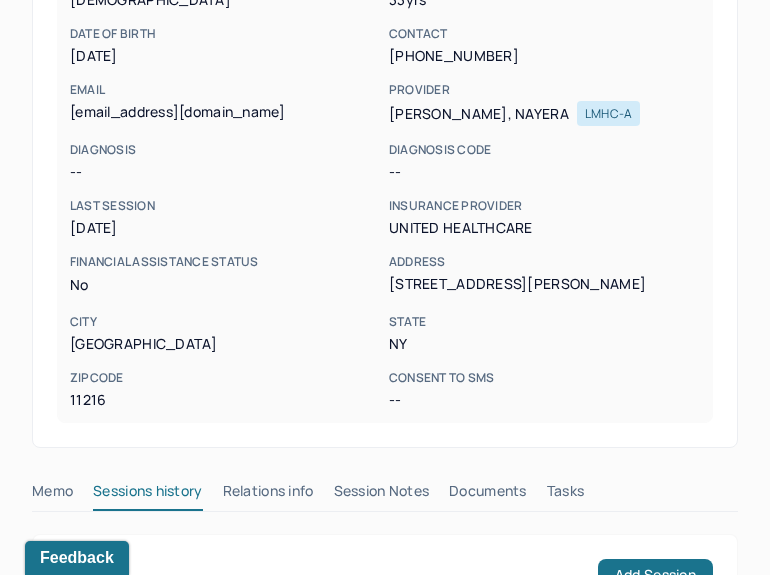 scroll, scrollTop: 309, scrollLeft: 0, axis: vertical 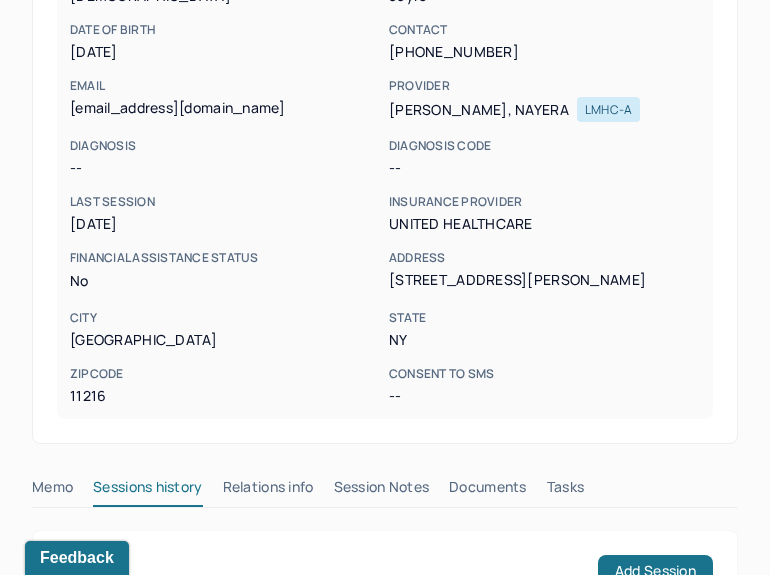 click on "Session Notes" at bounding box center (382, 491) 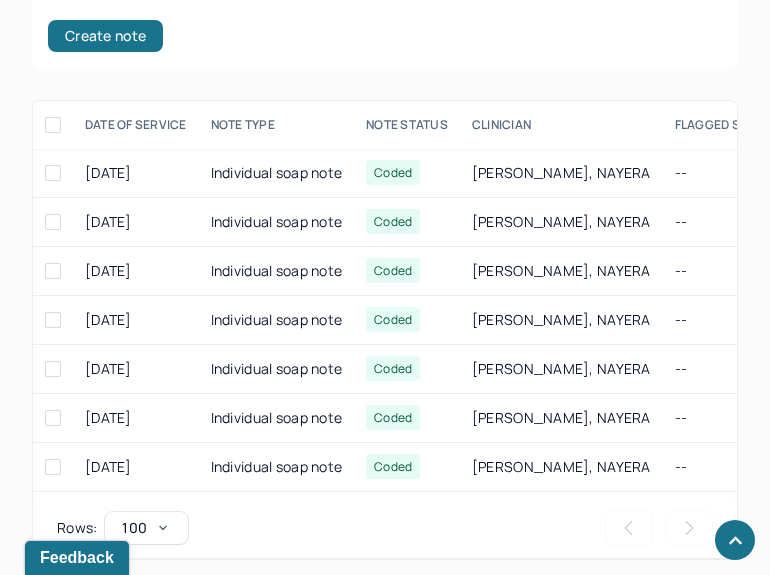 scroll, scrollTop: 955, scrollLeft: 0, axis: vertical 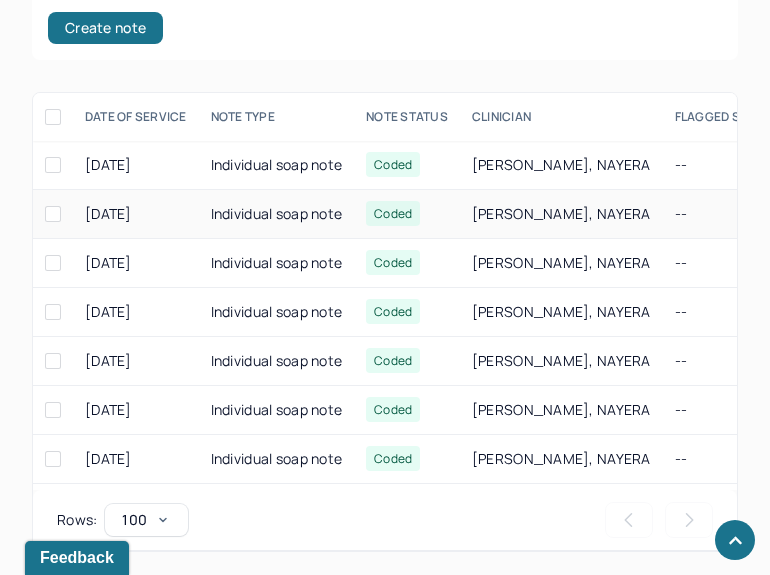 click on "Individual soap note" at bounding box center (277, 214) 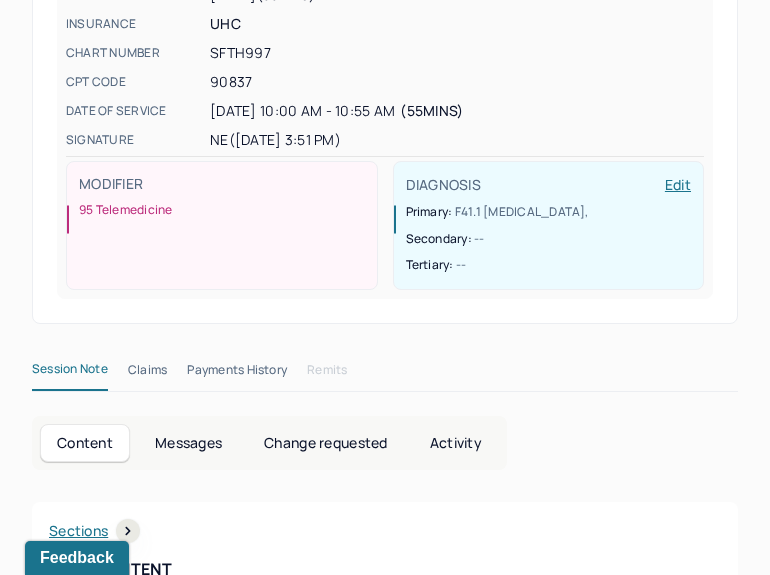 scroll, scrollTop: 0, scrollLeft: 0, axis: both 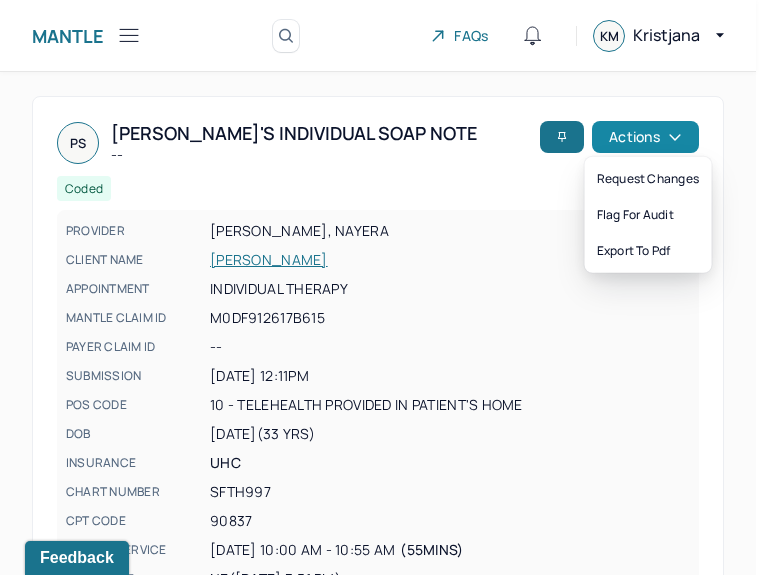 click on "Actions" at bounding box center [645, 137] 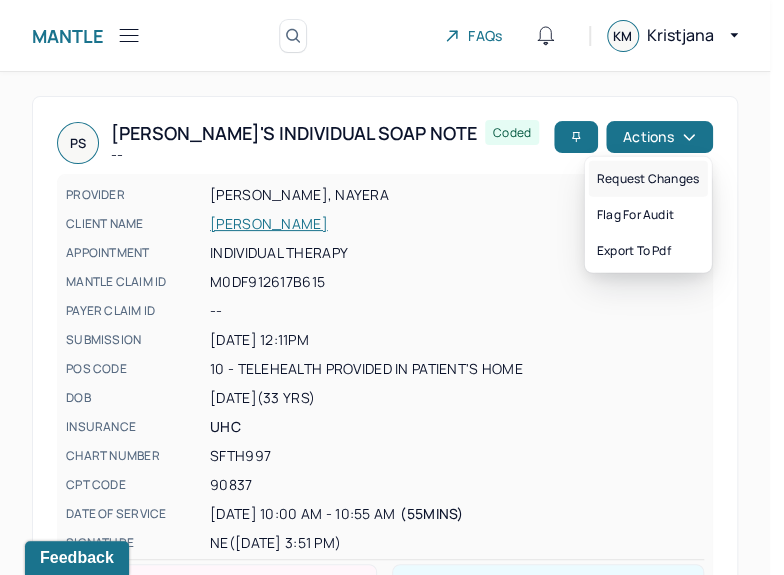click on "Request changes" at bounding box center (648, 179) 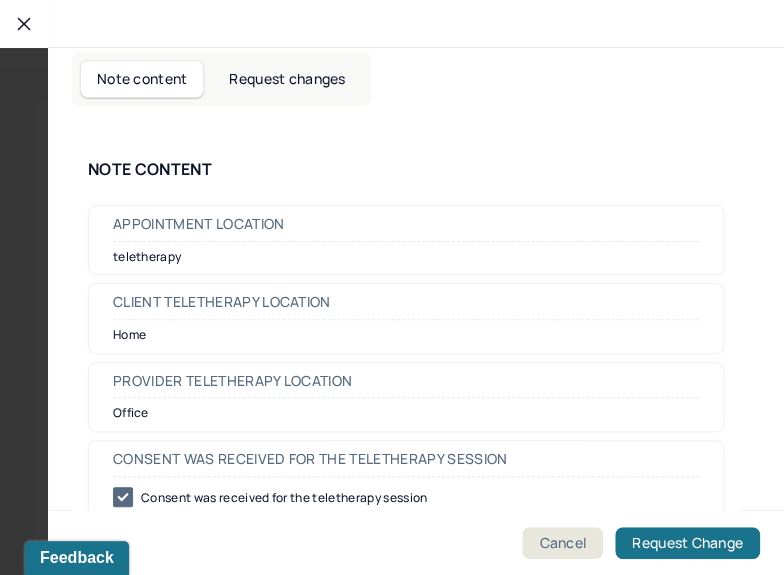 click on "Request changes" at bounding box center (287, 79) 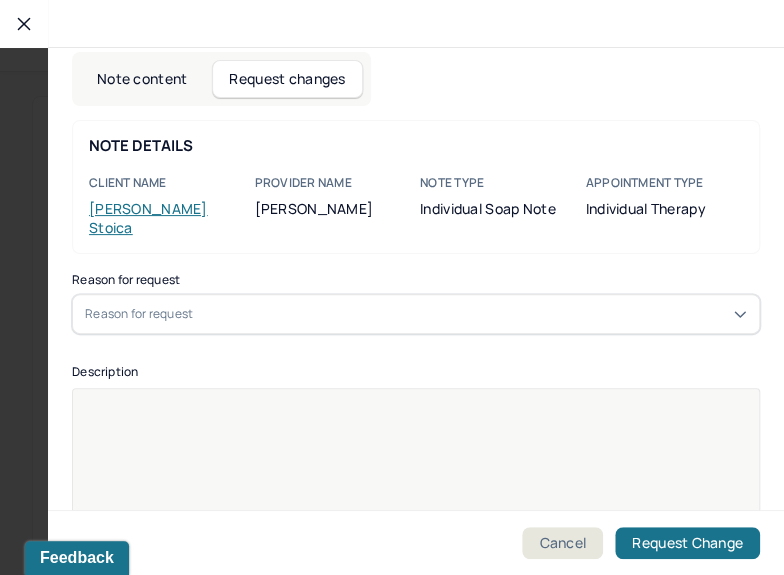 click on "Reason for request" at bounding box center (416, 314) 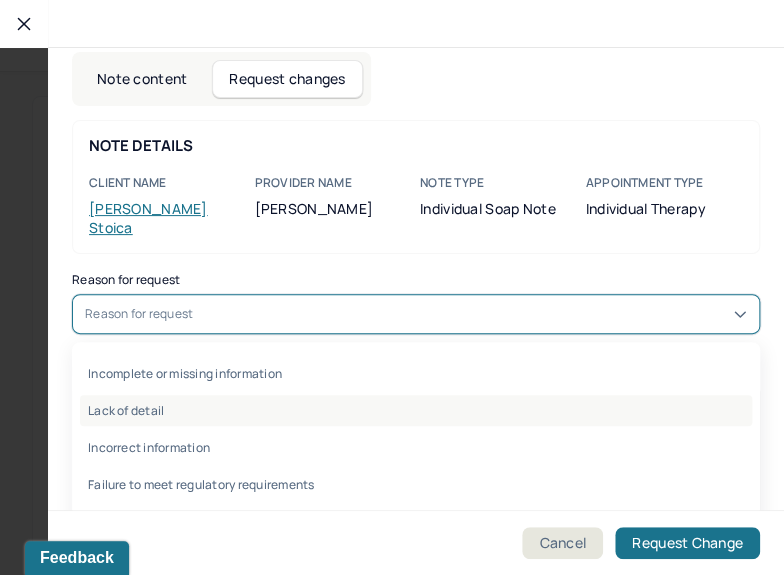 click on "Lack of detail" at bounding box center (416, 410) 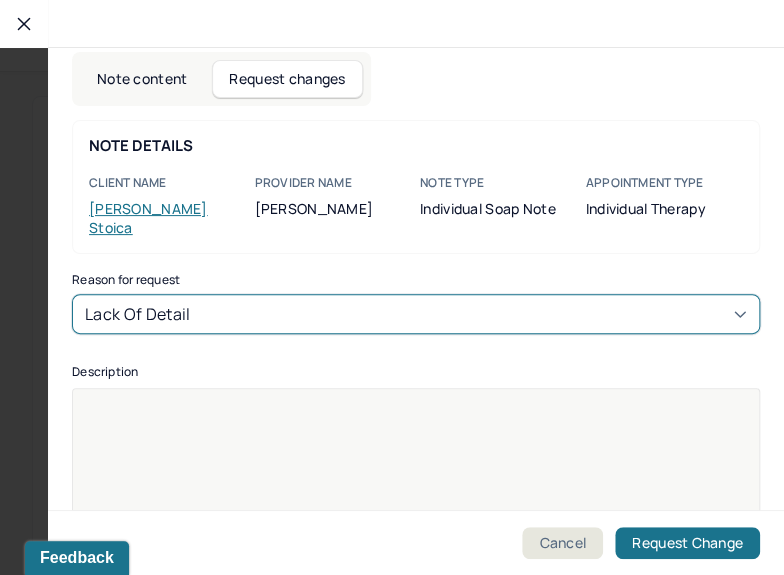 click on "Lack of detail" at bounding box center (416, 314) 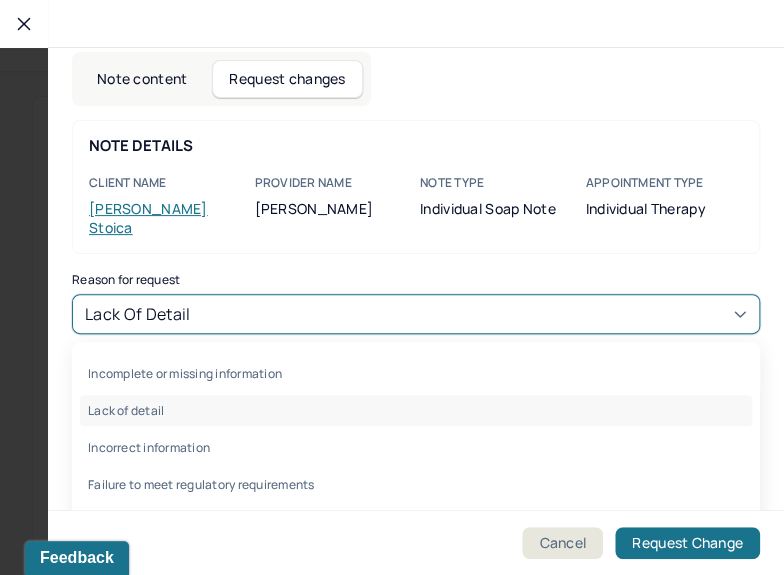 click on "Reason for request option Lack of detail, selected. 6 results available. Use Up and Down to choose options, press Enter to select the currently focused option, press Escape to exit the menu, press Tab to select the option and exit the menu. Lack of detail Incomplete or missing information Lack of detail Incorrect information Failure to meet regulatory requirements Insufficient justification Other reason" at bounding box center (416, 294) 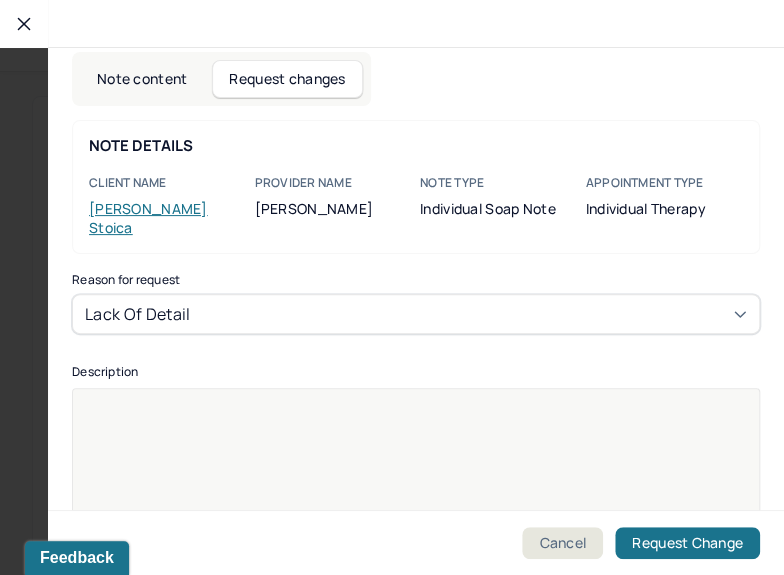 click at bounding box center (416, 501) 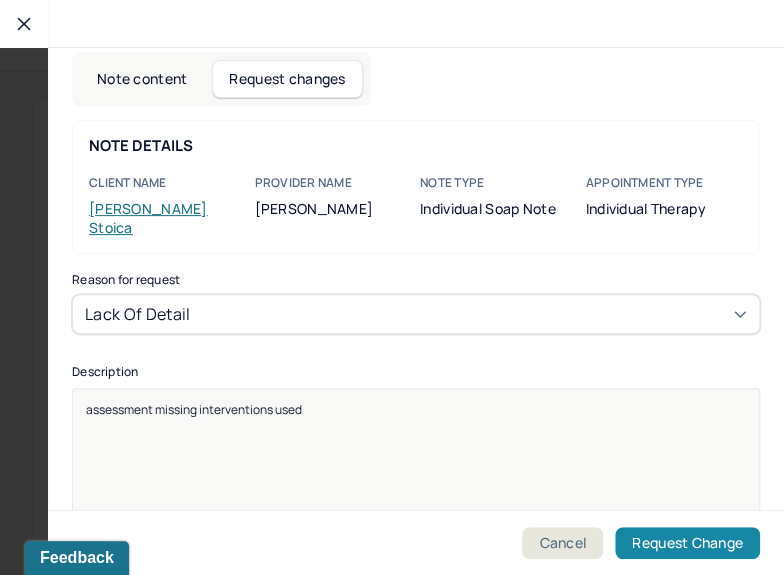 click on "Request Change" at bounding box center (687, 543) 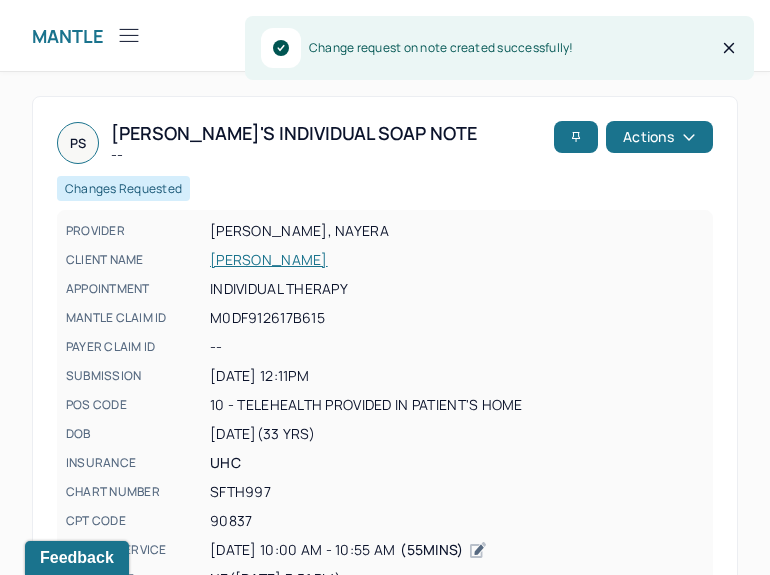 click 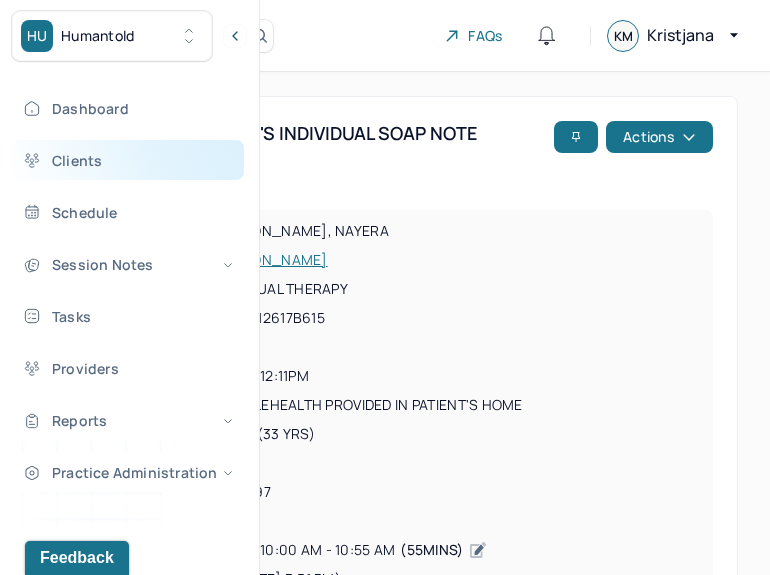 click on "Clients" at bounding box center [128, 160] 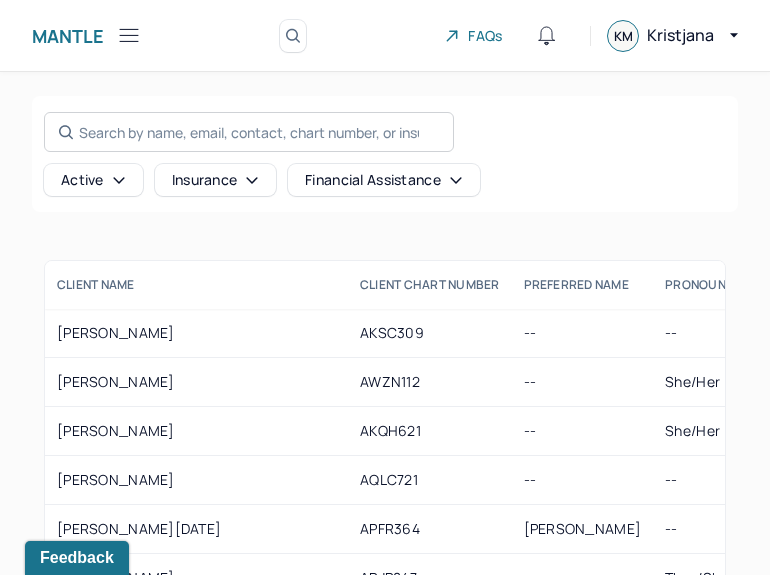 click on "Search by name, email, contact, chart number, or insurance id..." at bounding box center [249, 132] 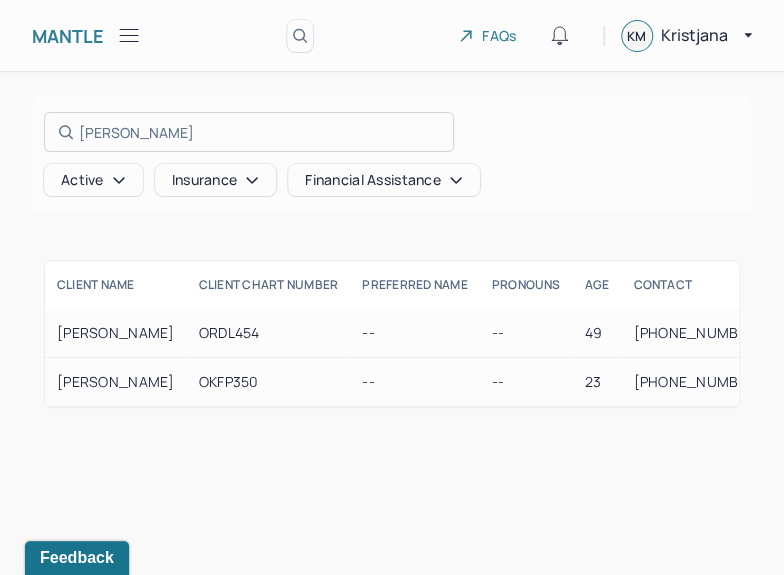 type on "O'Neill" 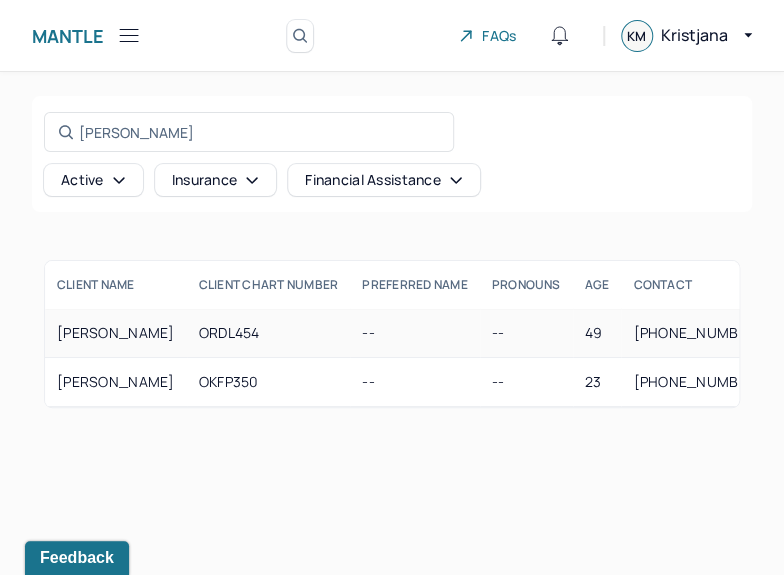 click on "ORDL454" at bounding box center (269, 333) 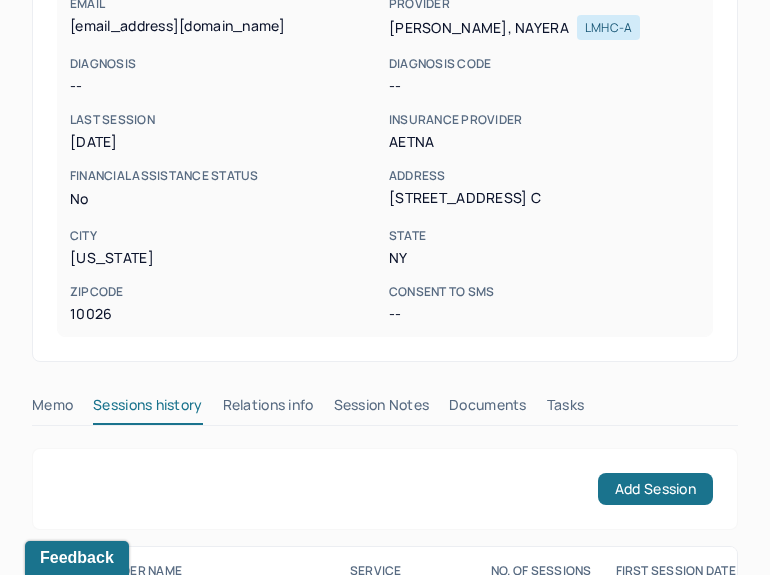 scroll, scrollTop: 394, scrollLeft: 0, axis: vertical 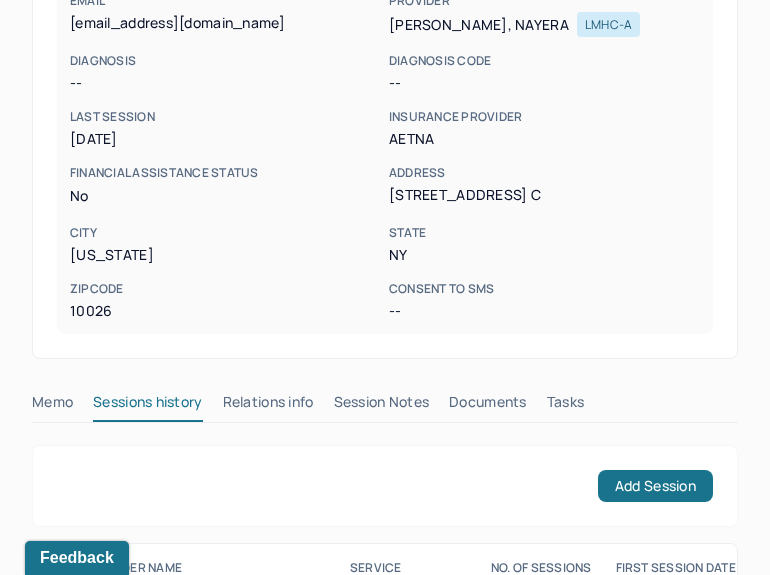 click on "Session Notes" at bounding box center (382, 406) 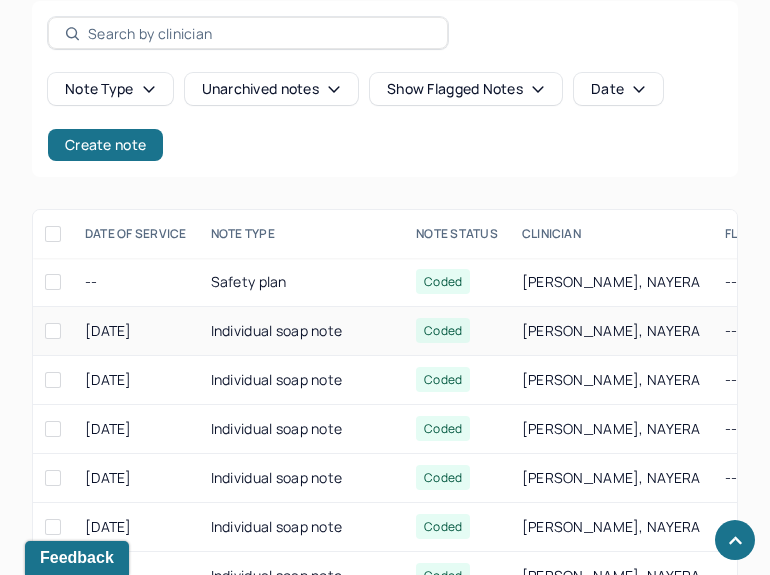 click on "Individual soap note" at bounding box center [302, 331] 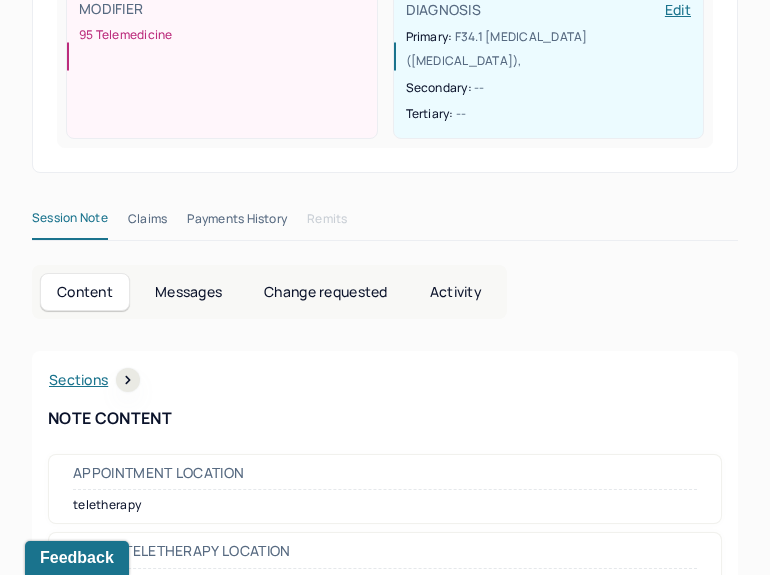scroll, scrollTop: 0, scrollLeft: 0, axis: both 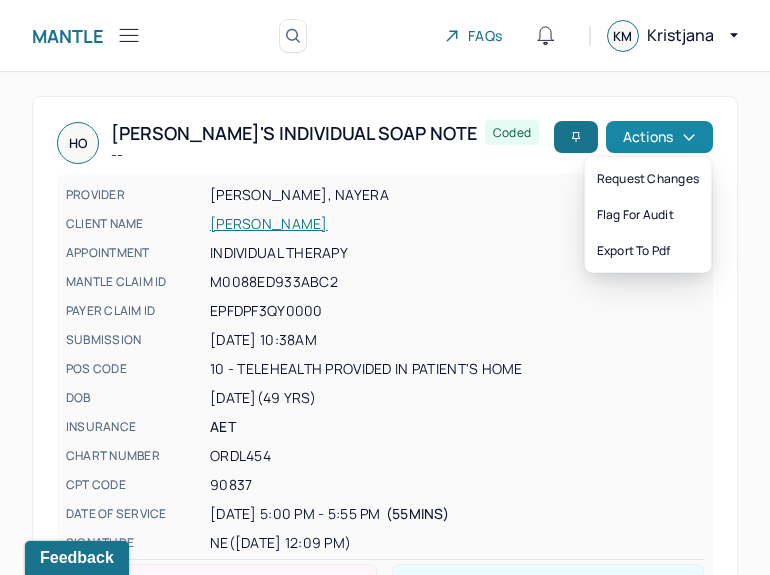 click on "Actions" at bounding box center [659, 137] 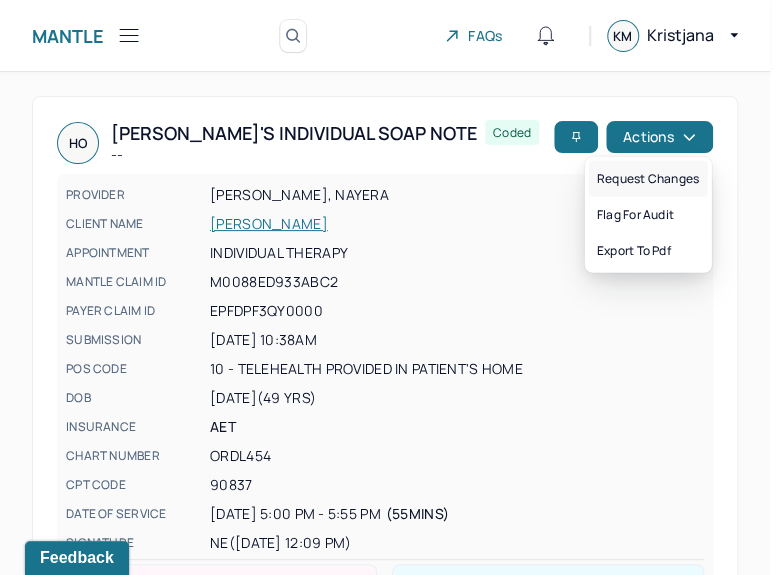 click on "Request changes" at bounding box center [648, 179] 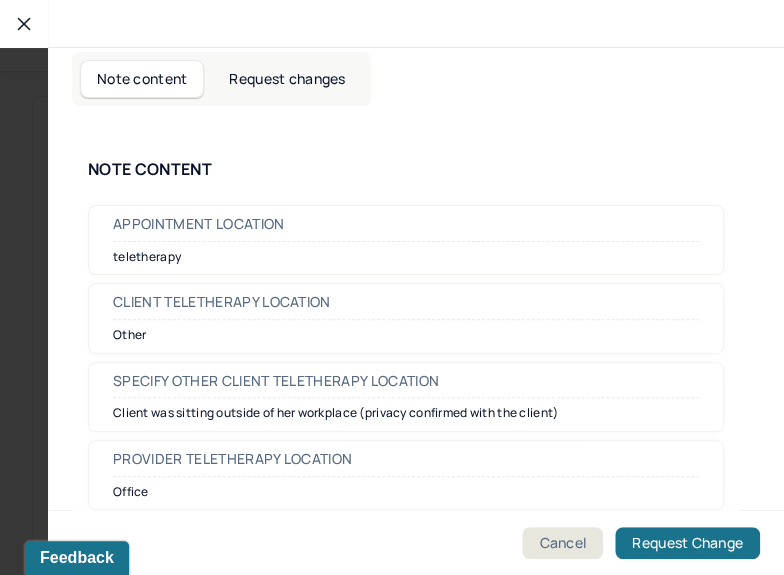 click on "Note content     Request changes" at bounding box center [221, 79] 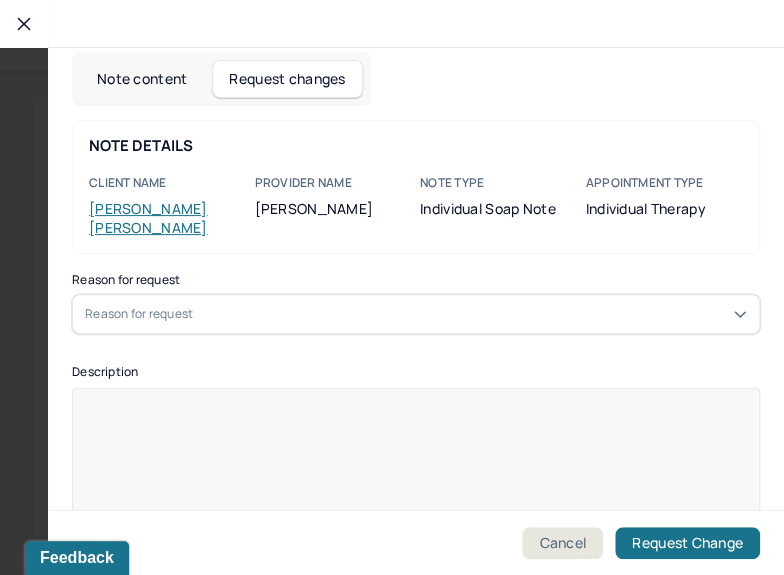 click on "Reason for request" at bounding box center [416, 314] 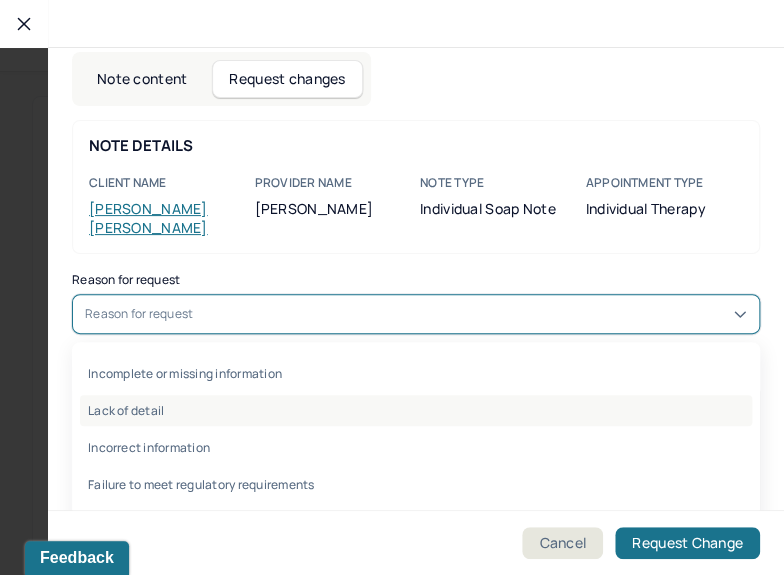 click on "Lack of detail" at bounding box center [416, 410] 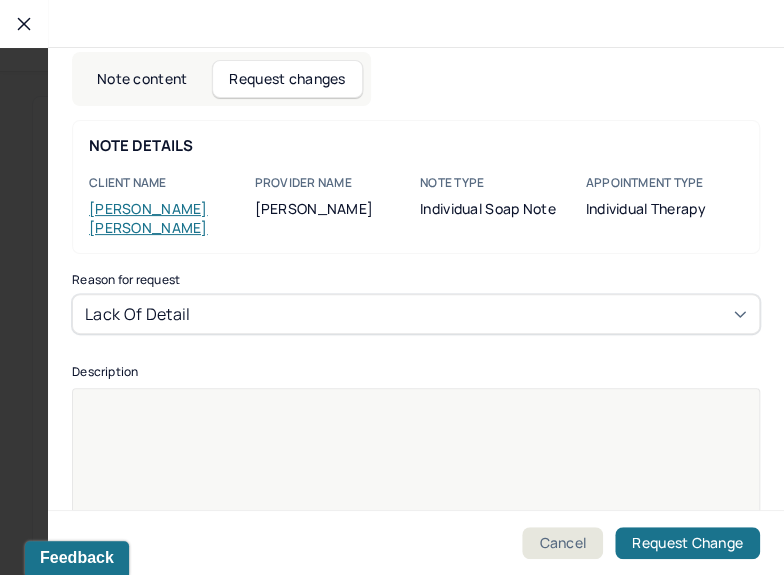 click at bounding box center [416, 501] 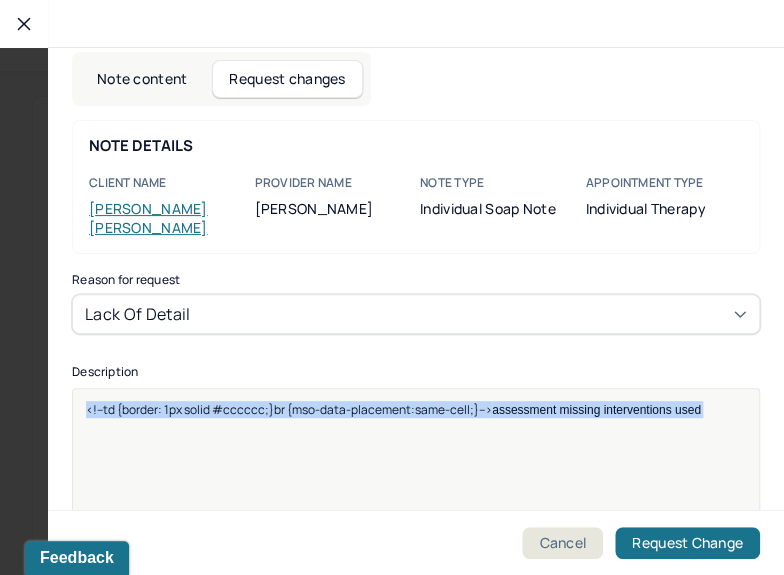 drag, startPoint x: 701, startPoint y: 390, endPoint x: -1, endPoint y: 339, distance: 703.8501 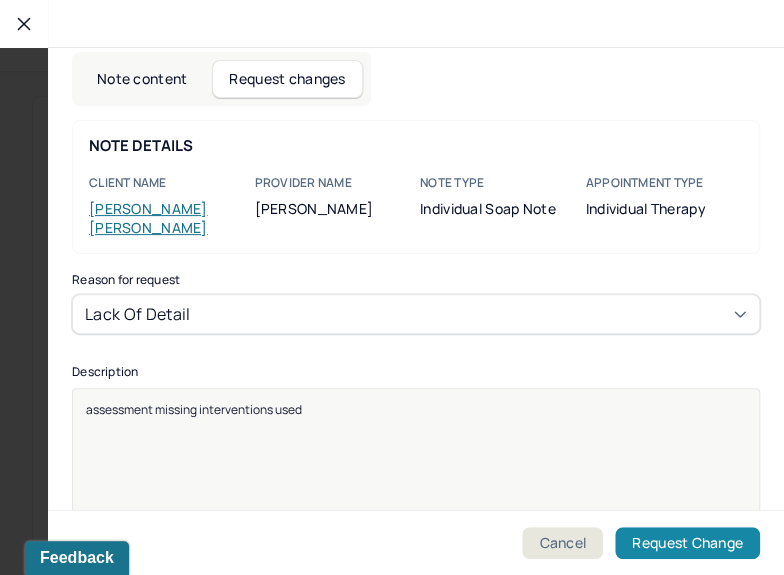 click on "Request Change" at bounding box center (687, 543) 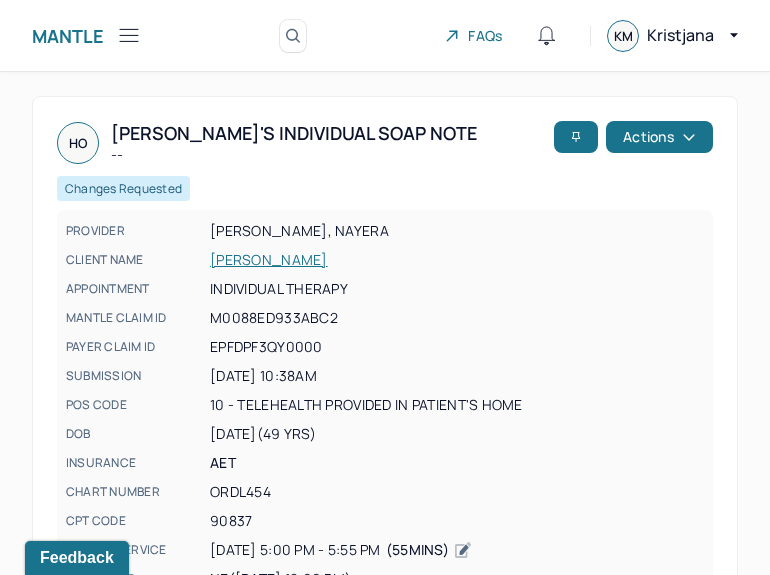 click at bounding box center (129, 35) 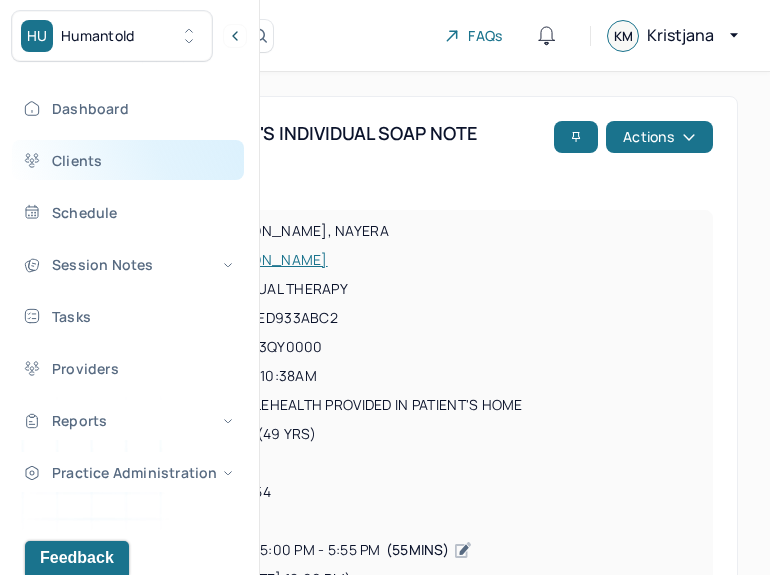 click on "Clients" at bounding box center (128, 160) 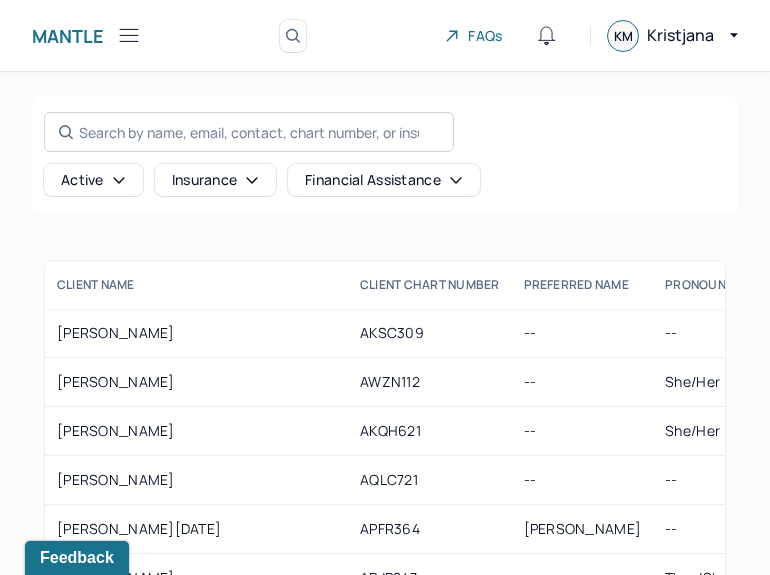 click on "Search by name, email, contact, chart number, or insurance id..." at bounding box center [249, 132] 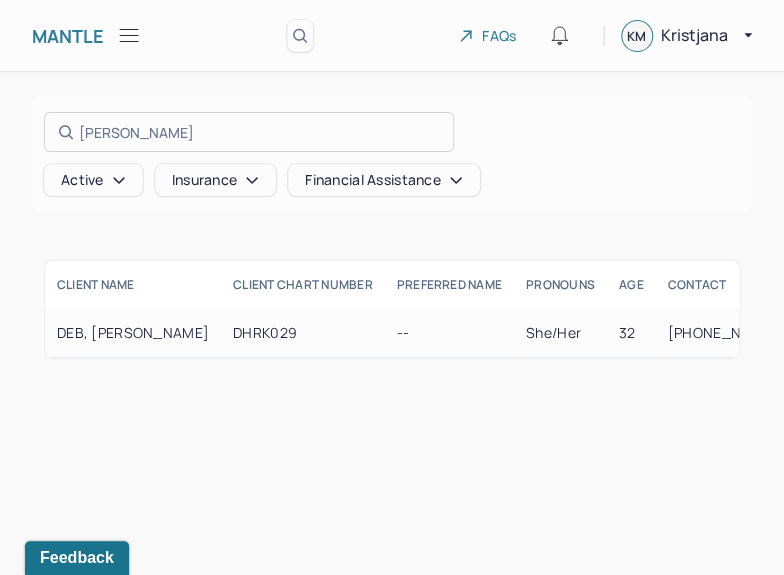 type on "Kritika" 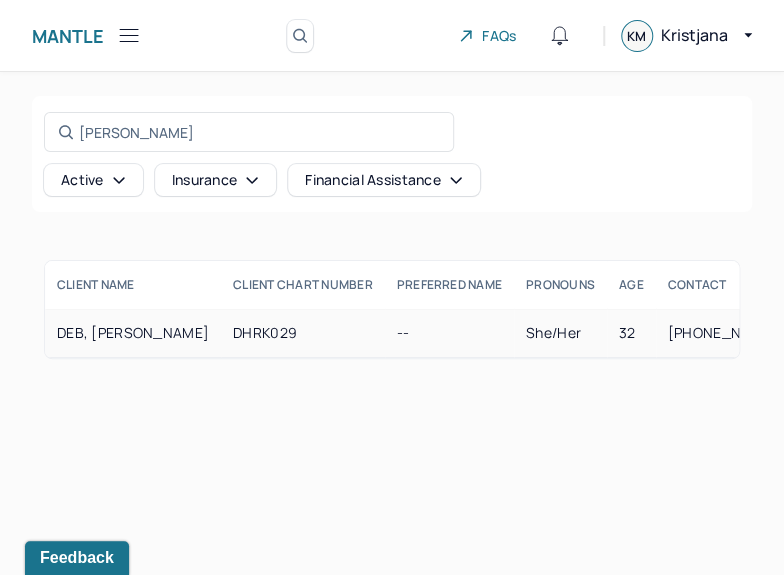 click on "DHRK029" at bounding box center [303, 333] 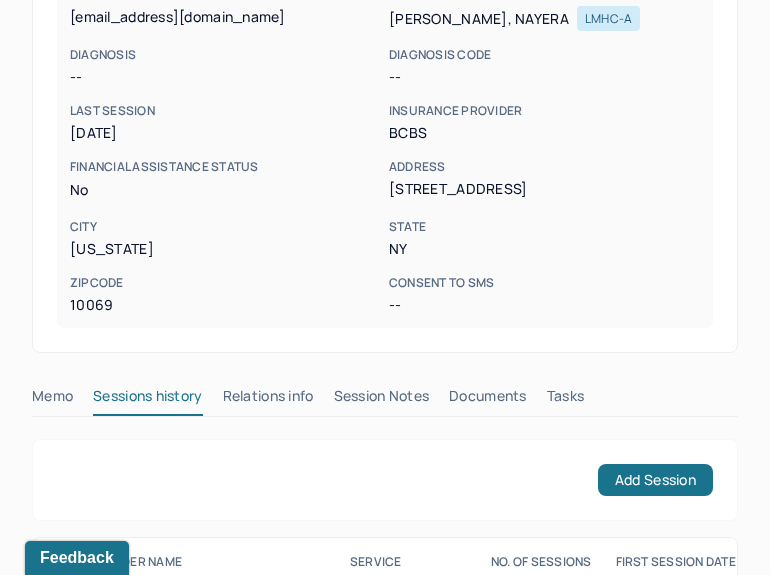 click on "Session Notes" at bounding box center (382, 400) 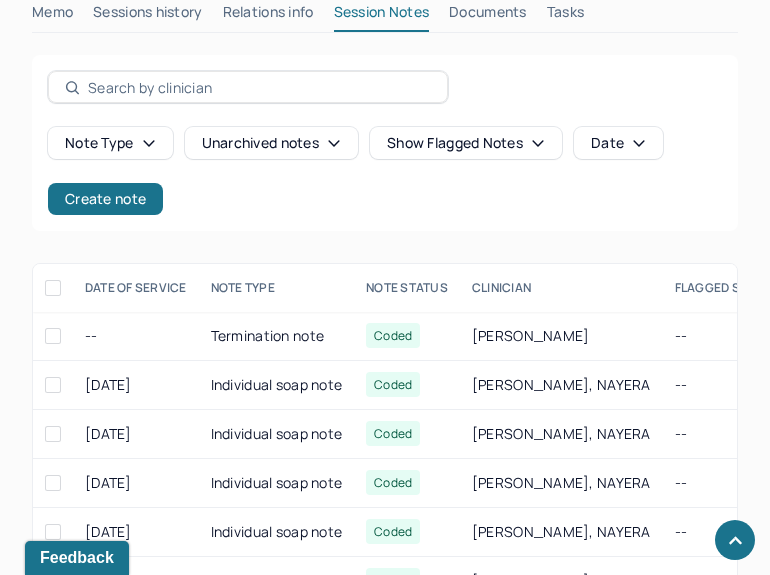 scroll, scrollTop: 785, scrollLeft: 0, axis: vertical 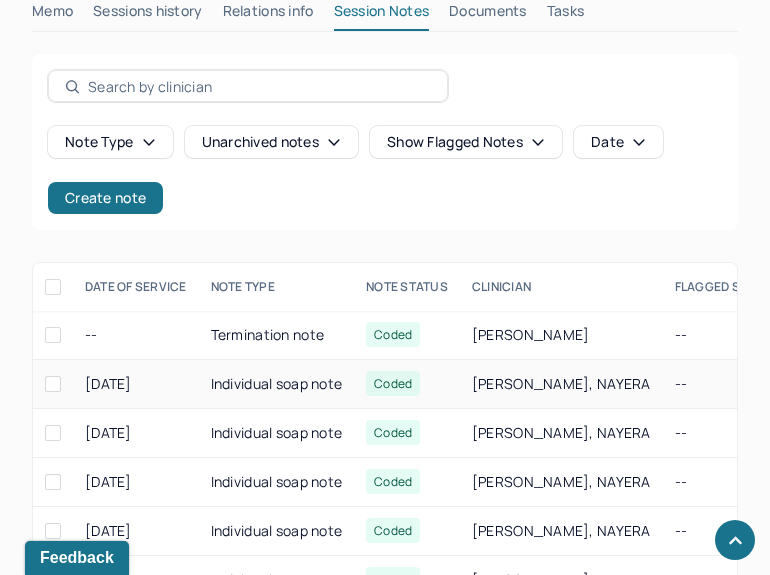 click on "Individual soap note" at bounding box center [277, 384] 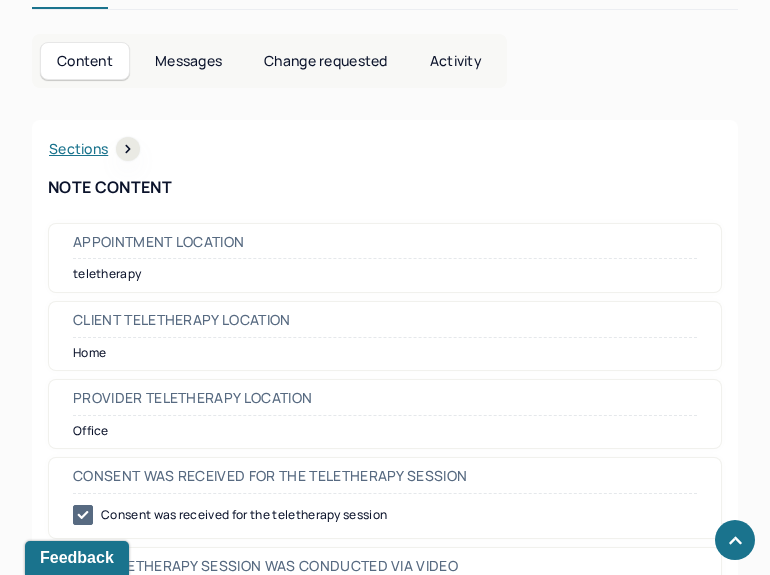 scroll, scrollTop: 0, scrollLeft: 0, axis: both 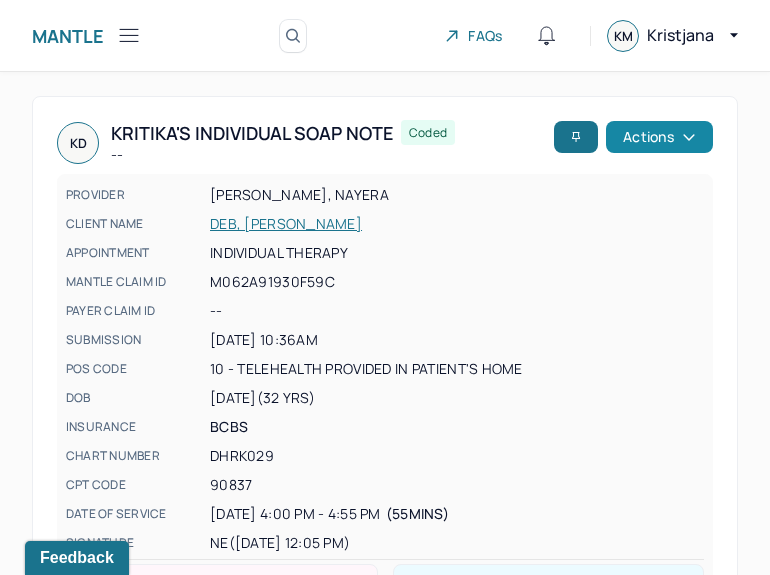 click on "Actions" at bounding box center [659, 137] 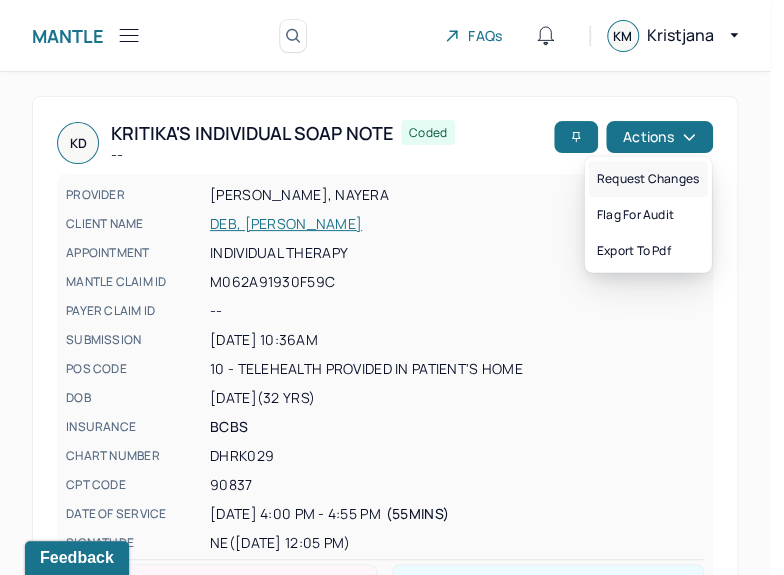 click on "Request changes" at bounding box center [648, 179] 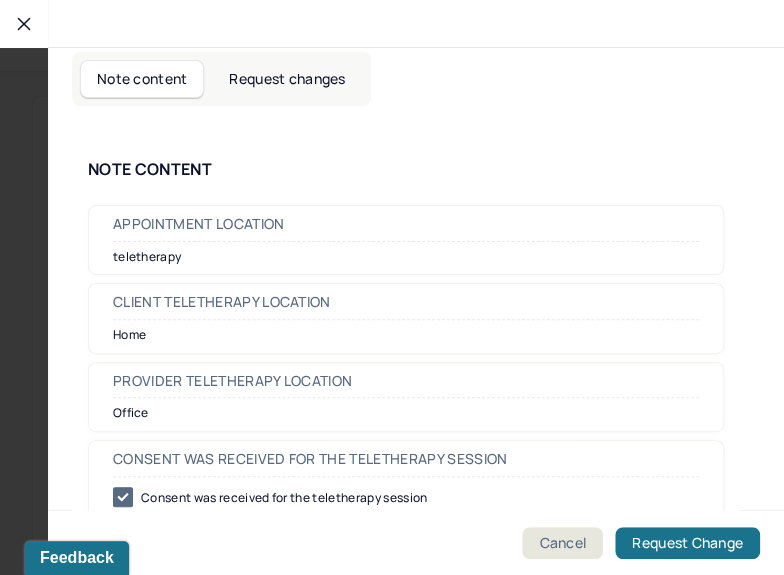 click on "Request changes" at bounding box center [287, 79] 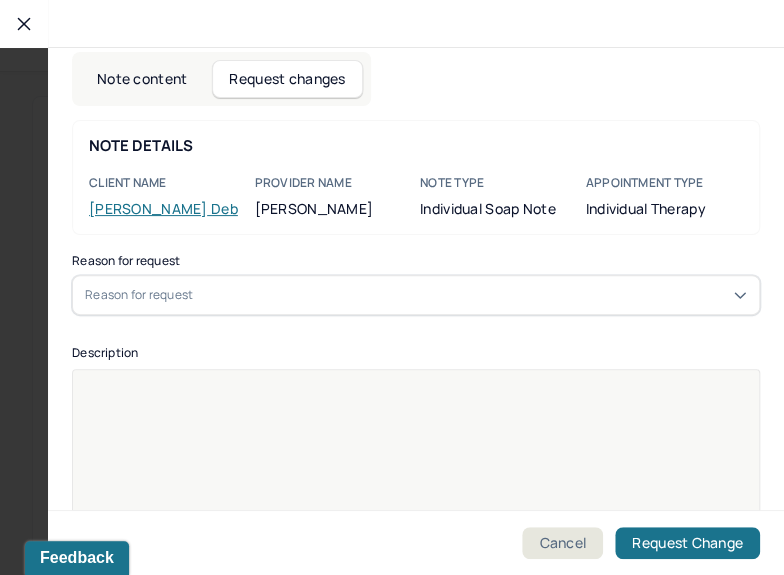 click on "Reason for request" at bounding box center [416, 295] 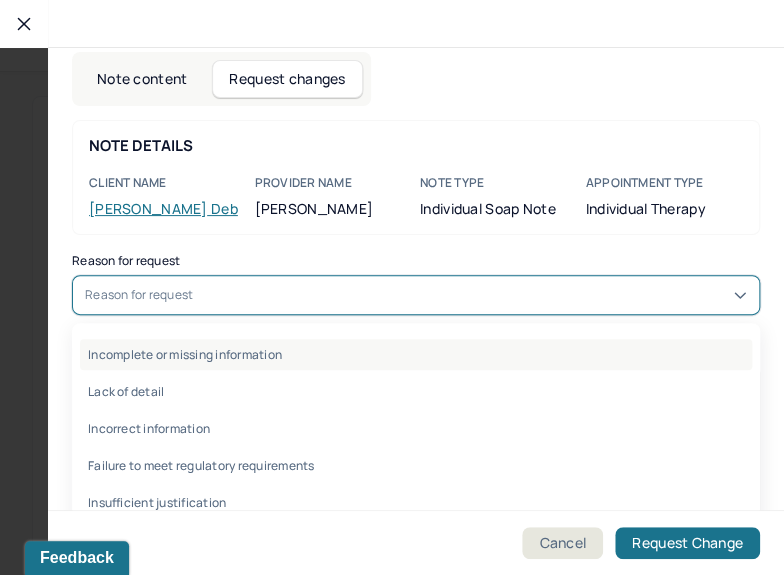 click on "Incomplete or missing information" at bounding box center (416, 354) 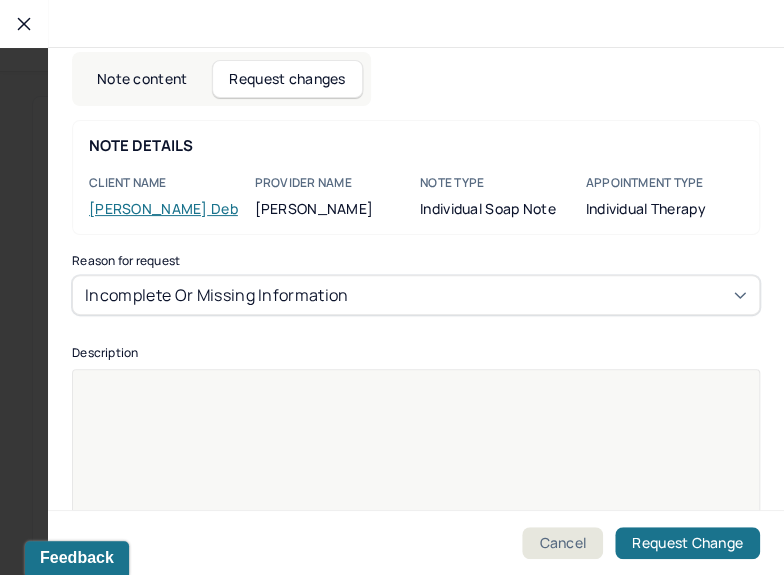 click at bounding box center [416, 390] 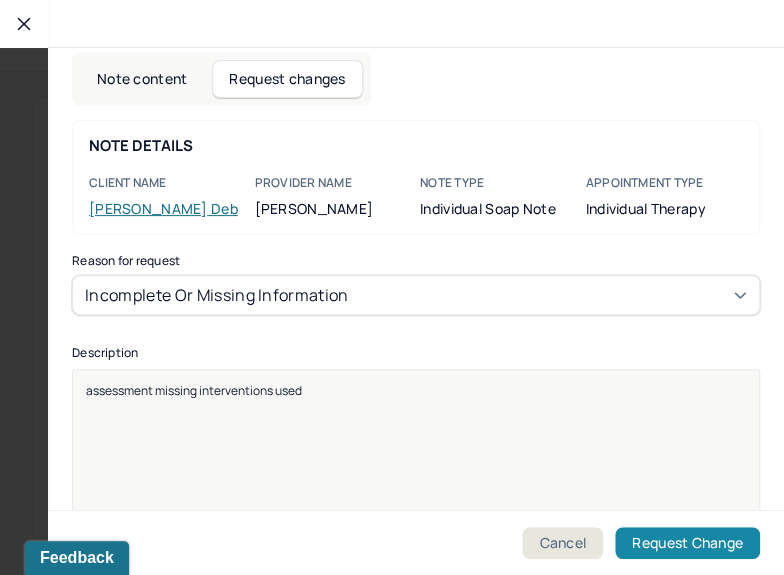 click on "Request Change" at bounding box center [687, 543] 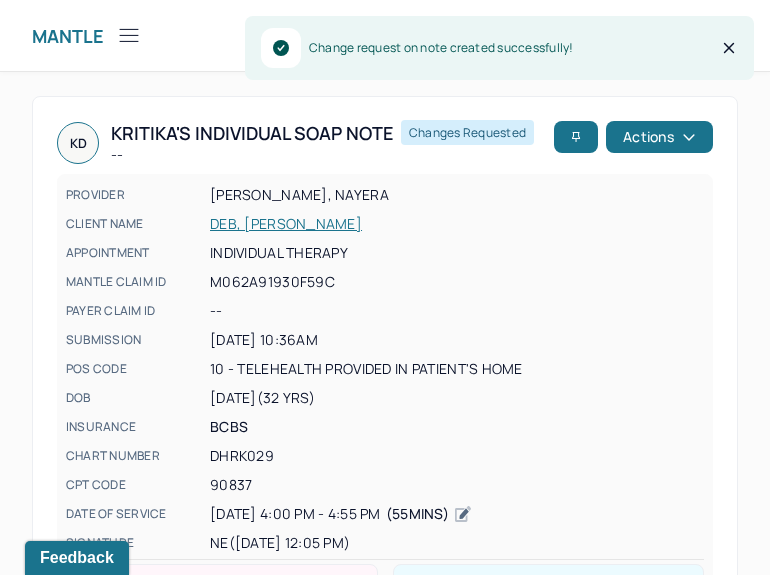 click on "DEB, KRITIKA" at bounding box center [457, 224] 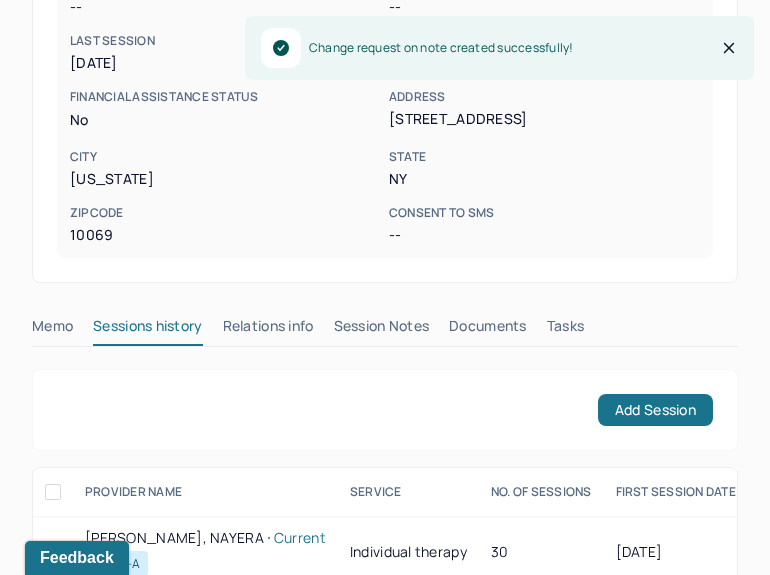click on "Session Notes" at bounding box center (382, 330) 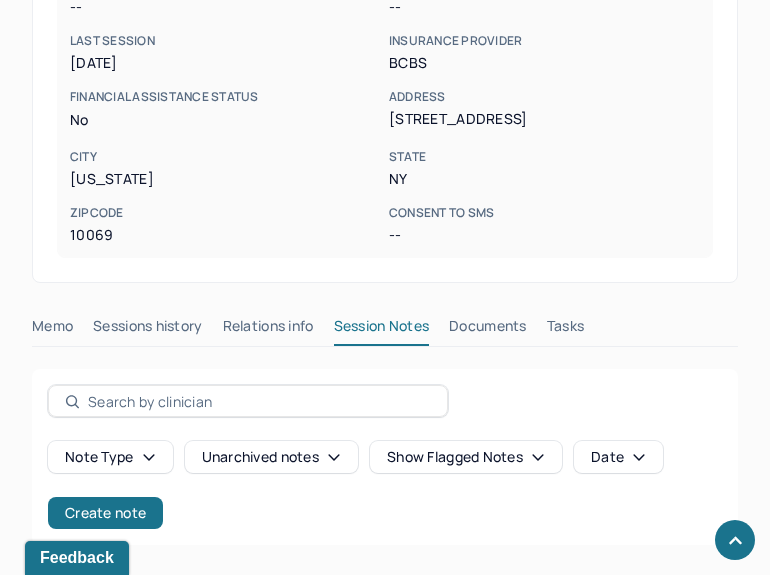 scroll, scrollTop: 955, scrollLeft: 0, axis: vertical 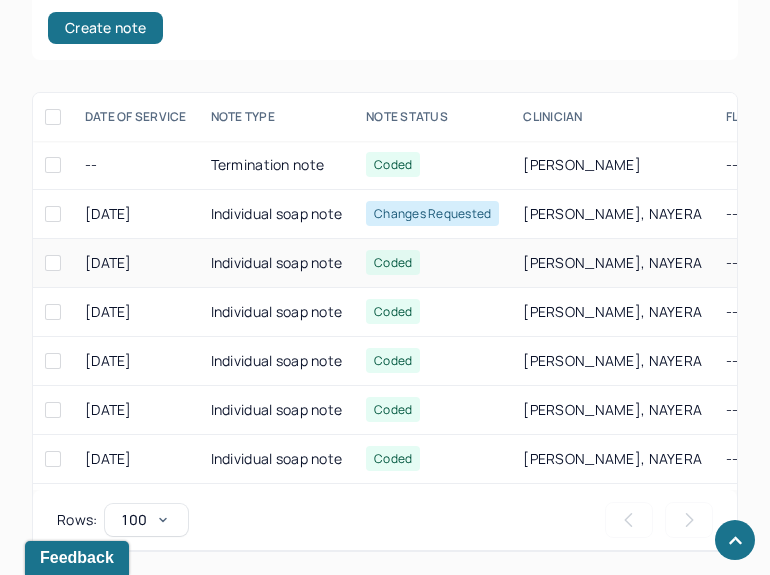 click on "Individual soap note" at bounding box center [277, 263] 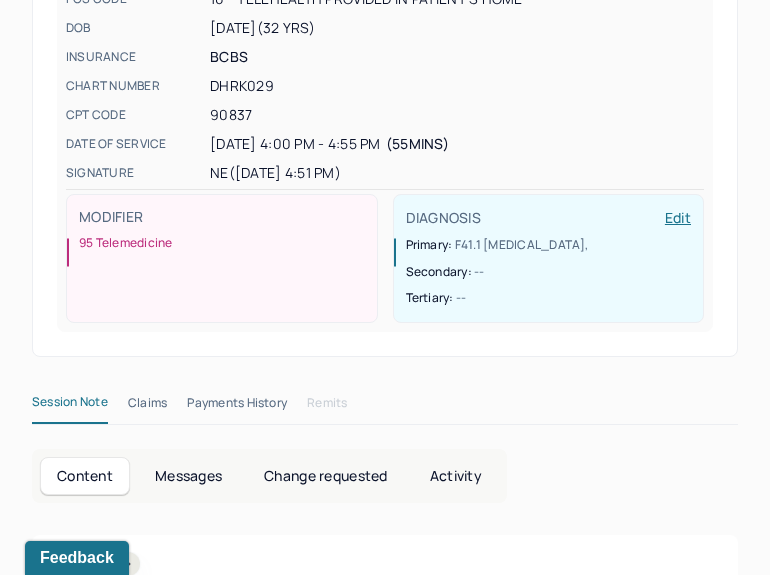 scroll, scrollTop: 0, scrollLeft: 0, axis: both 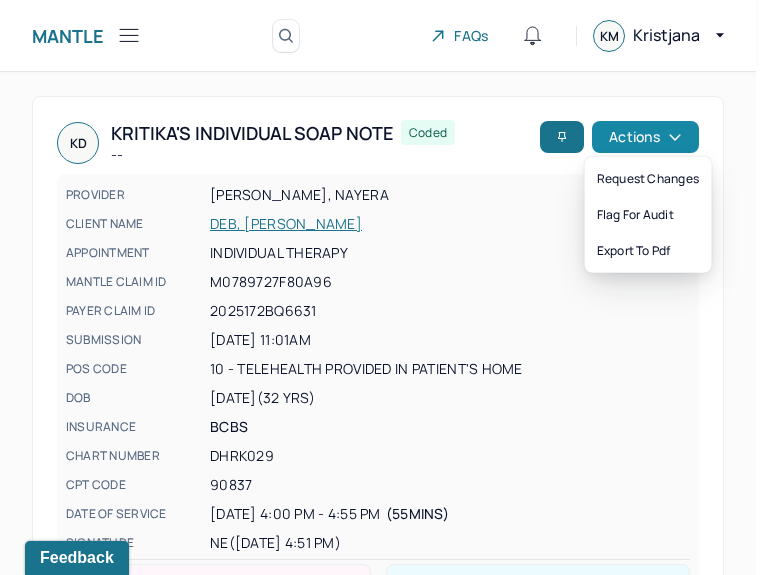 click on "Actions" at bounding box center (645, 137) 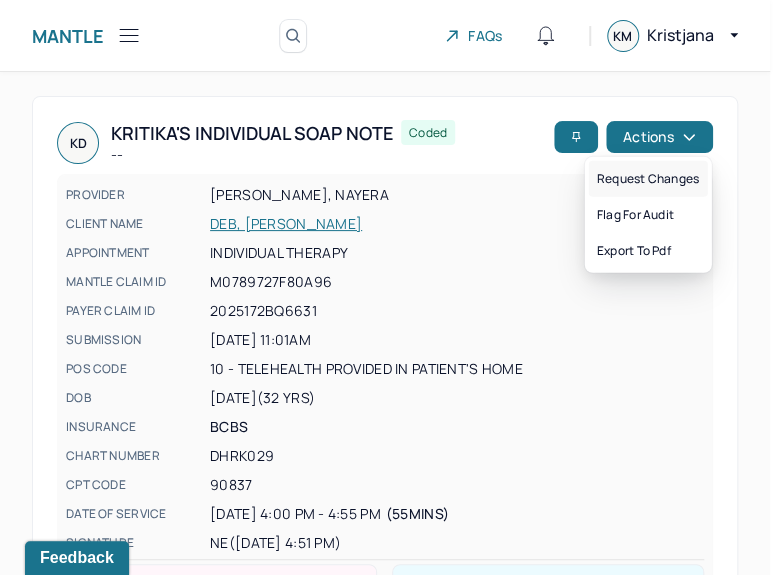 click on "Request changes" at bounding box center (648, 179) 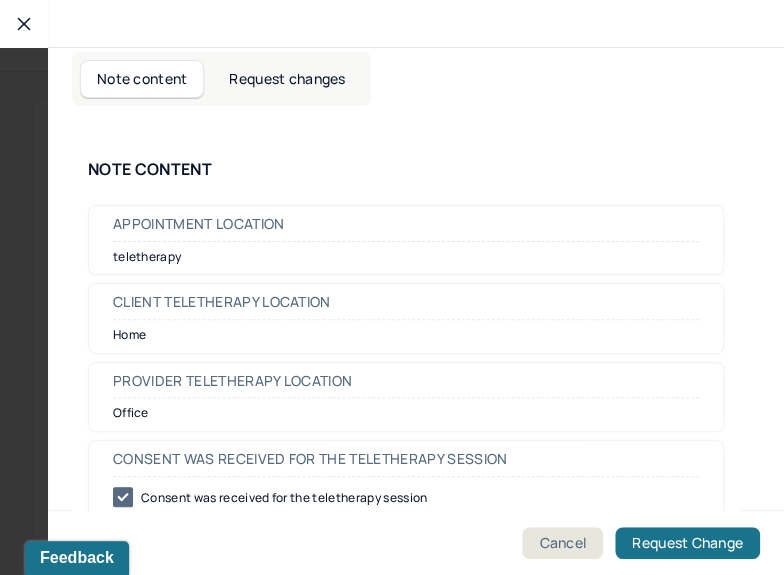 click on "Note content     Request changes   NOTE CONTENT Appointment location teletherapy Client Teletherapy Location Home Provider Teletherapy Location Office Consent was received for the teletherapy session Consent was received for the teletherapy session The teletherapy session was conducted via video The teletherapy session was conducted via video Primary diagnosis F41.1 GENERALIZED ANXIETY DISORDER Secondary diagnosis -- Tertiary diagnosis -- Emotional / Behavioural symptoms demonstrated Emotional awareness, expressive, assertive  Causing Maladaptive Functioning Intention for Session Facilitate coping mechanisms Session Note Subjective Client reported experiencing several recent incidents in which she felt misunderstood and unsupported by her husband this past week. She shared that these experiences have contributed to heightened emotional reactivity and distress. Client reported choosing to express her thoughts and feelings in a letter to her husband.  Objective Assessment Therapy Intervention Techniques -- --" at bounding box center (416, 279) 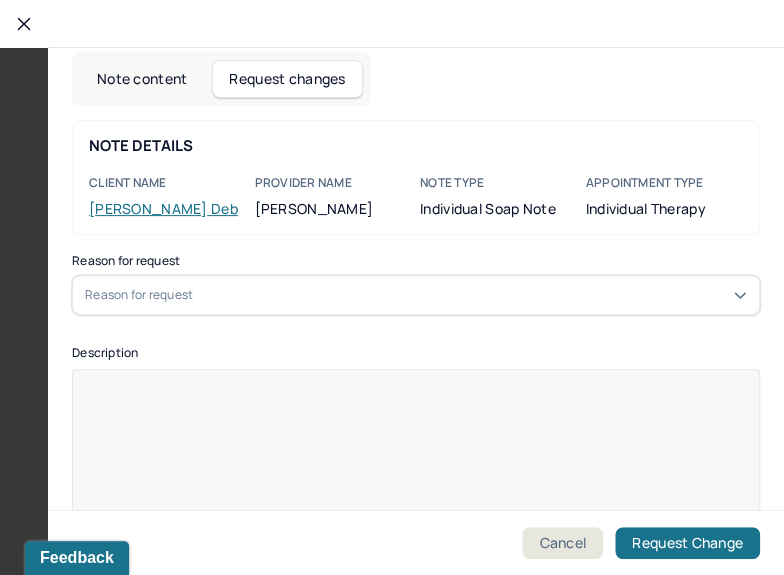 click on "Reason for request" at bounding box center (416, 295) 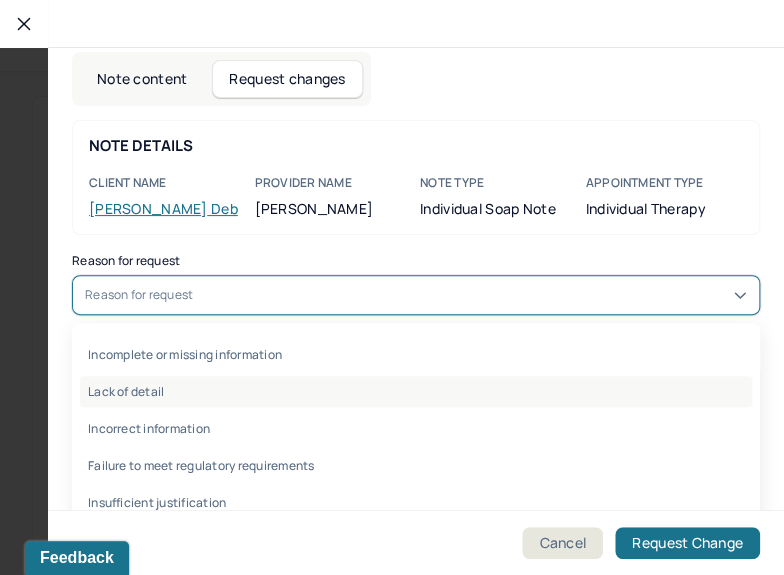 click on "Lack of detail" at bounding box center [416, 391] 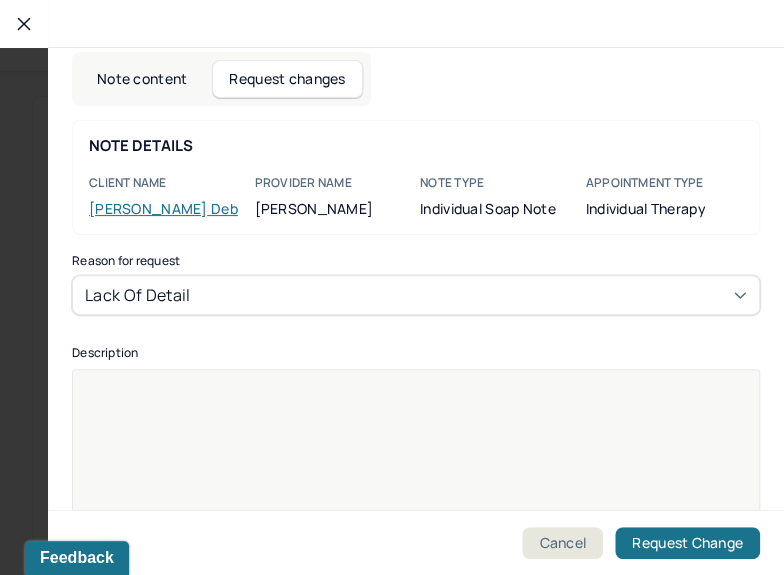 click at bounding box center (416, 482) 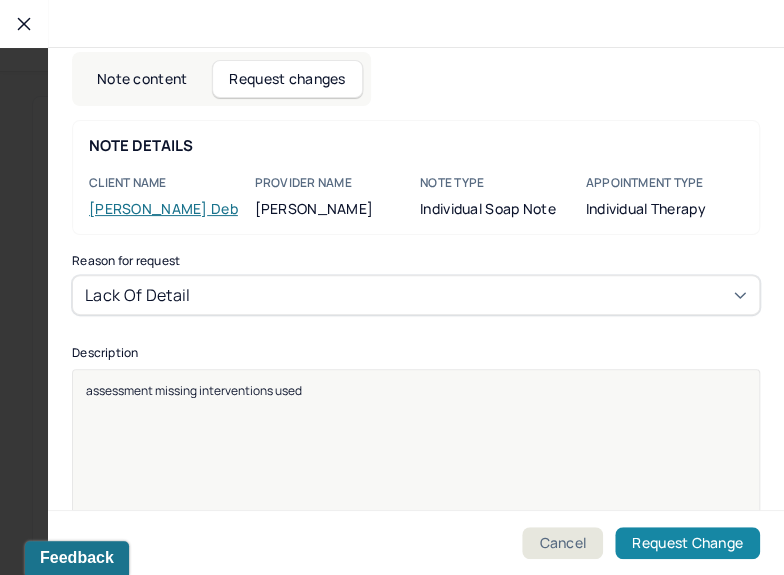 click on "Request Change" at bounding box center [687, 543] 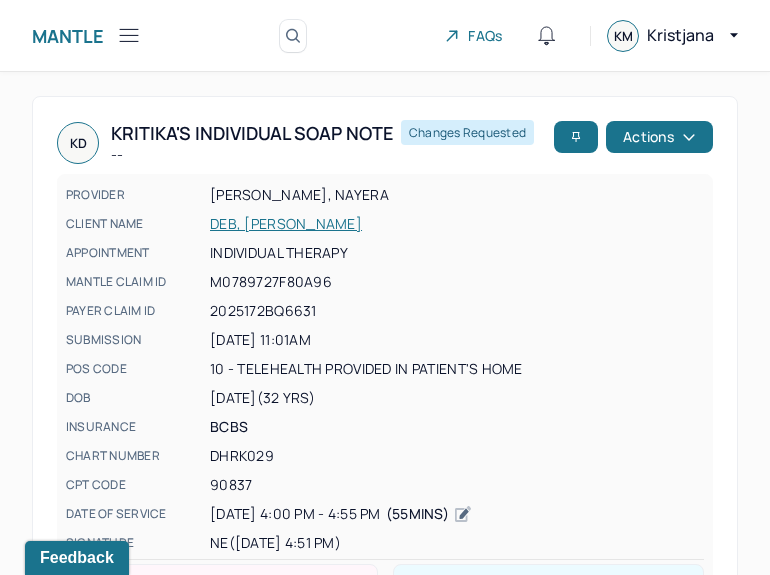 click on "Mantle     Note   Search by client name, chart number     FAQs     KM Kristjana" at bounding box center (385, 36) 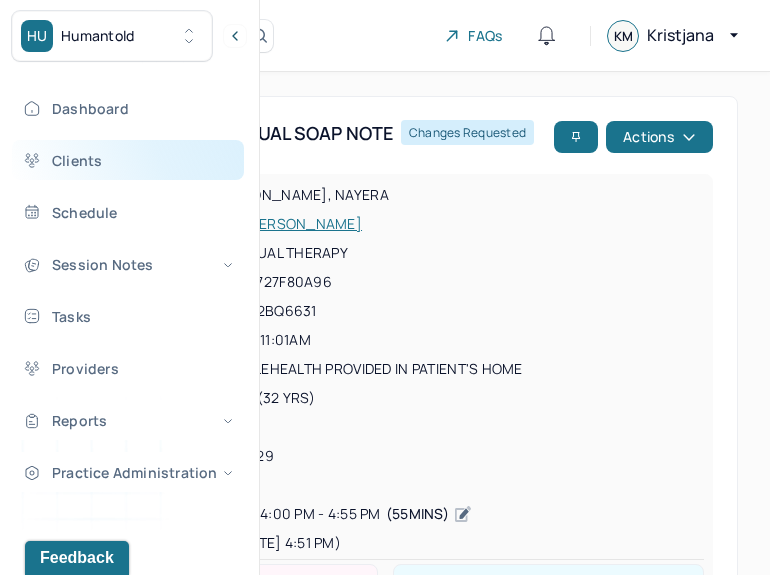 click on "Clients" at bounding box center [128, 160] 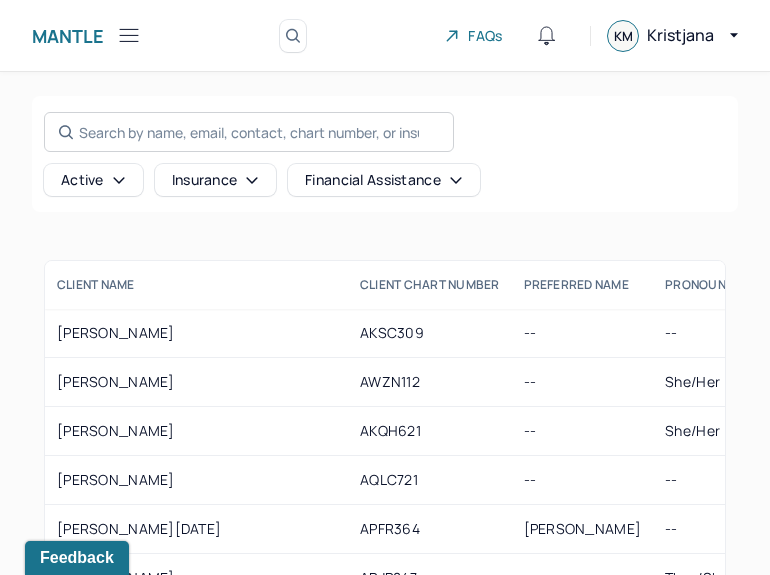 click on "Search by name, email, contact, chart number, or insurance id..." at bounding box center [249, 132] 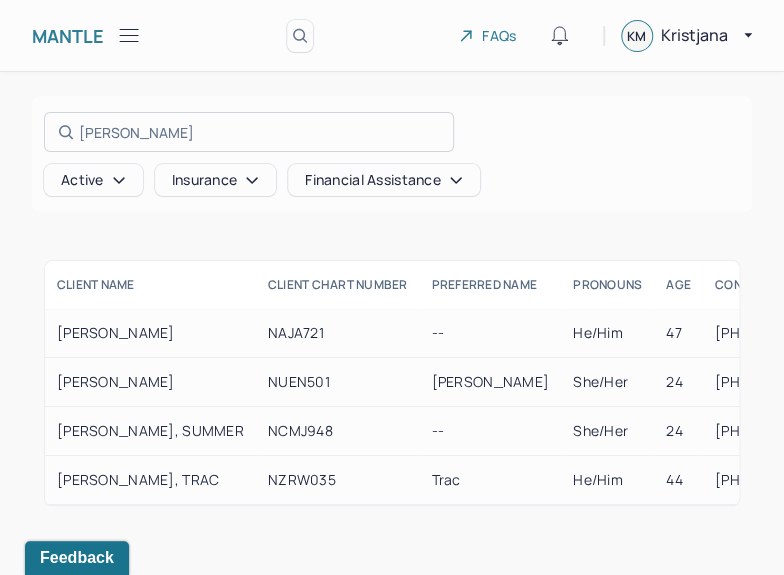 type on "Nguyen" 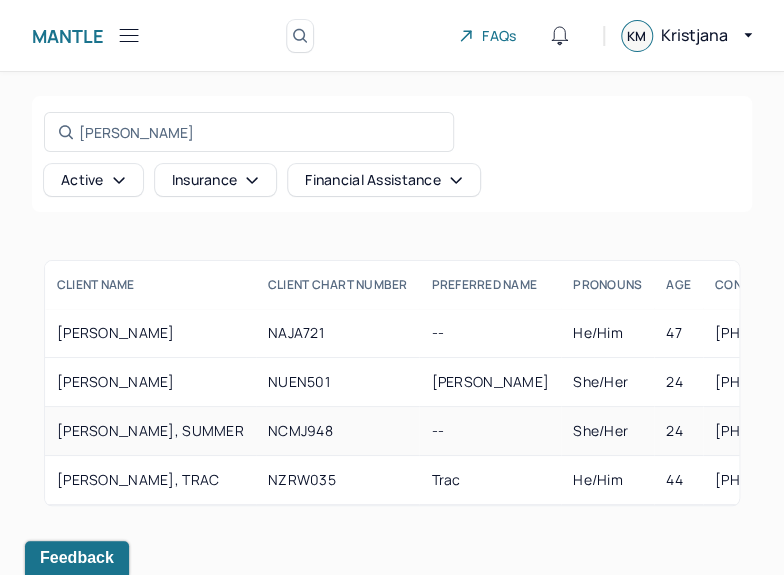 click on "NGUYEN, SUMMER" at bounding box center (150, 431) 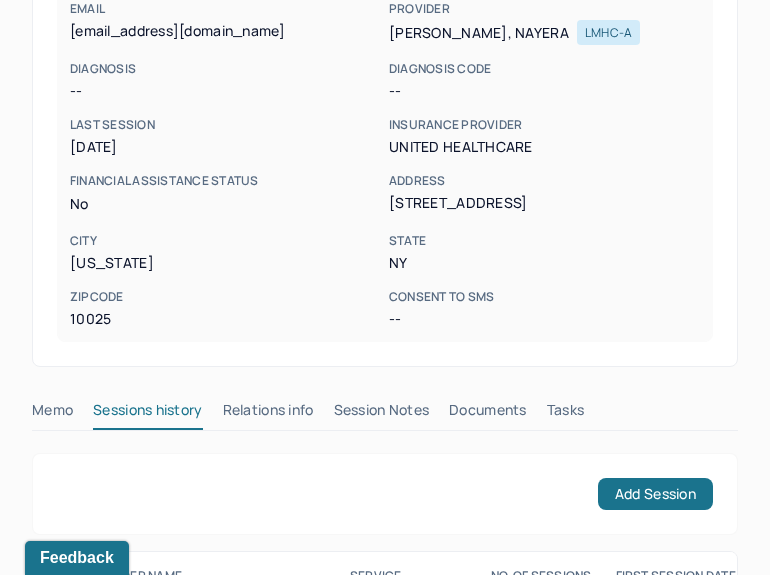 scroll, scrollTop: 521, scrollLeft: 0, axis: vertical 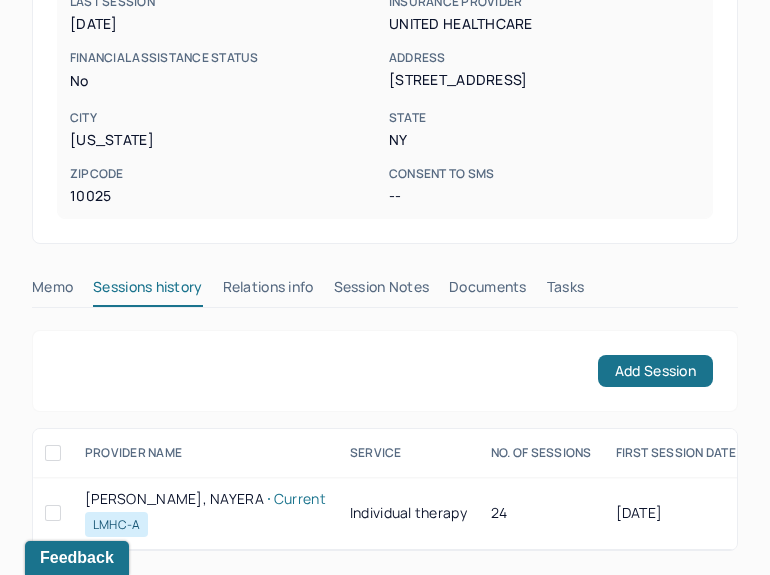 click on "Session Notes" at bounding box center [382, 291] 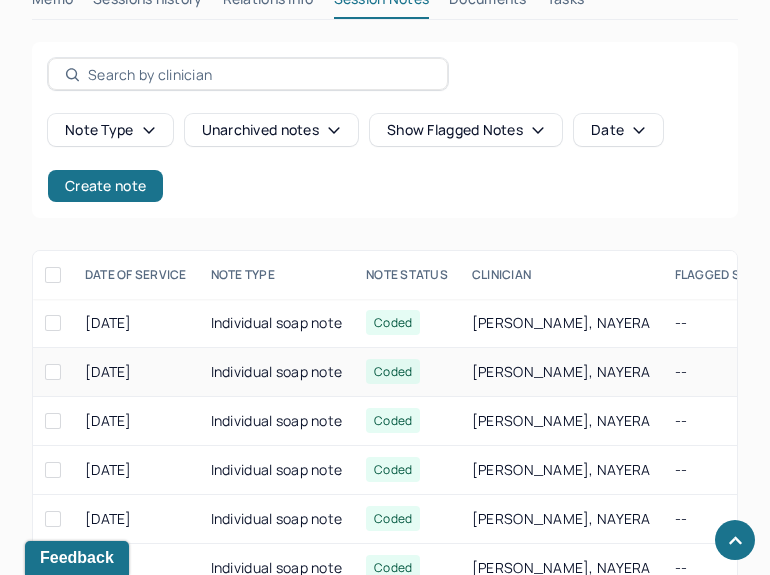 click on "Individual soap note" at bounding box center (277, 372) 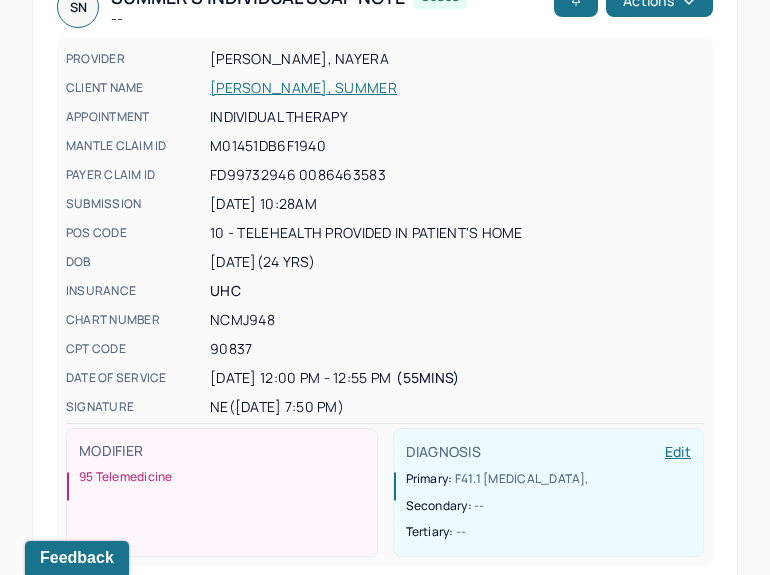scroll, scrollTop: 68, scrollLeft: 0, axis: vertical 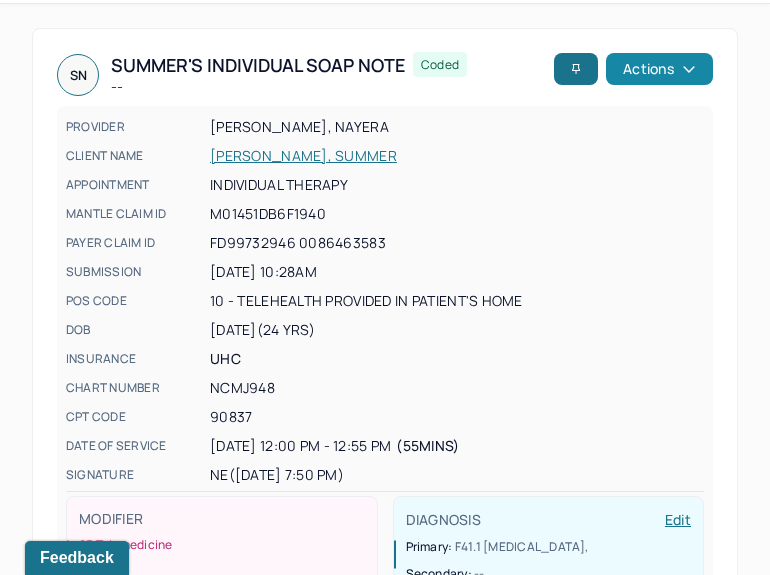 click on "Actions" at bounding box center (659, 69) 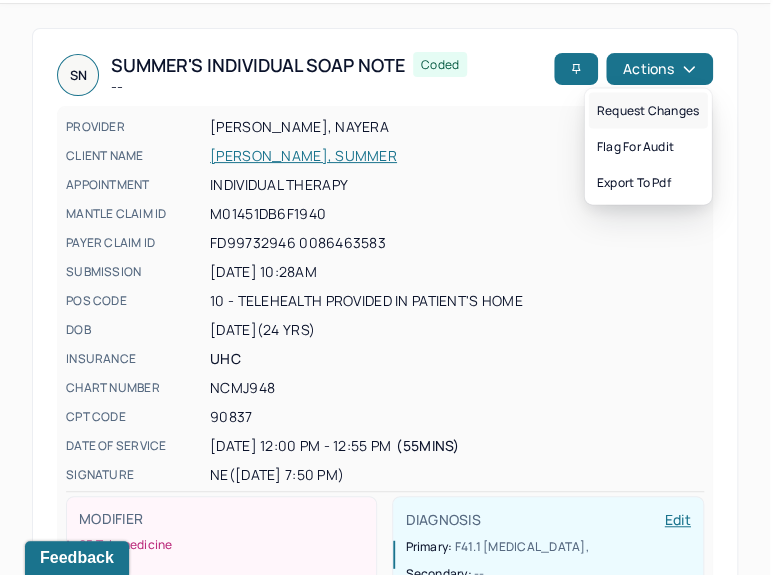 click on "Request changes" at bounding box center (648, 111) 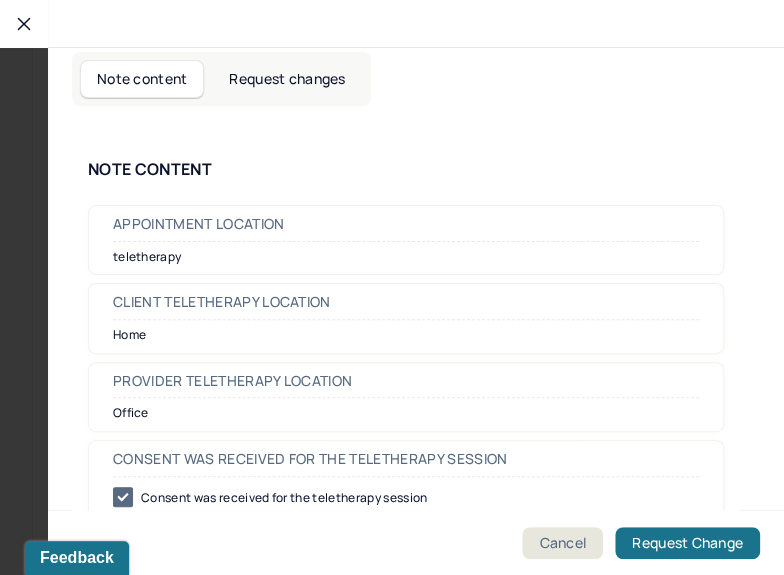 click on "Request changes" at bounding box center (287, 79) 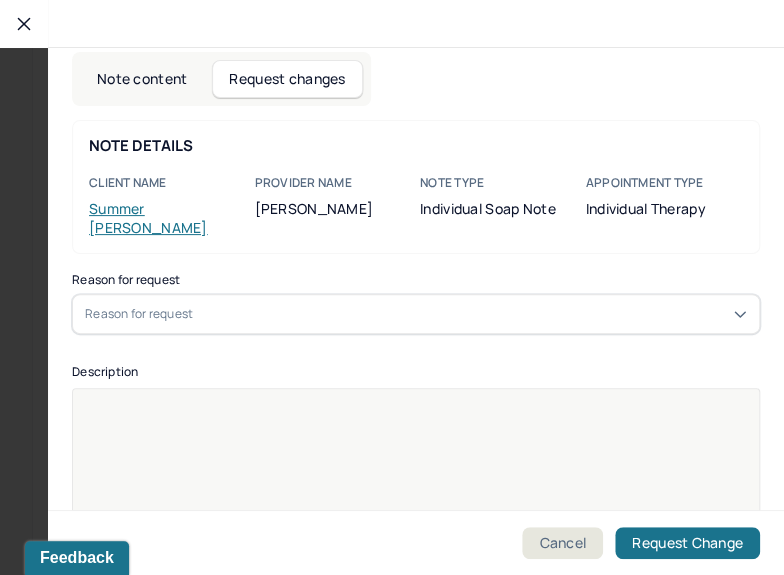 click on "Reason for request" at bounding box center [416, 314] 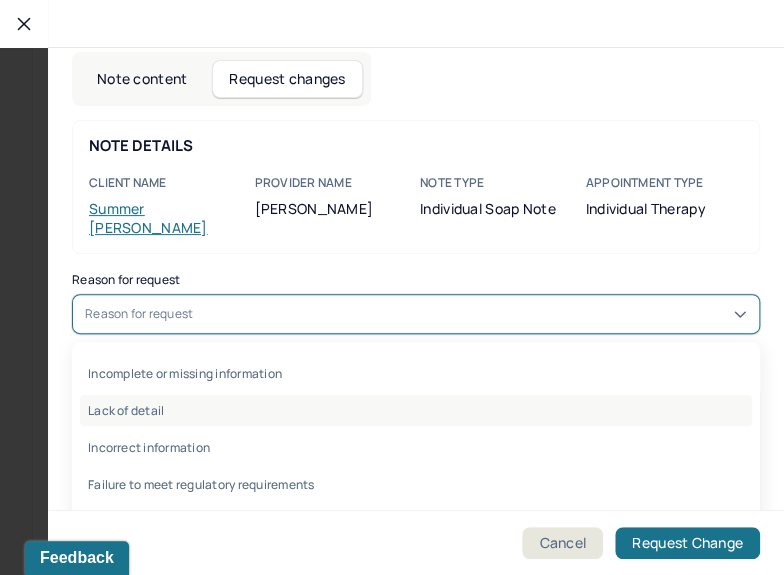 click on "Lack of detail" at bounding box center (416, 410) 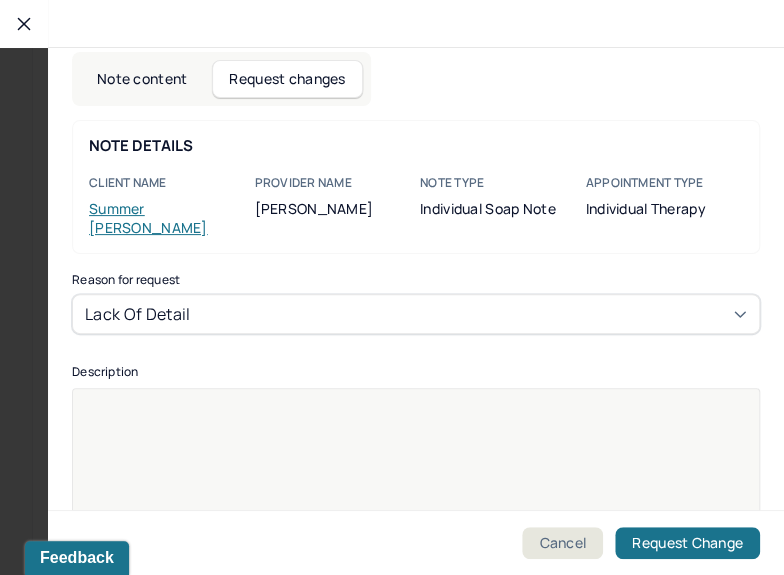 click at bounding box center (416, 501) 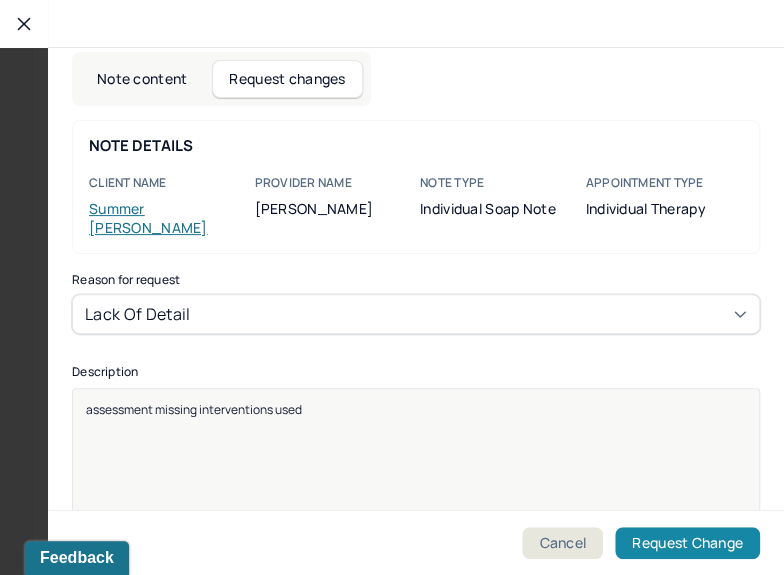 click on "Request Change" at bounding box center (687, 543) 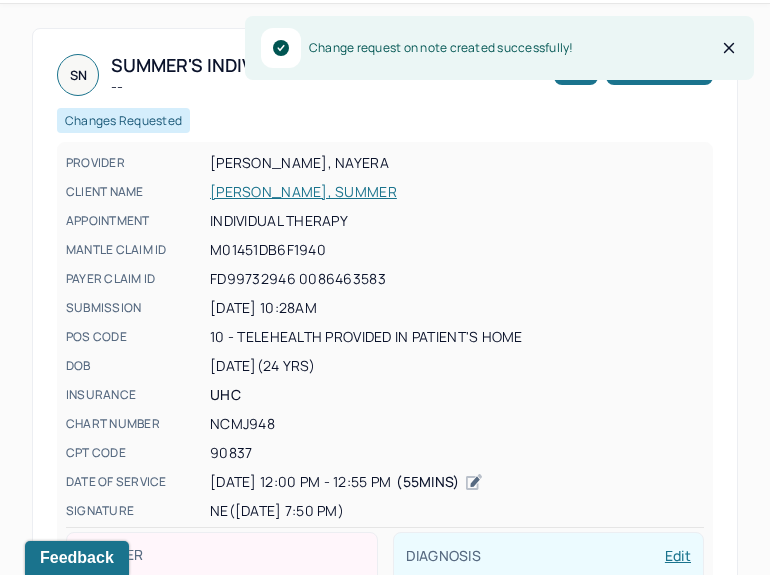 scroll, scrollTop: 0, scrollLeft: 0, axis: both 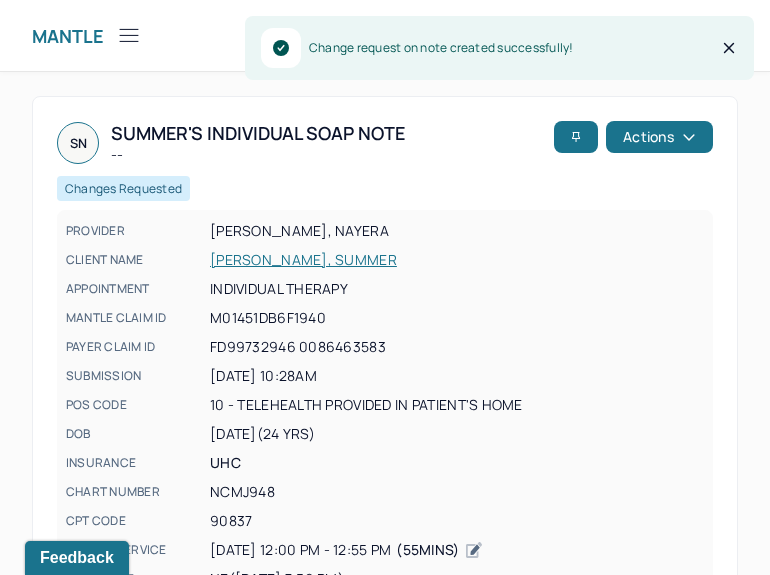 click 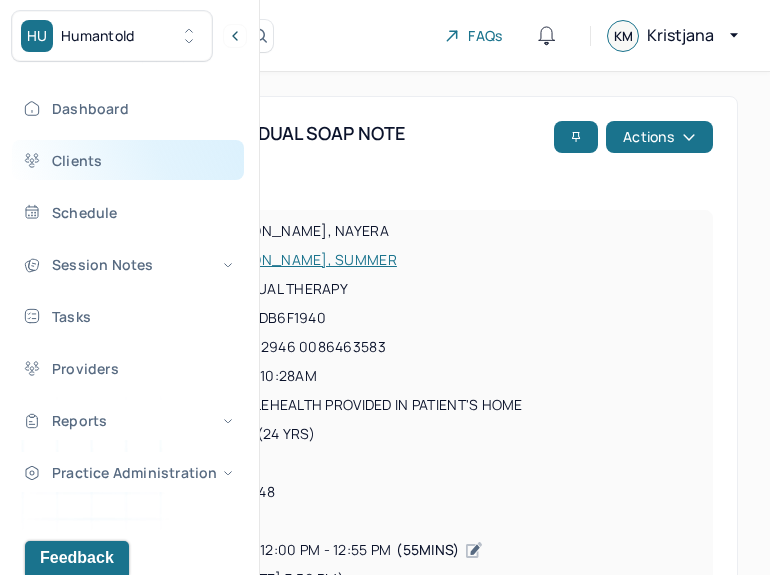 click on "Clients" at bounding box center [128, 160] 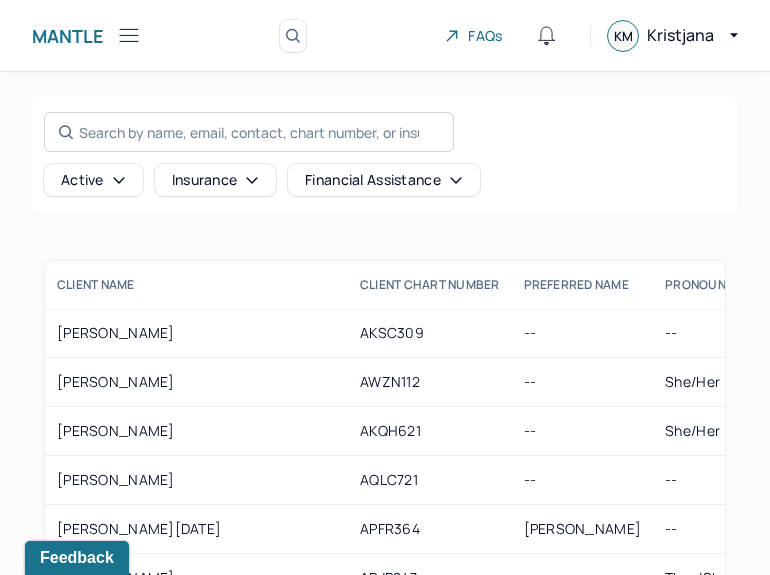 click on "Search by name, email, contact, chart number, or insurance id..." at bounding box center [249, 132] 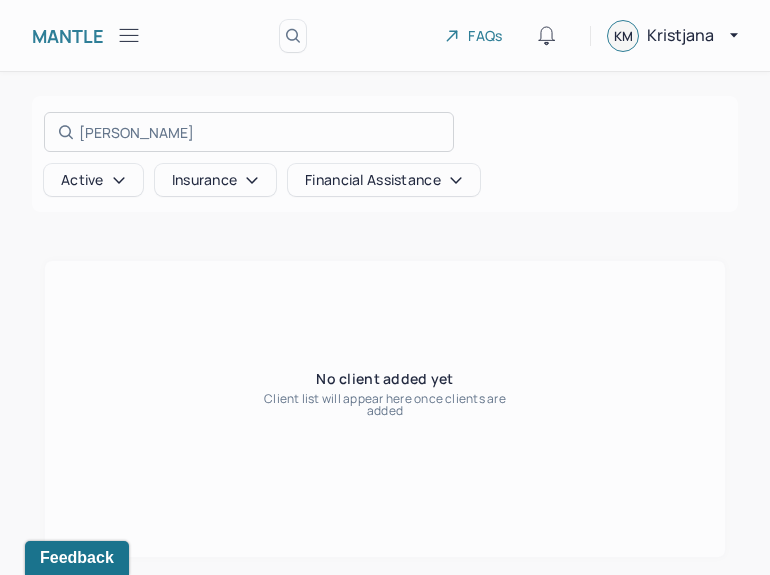 type on "Chaudhary" 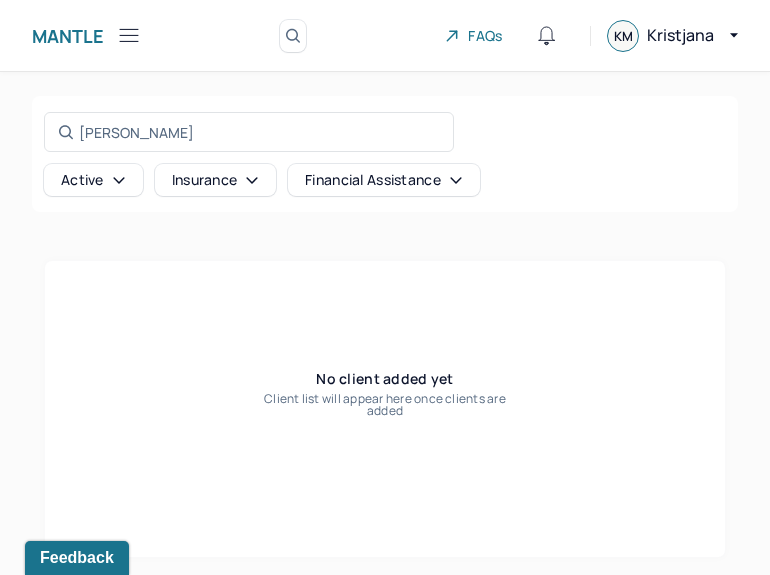click on "Active" at bounding box center (93, 180) 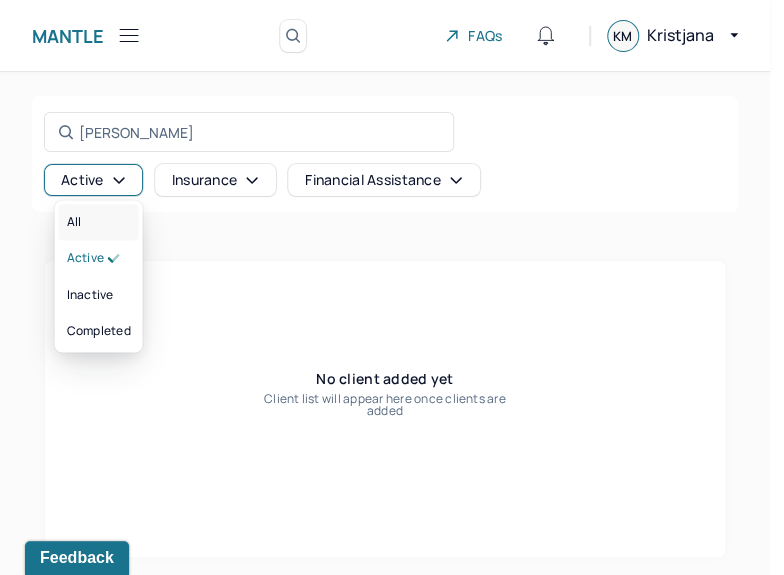 click on "All" at bounding box center (99, 222) 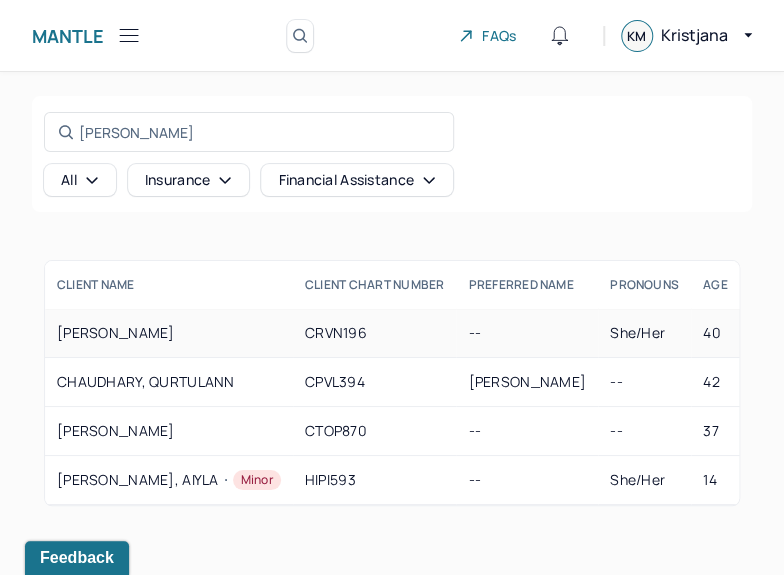 click on "CHAUDHARY, ASIMA" at bounding box center (169, 333) 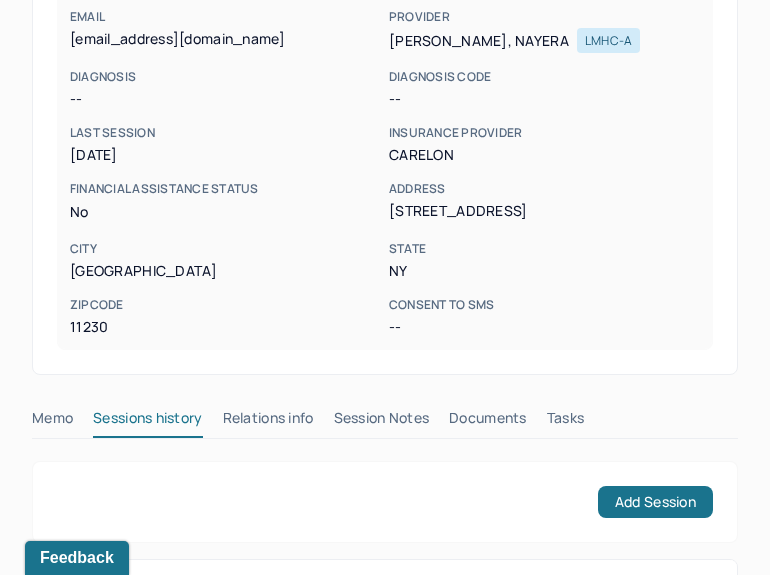 scroll, scrollTop: 380, scrollLeft: 0, axis: vertical 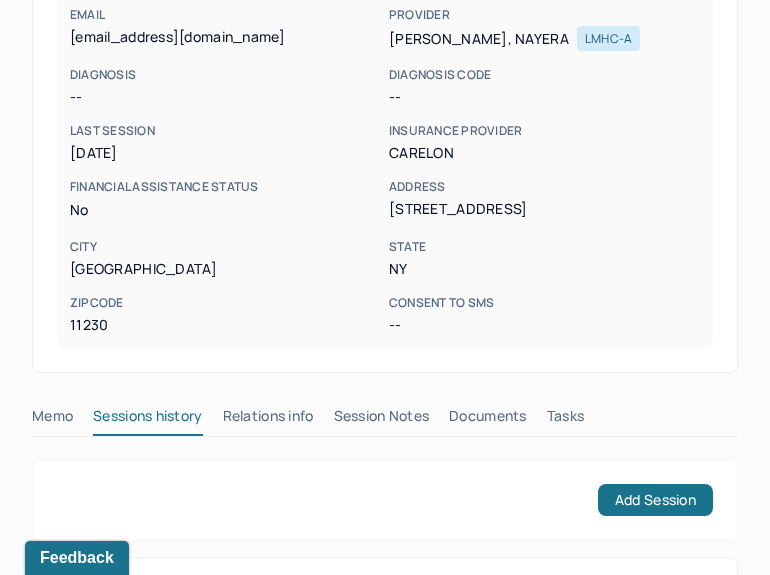 click on "Session Notes" at bounding box center [382, 420] 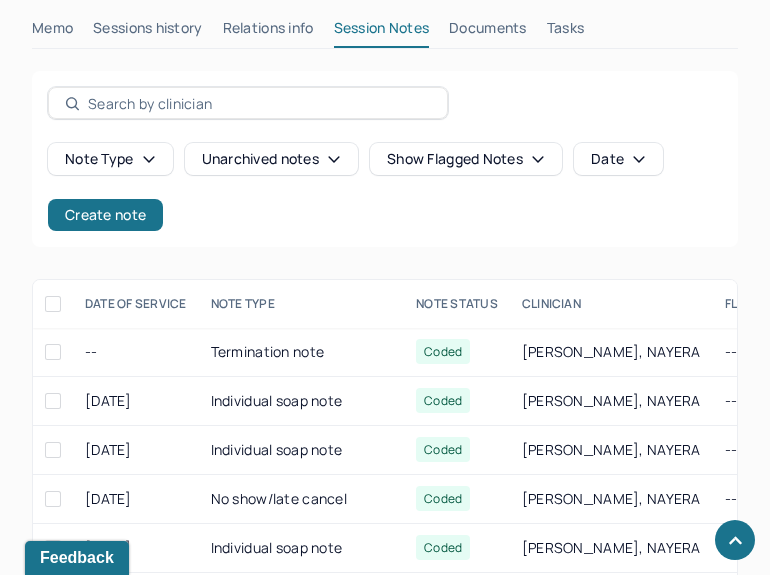 scroll, scrollTop: 770, scrollLeft: 0, axis: vertical 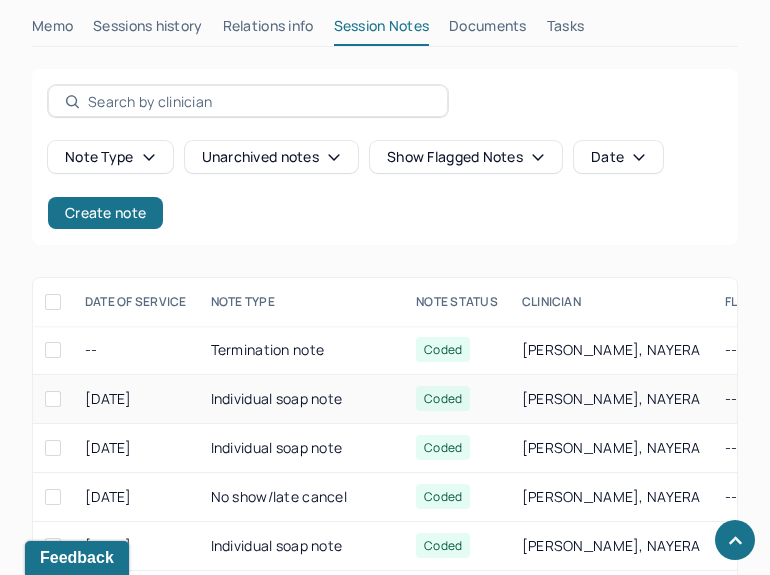 click on "Individual soap note" at bounding box center [302, 399] 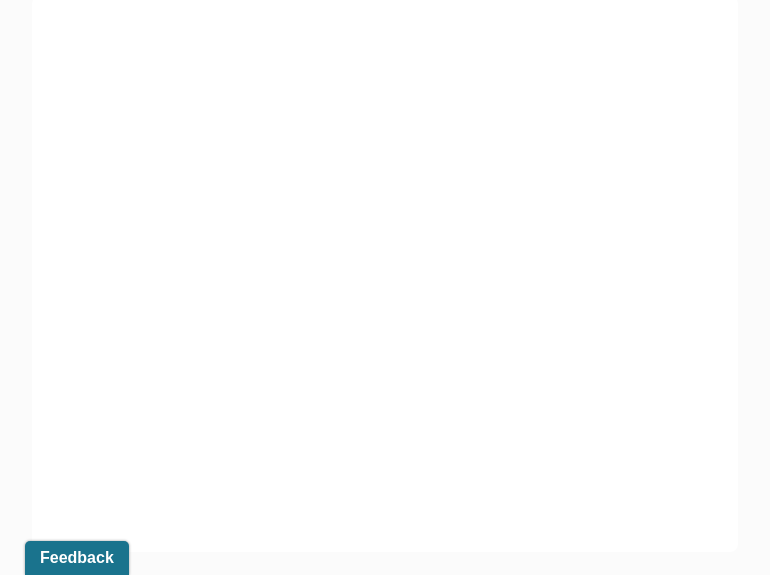 scroll, scrollTop: 0, scrollLeft: 0, axis: both 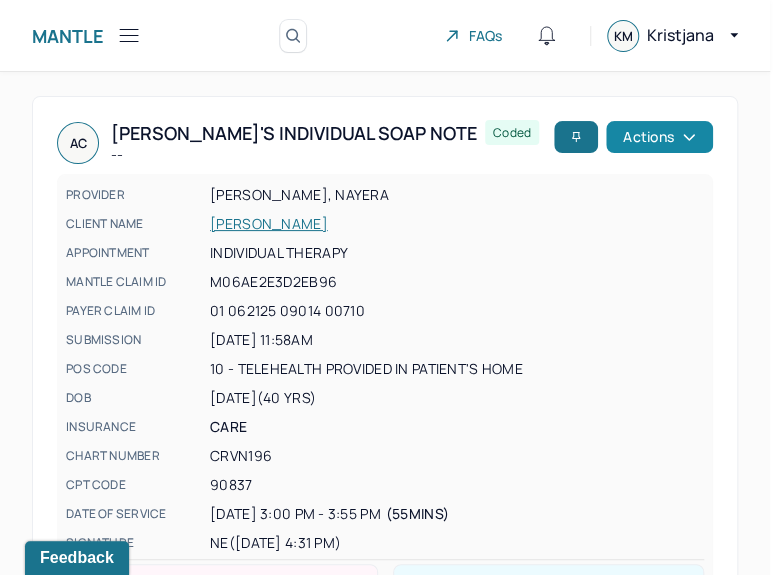 click on "Actions" at bounding box center (659, 137) 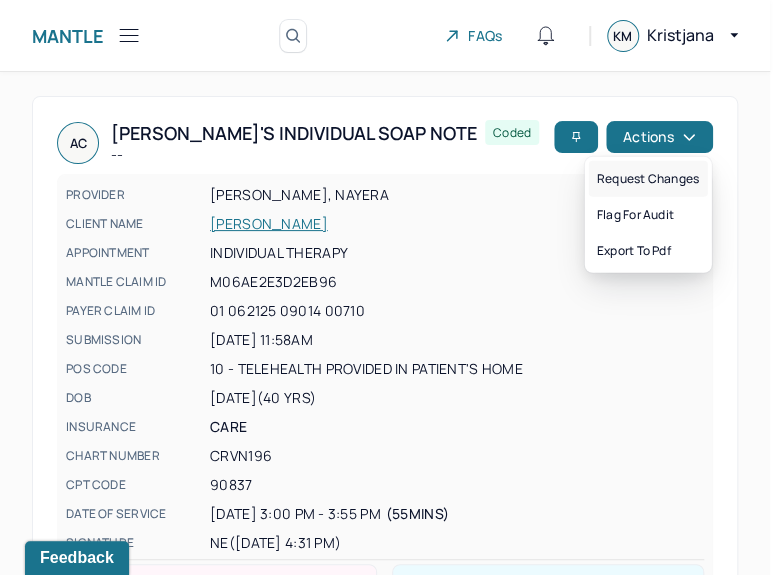 click on "Request changes" at bounding box center [648, 179] 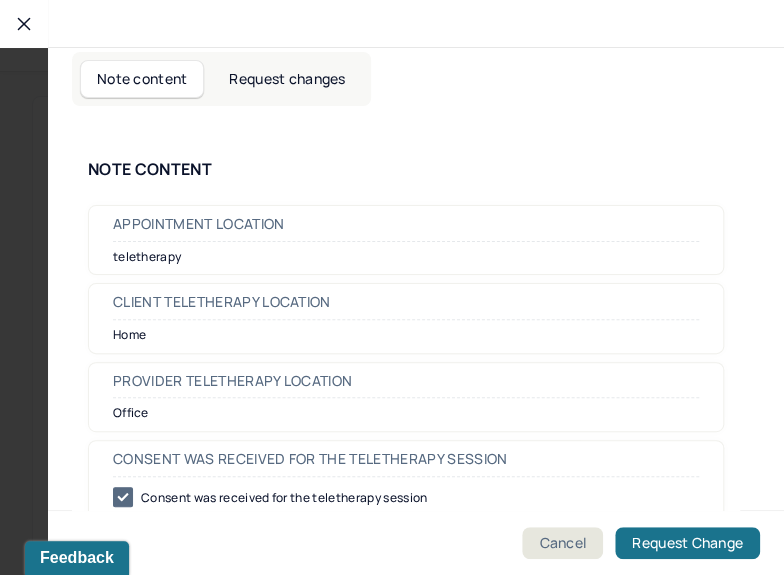 click on "Request changes" at bounding box center [287, 79] 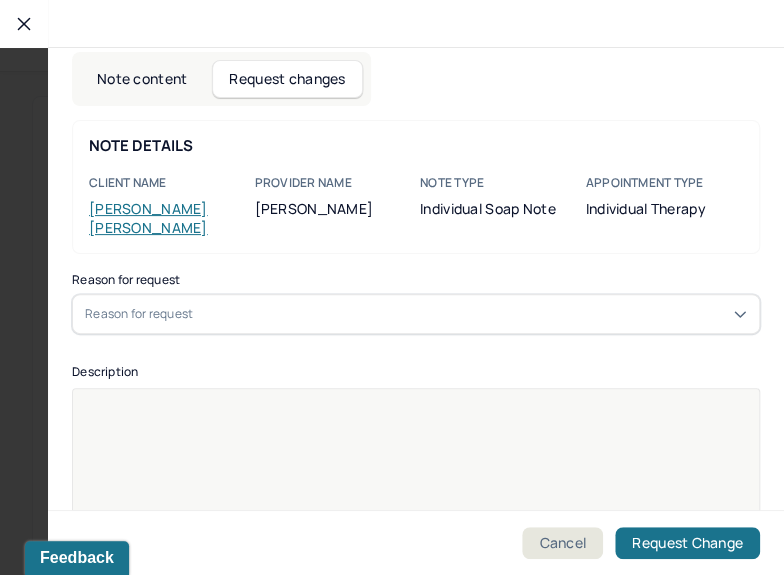 click on "Reason for request" at bounding box center [416, 314] 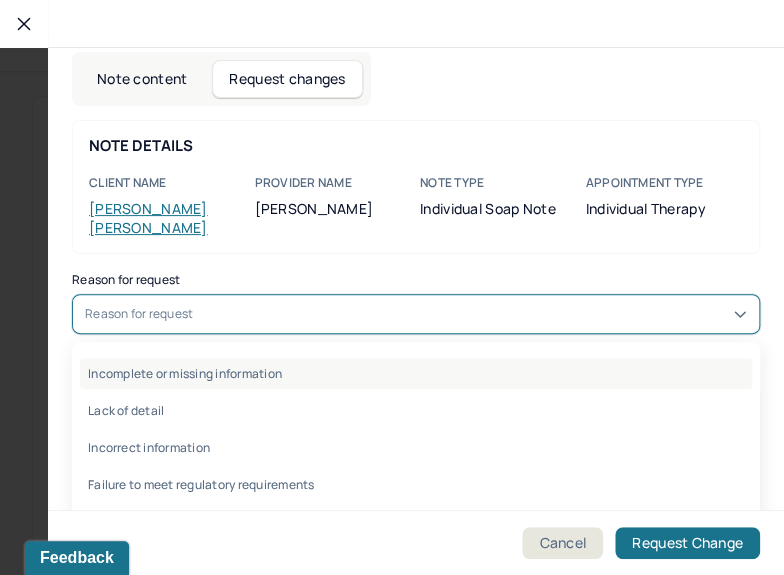 click on "Incomplete or missing information" at bounding box center (416, 373) 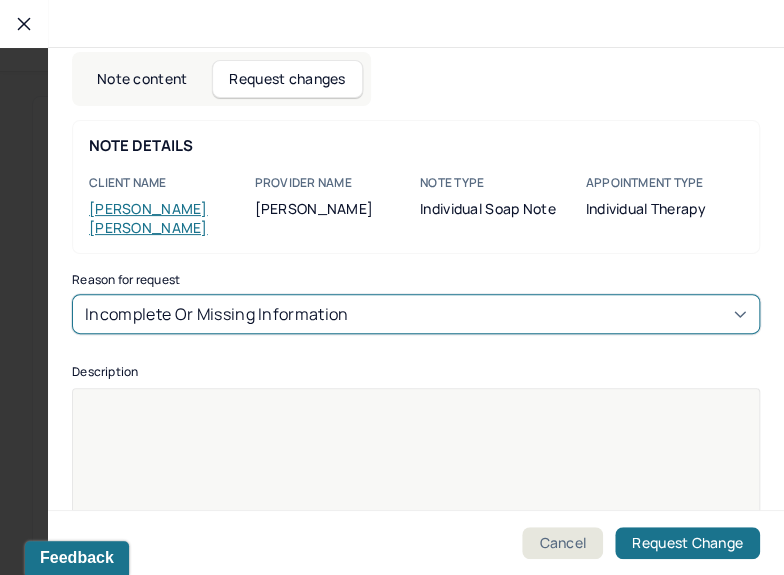 click on "Incomplete or missing information" at bounding box center (217, 314) 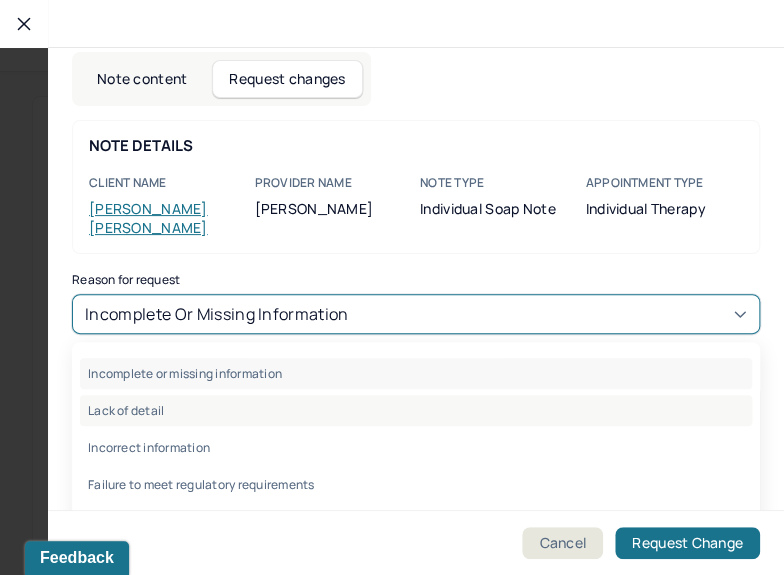 click on "Lack of detail" at bounding box center (416, 410) 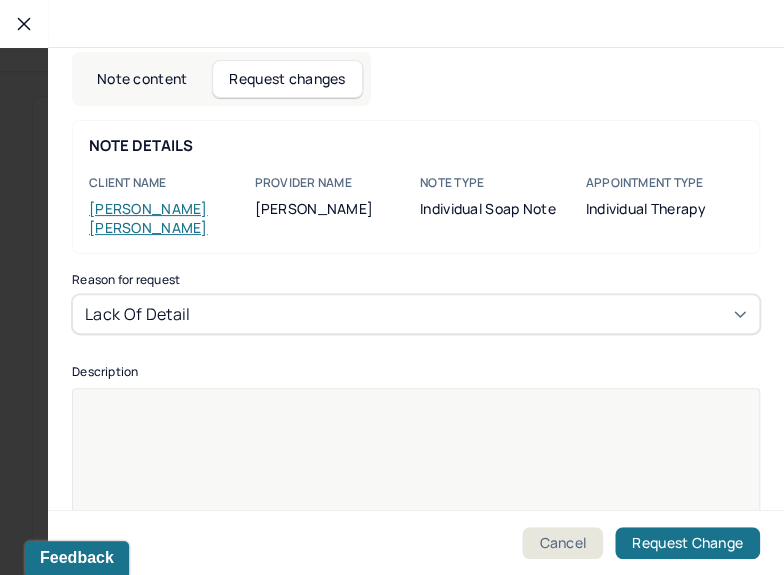click at bounding box center (416, 501) 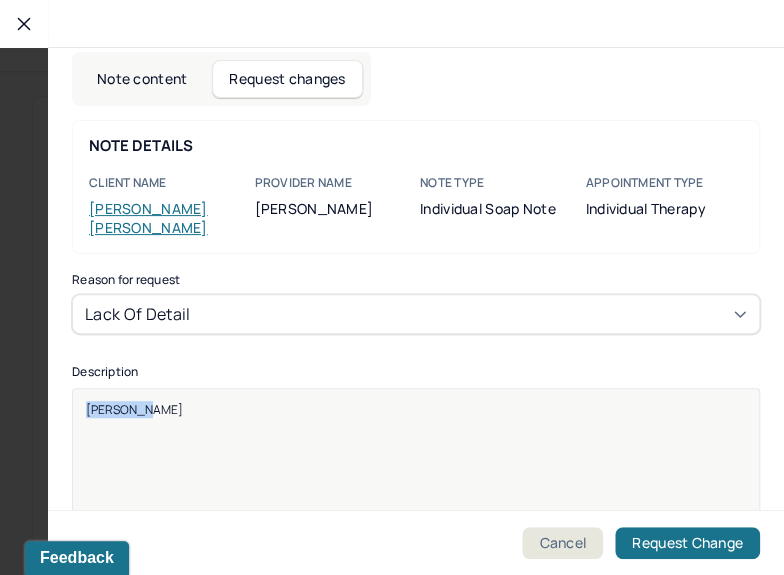 drag, startPoint x: 219, startPoint y: 389, endPoint x: 20, endPoint y: 376, distance: 199.42416 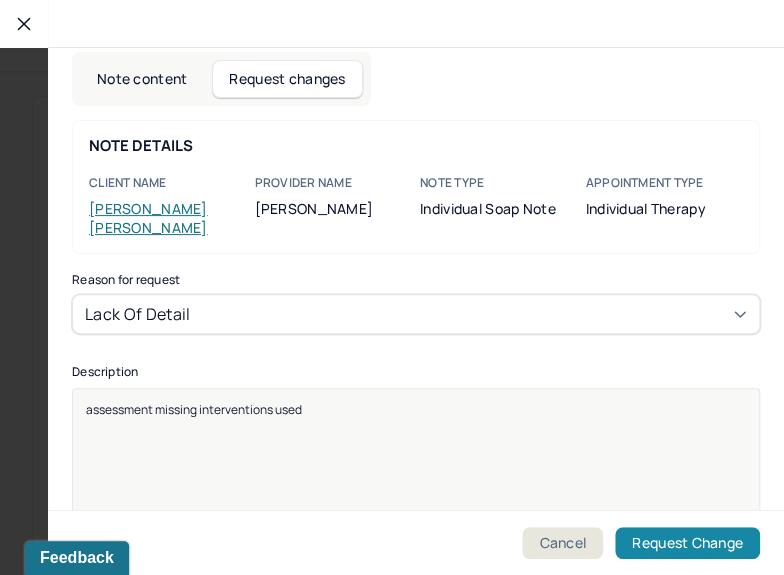 click on "Request Change" at bounding box center (687, 543) 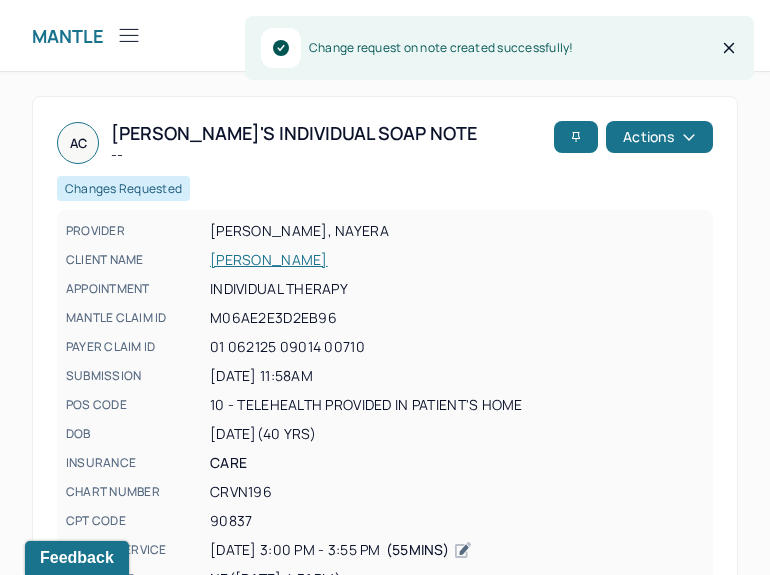 click at bounding box center [129, 35] 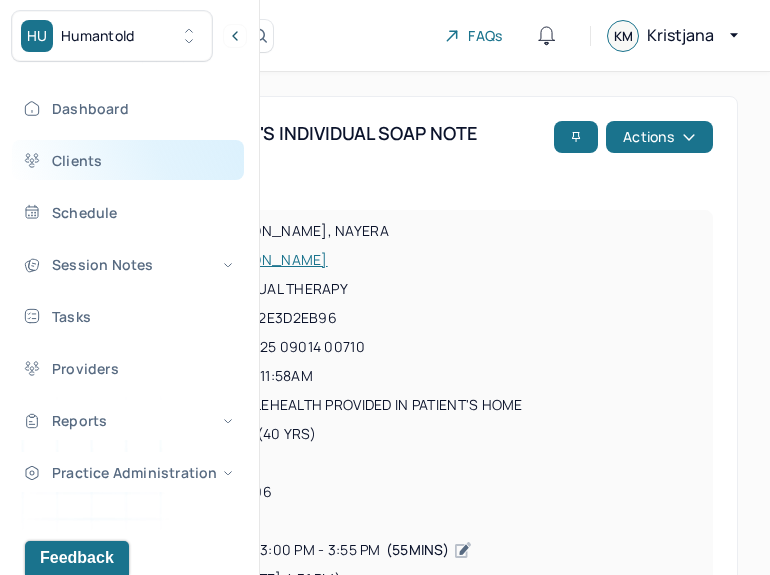 click on "Clients" at bounding box center [128, 160] 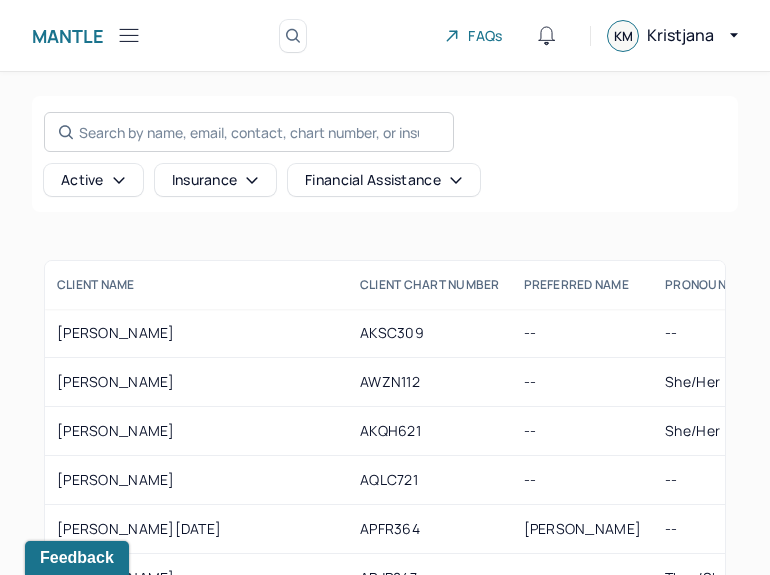 click on "Search by name, email, contact, chart number, or insurance id..." at bounding box center [249, 132] 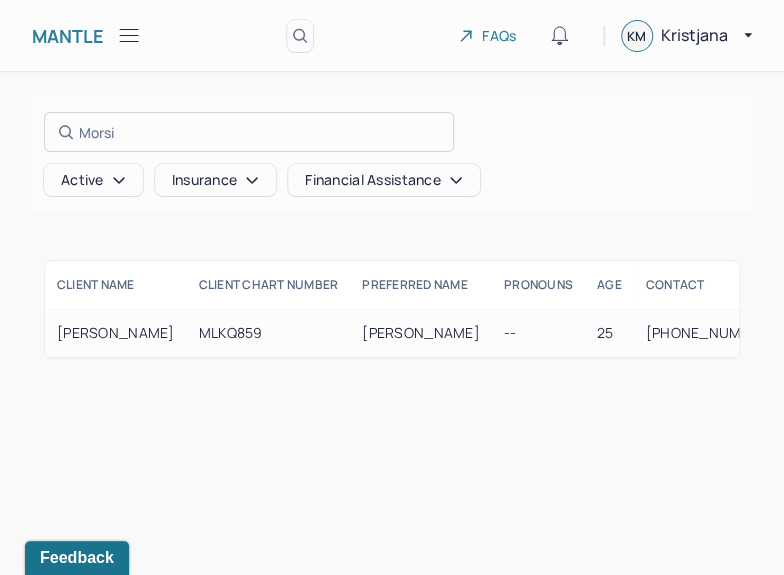 type on "Morsi" 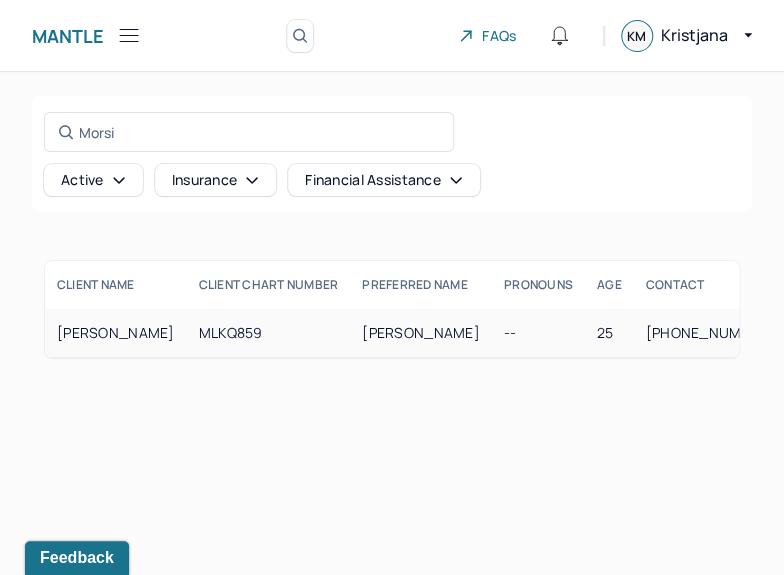 click on "[PERSON_NAME]" at bounding box center [116, 333] 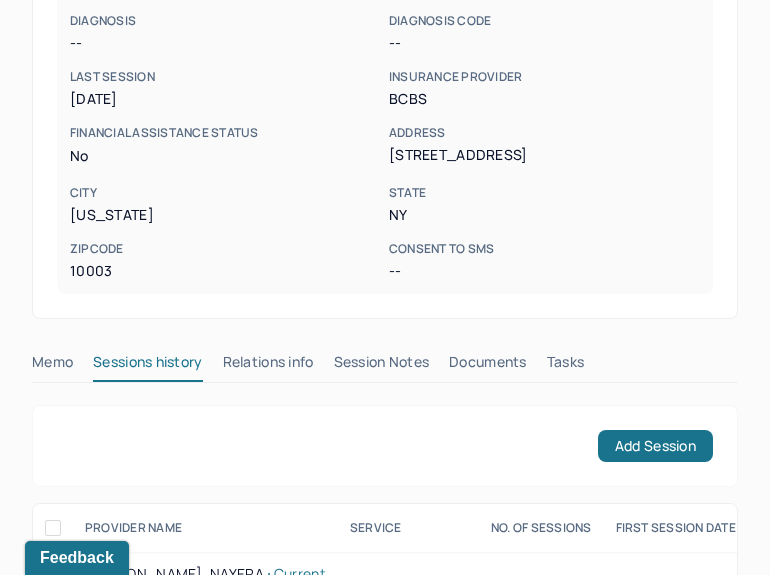 scroll, scrollTop: 447, scrollLeft: 0, axis: vertical 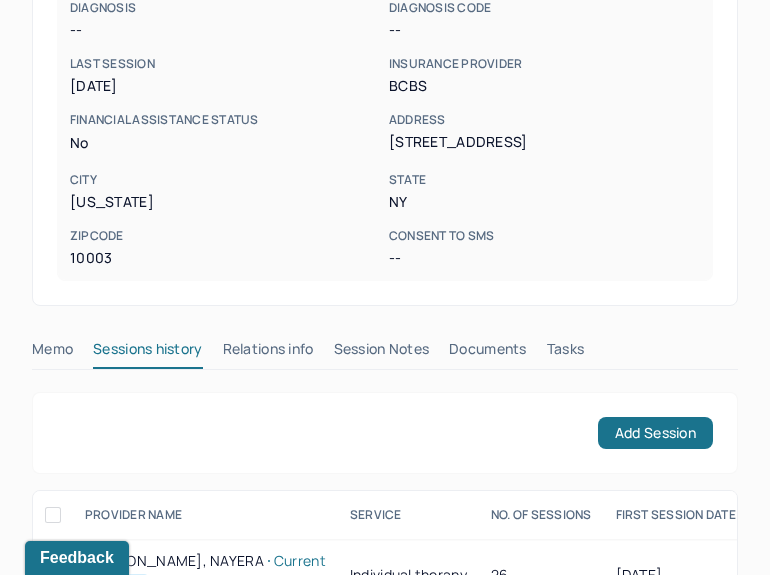 click on "Session Notes" at bounding box center [382, 353] 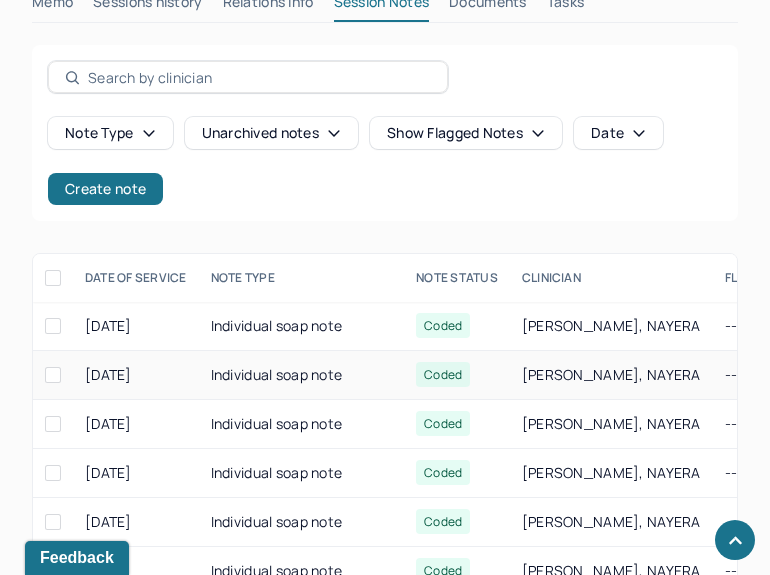 click on "Individual soap note" at bounding box center (302, 375) 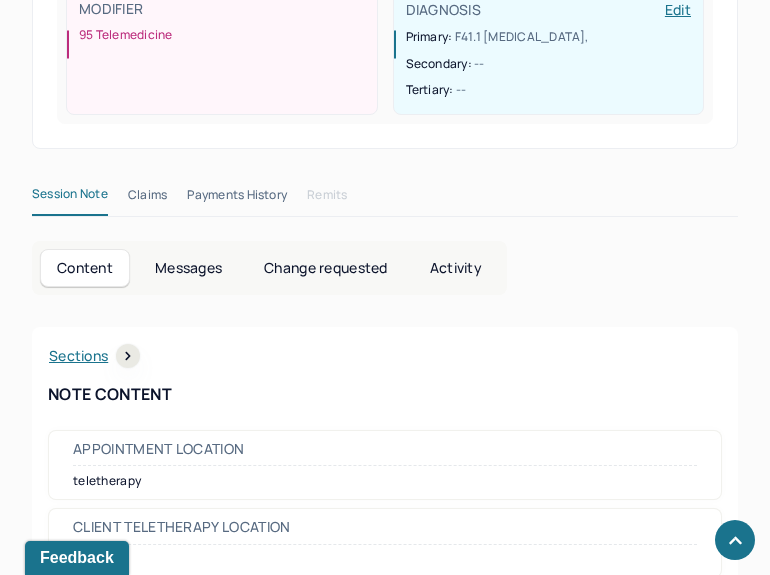 scroll, scrollTop: 0, scrollLeft: 0, axis: both 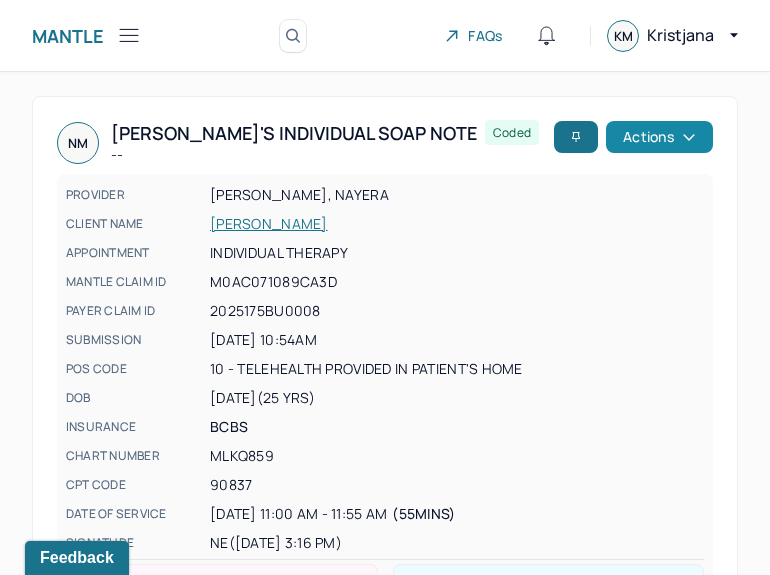 click on "Actions" at bounding box center (659, 137) 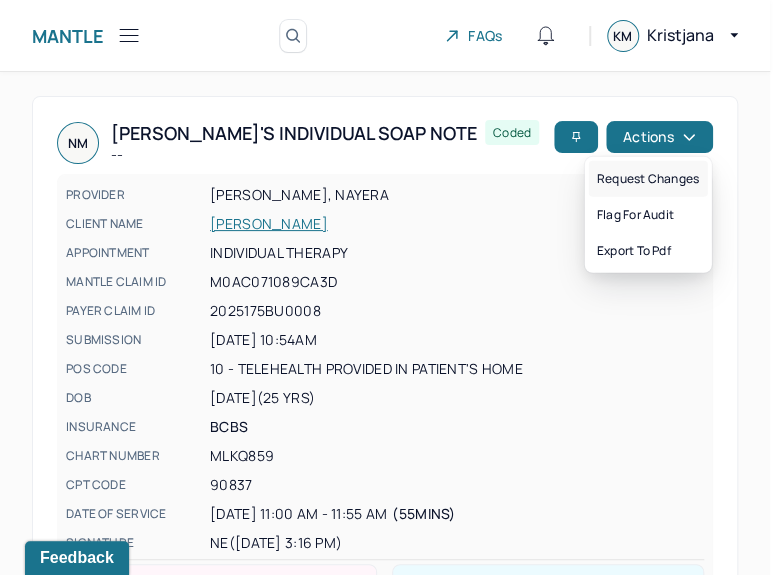 click on "Request changes" at bounding box center [648, 179] 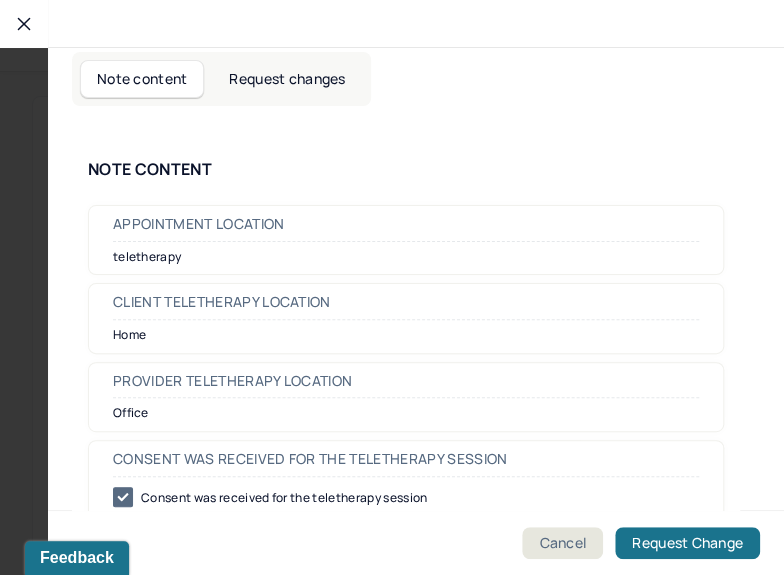 click on "Request changes" at bounding box center (287, 79) 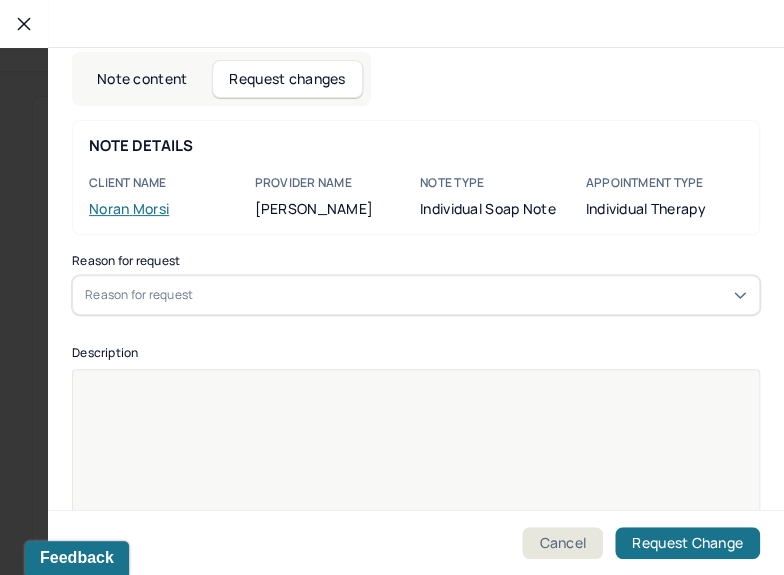 click on "Reason for request" at bounding box center (416, 295) 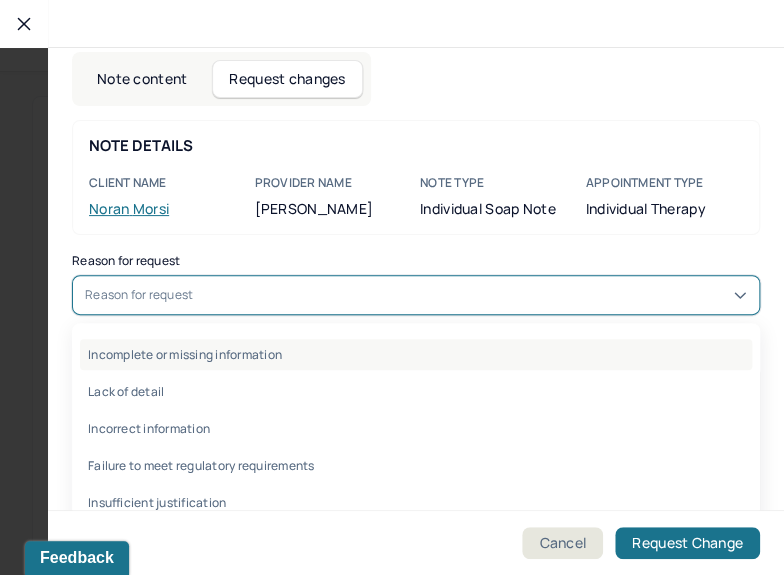 click on "Incomplete or missing information" at bounding box center (416, 354) 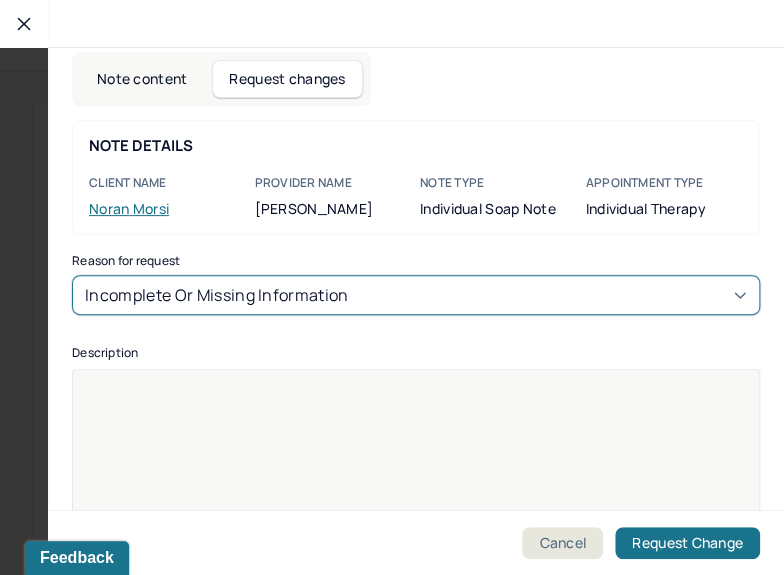 click at bounding box center [416, 482] 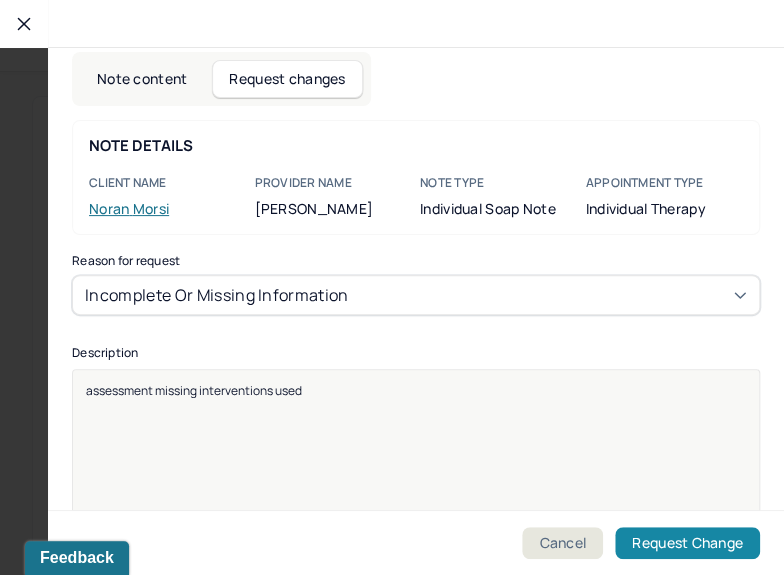 click on "Request Change" at bounding box center [687, 543] 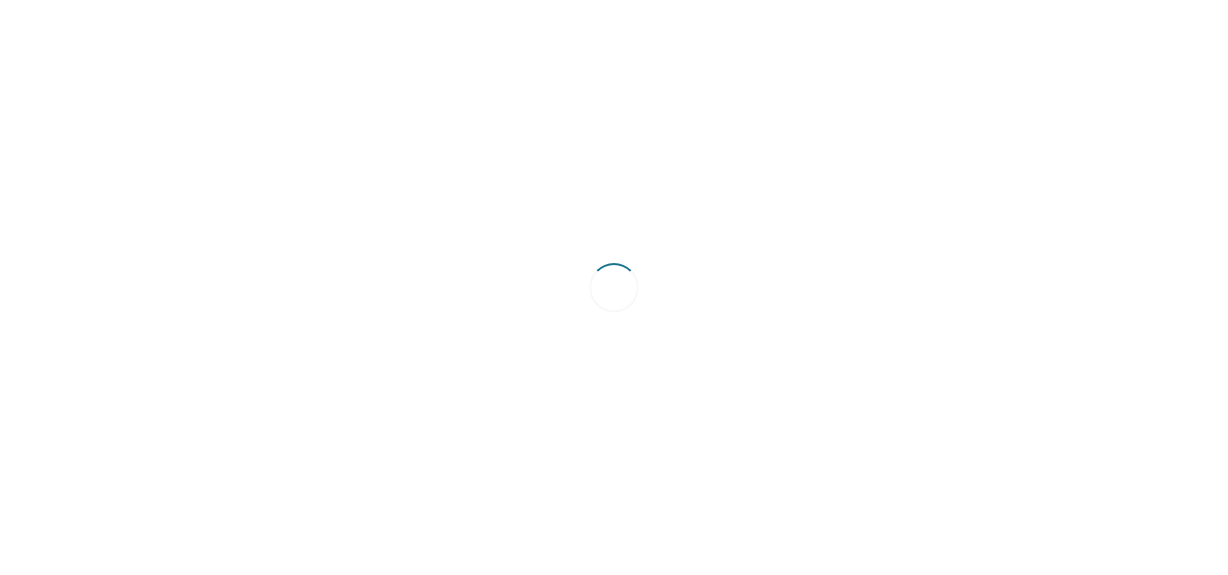 scroll, scrollTop: 0, scrollLeft: 0, axis: both 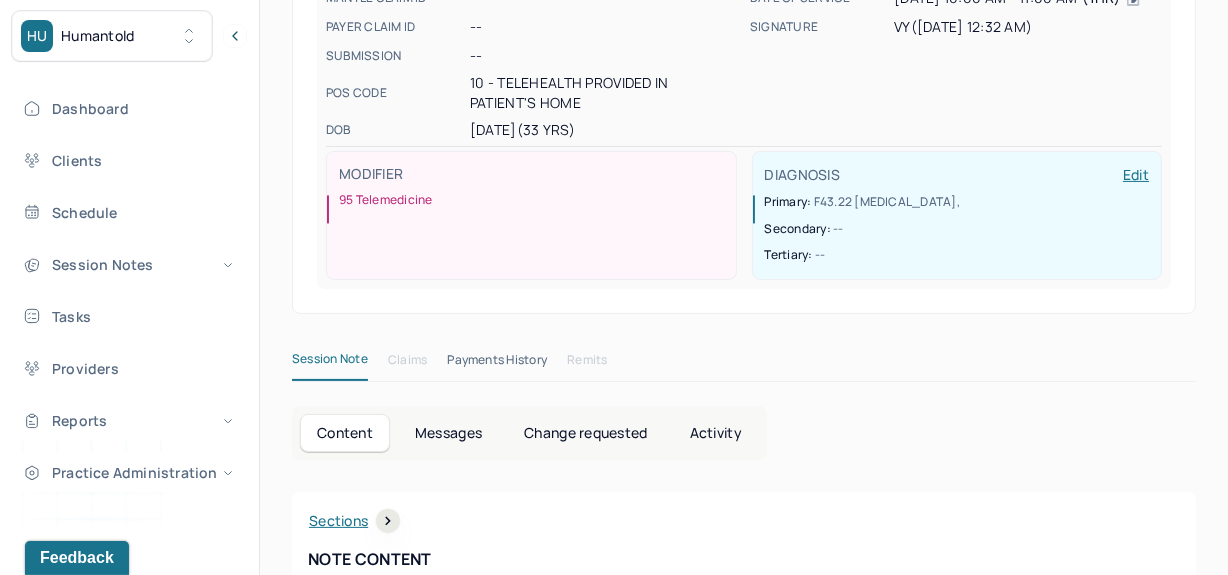 click on "Change requested" at bounding box center (585, 433) 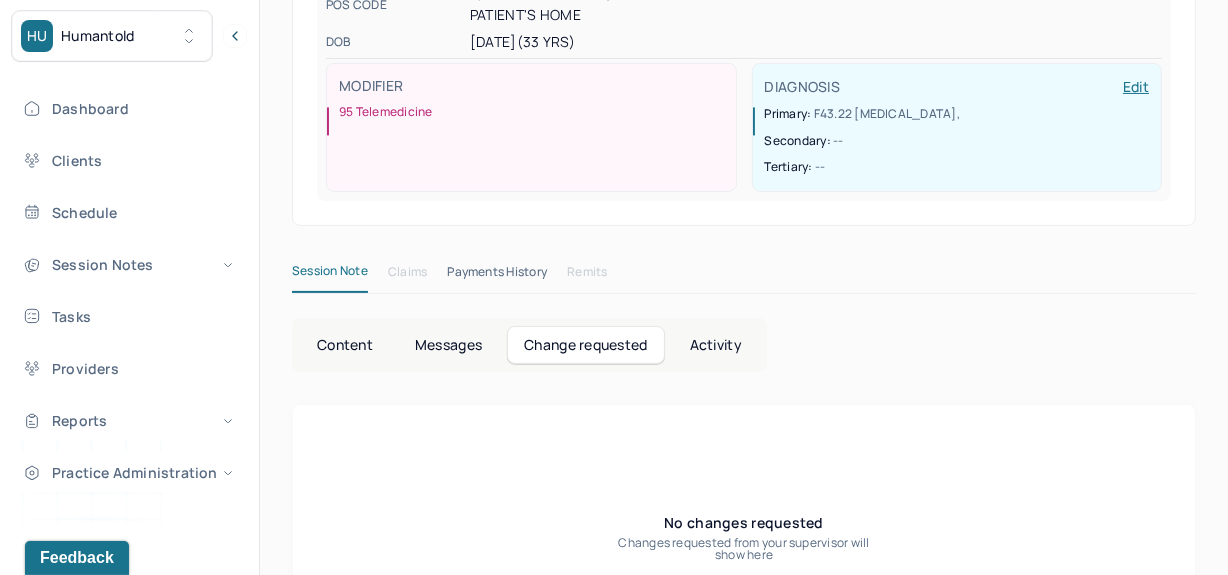 scroll, scrollTop: 368, scrollLeft: 0, axis: vertical 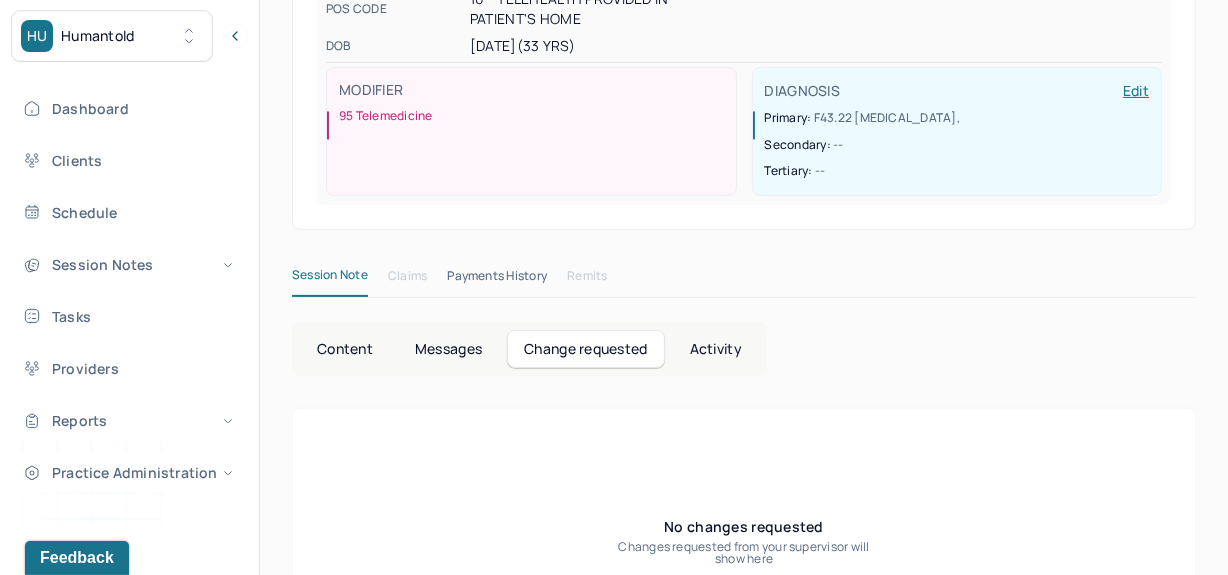 click on "Content" at bounding box center [345, 349] 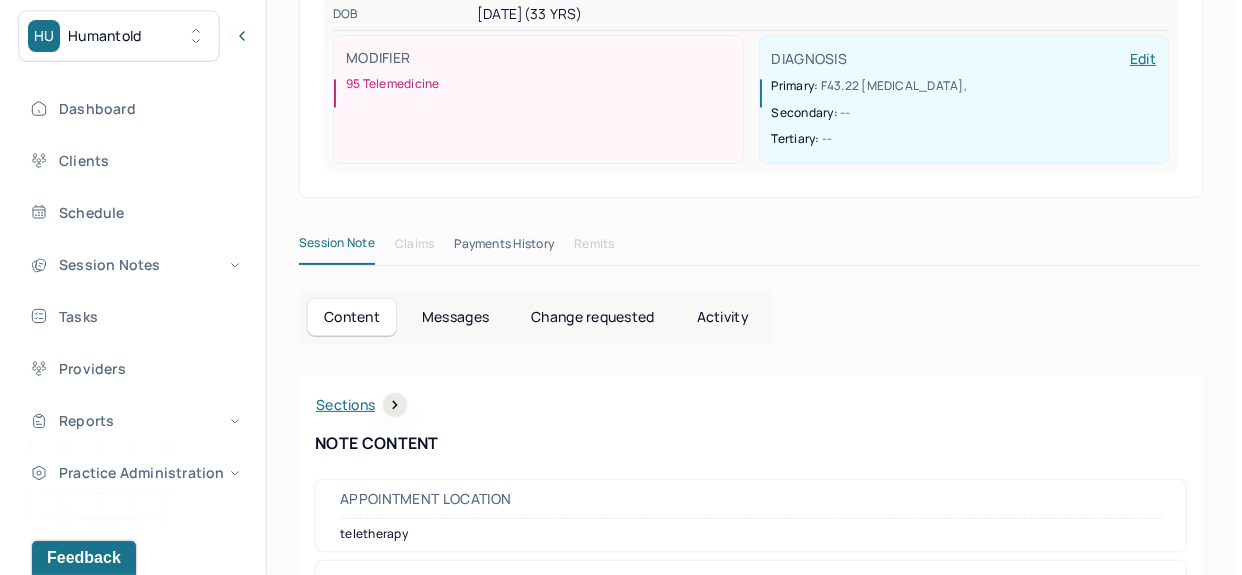 scroll, scrollTop: 0, scrollLeft: 0, axis: both 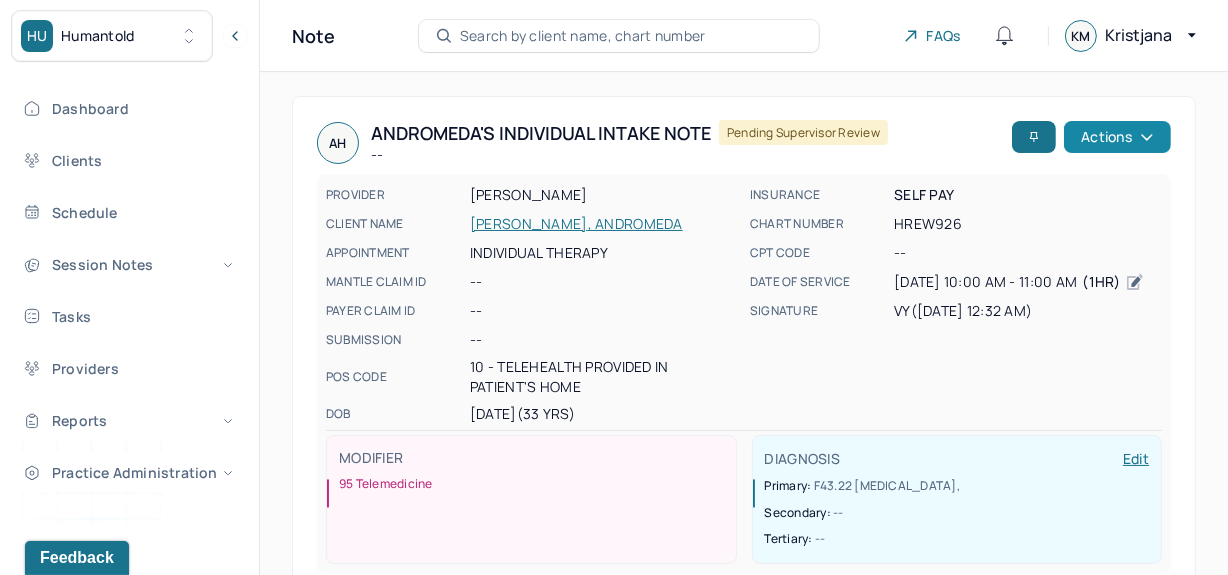 click on "Actions" at bounding box center [1117, 137] 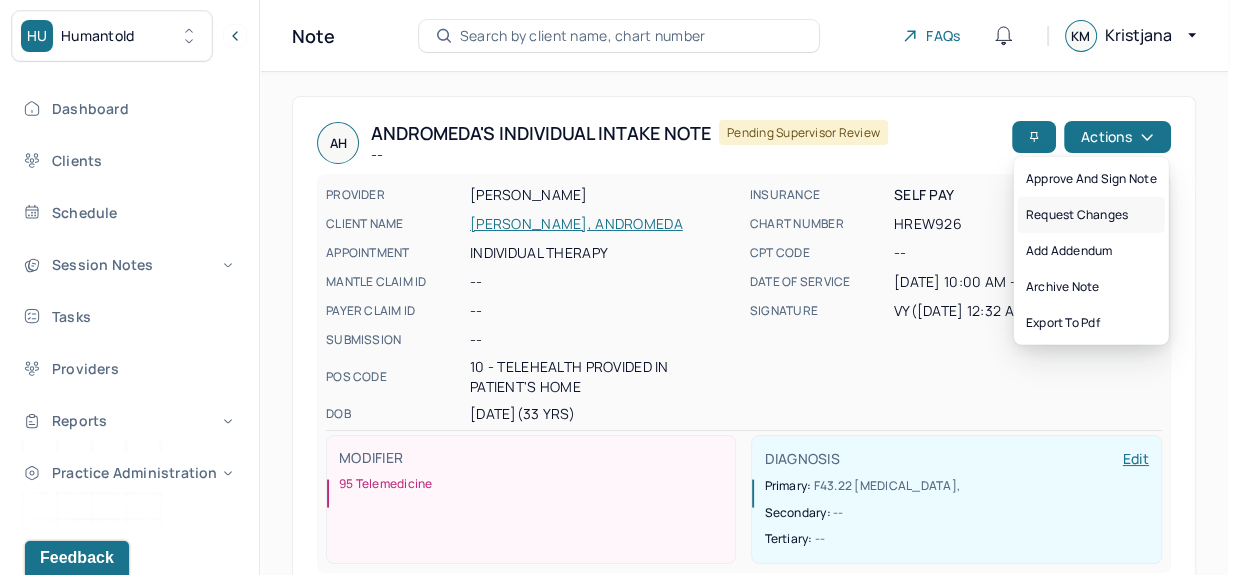 click on "Request changes" at bounding box center [1091, 215] 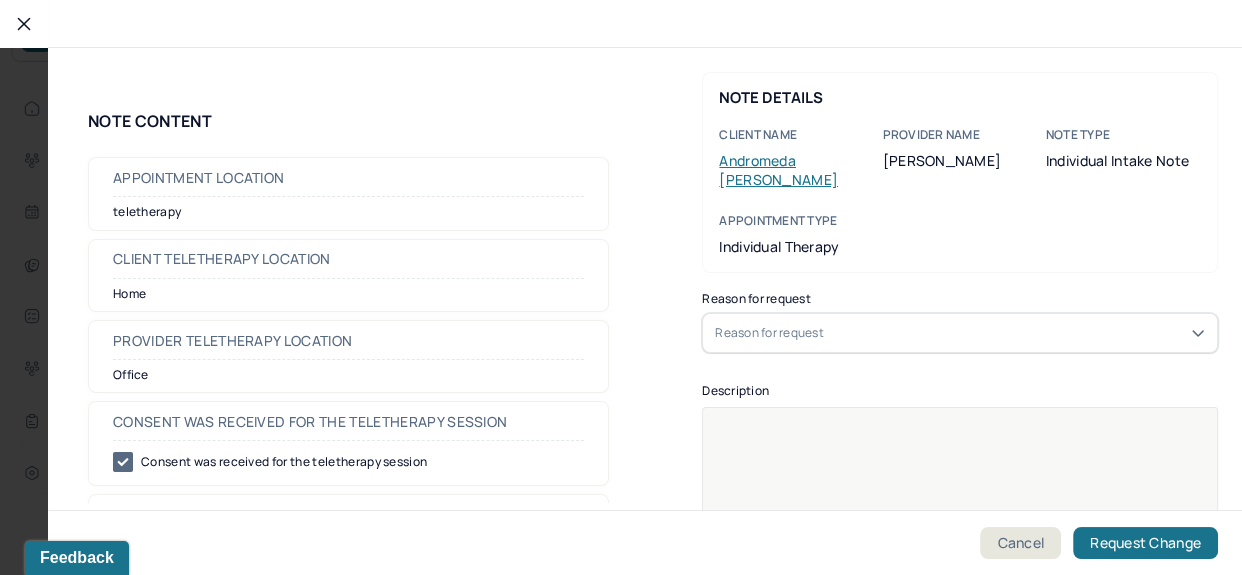 click on "Reason for request" at bounding box center [960, 333] 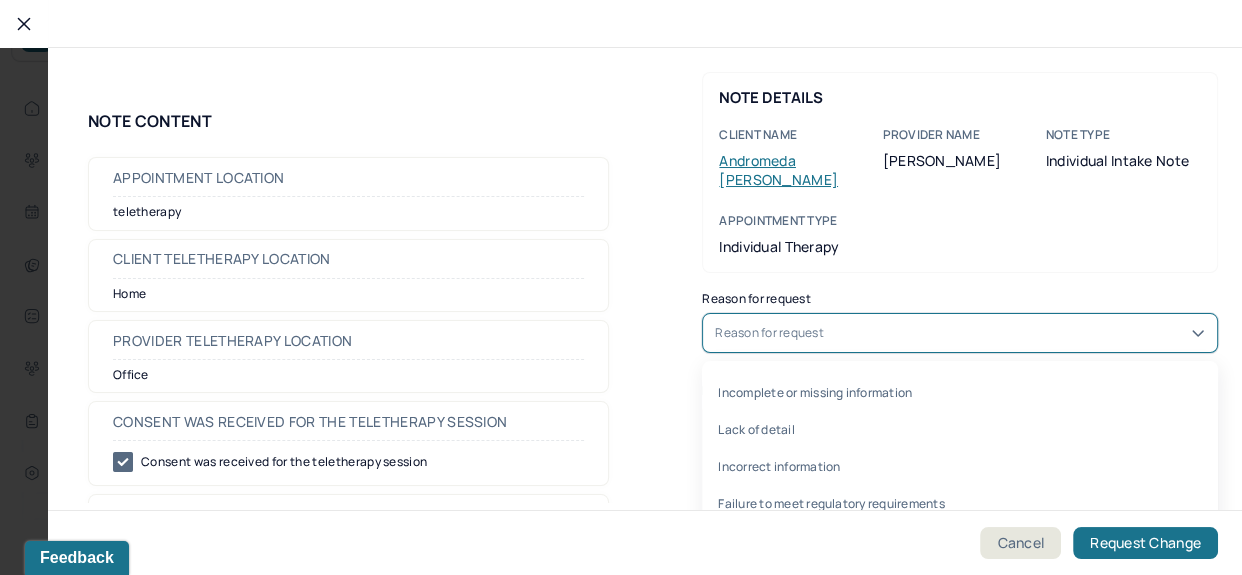 click on "Reason for request" at bounding box center (769, 333) 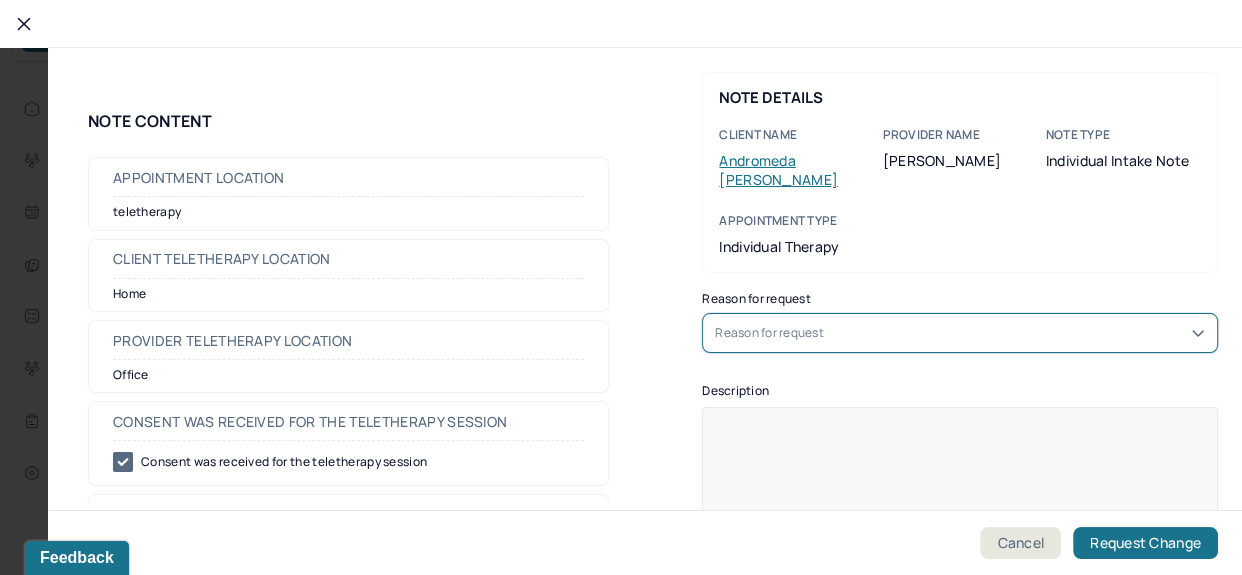 click on "Reason for request" at bounding box center (769, 333) 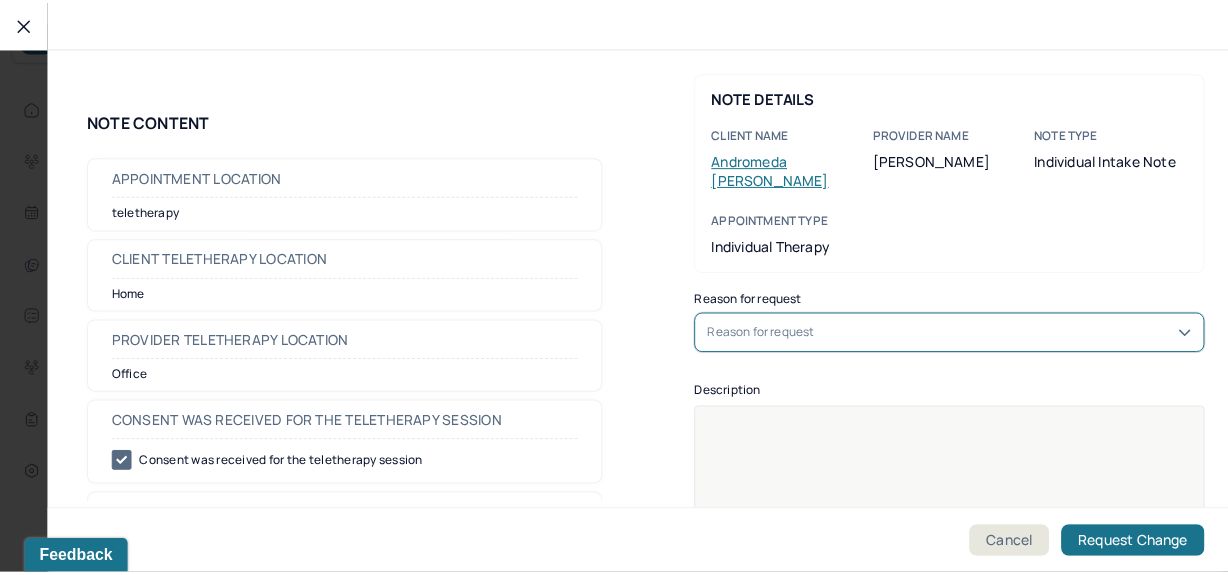 scroll, scrollTop: 45, scrollLeft: 0, axis: vertical 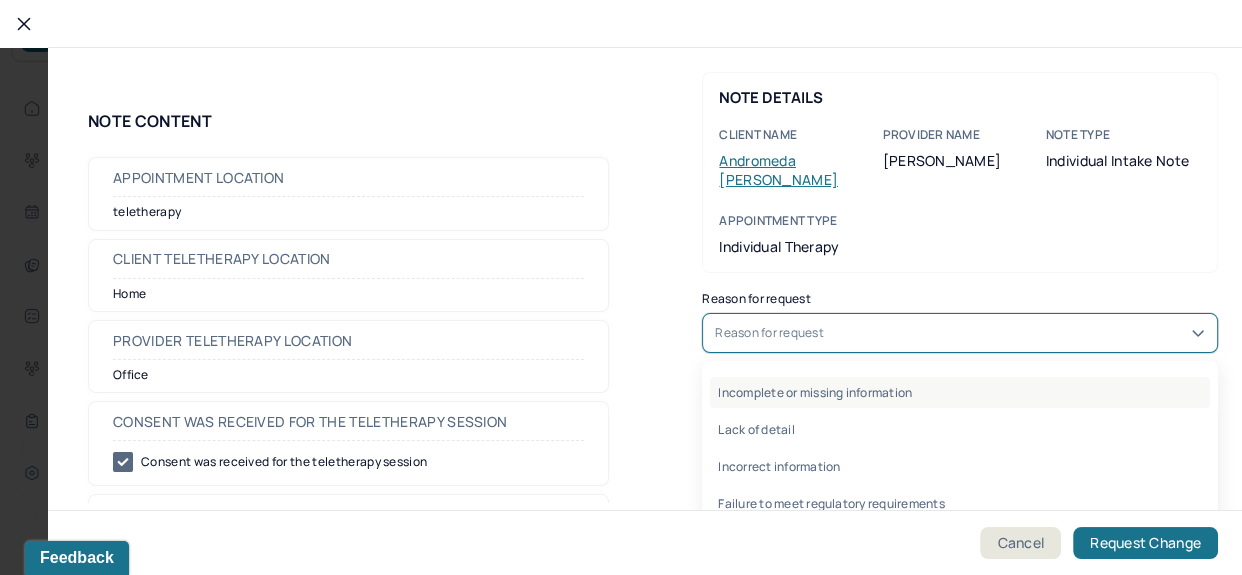 click on "Incomplete or missing information" at bounding box center (960, 392) 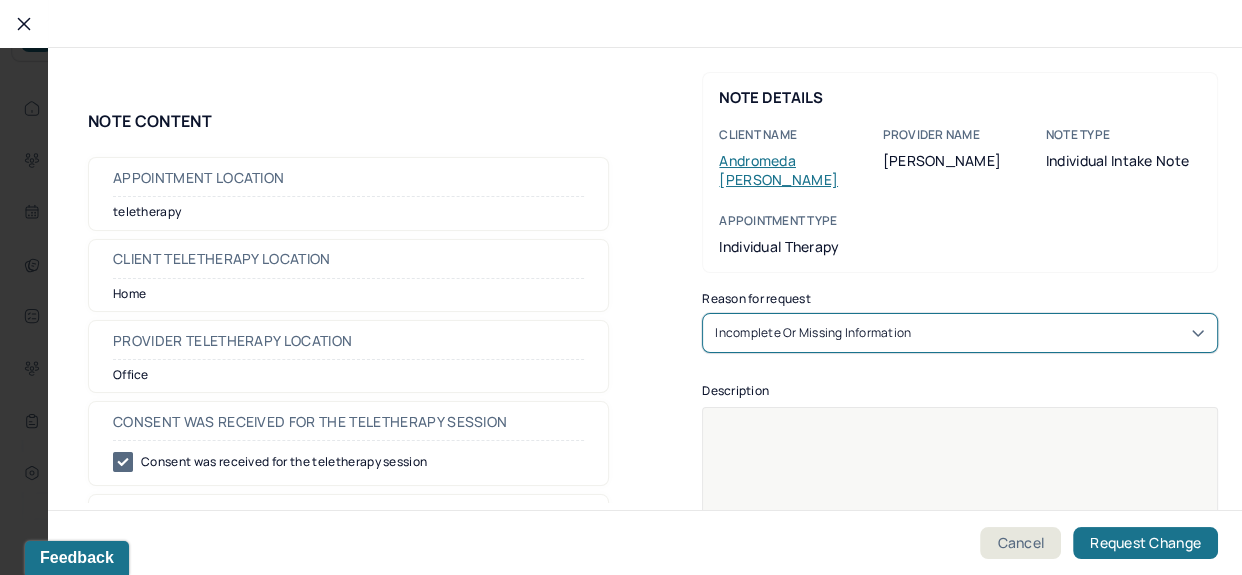 click at bounding box center (960, 520) 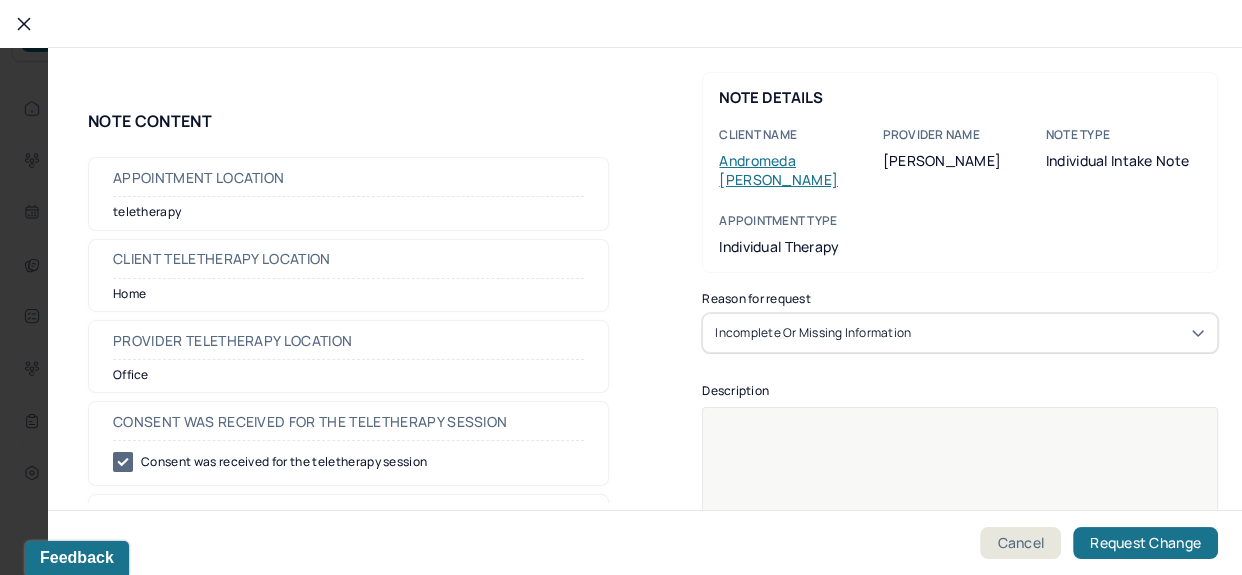 type 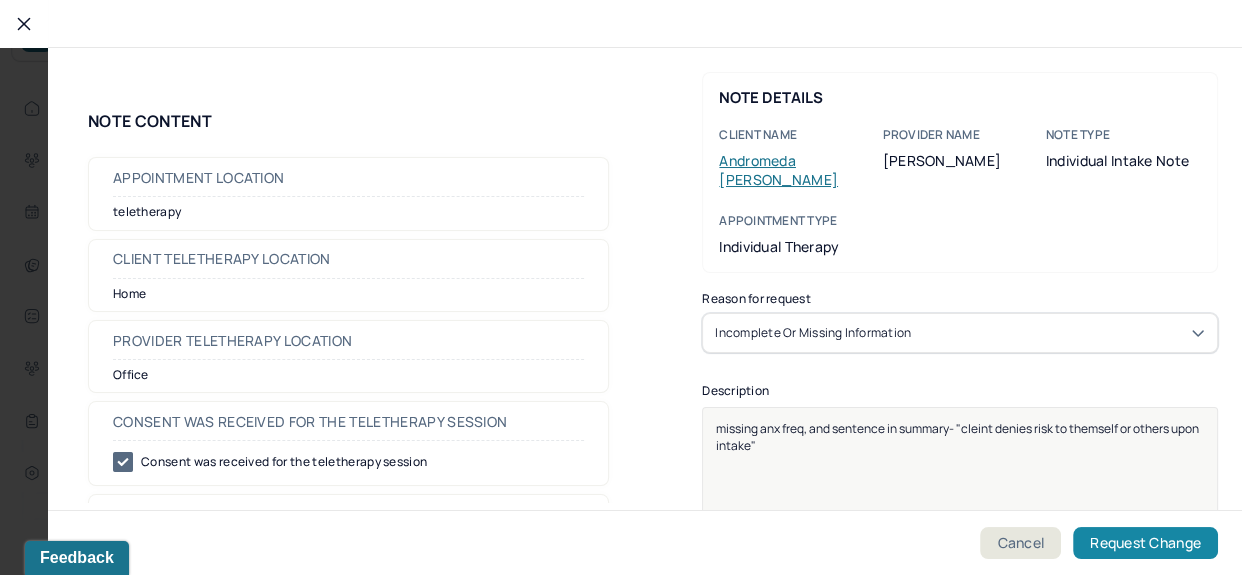 click on "Request Change" at bounding box center (1145, 543) 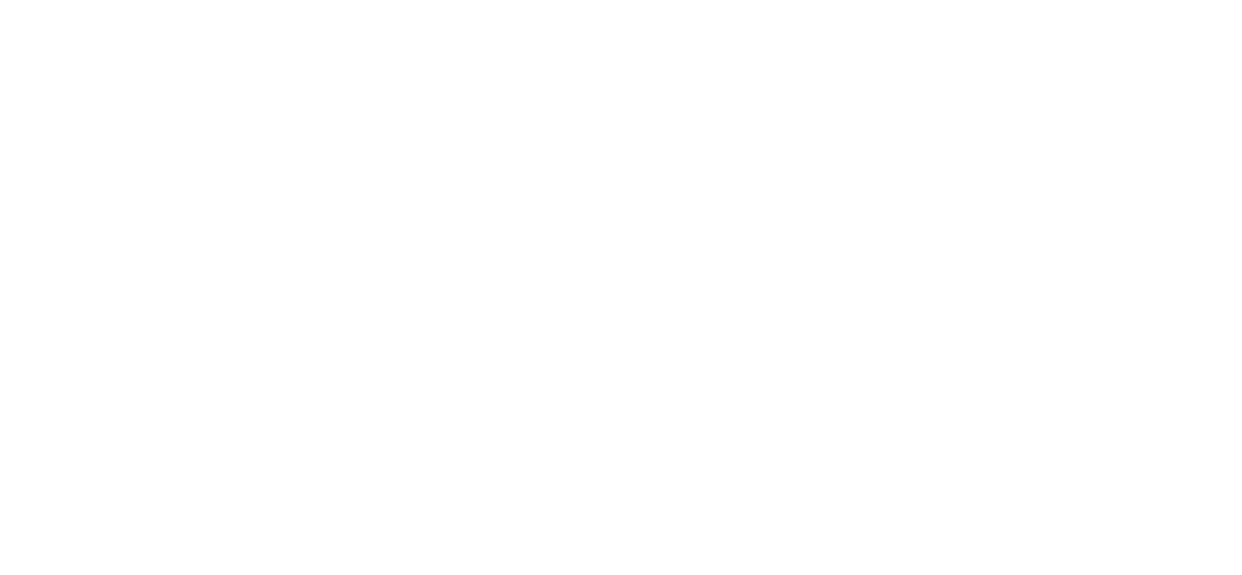 scroll, scrollTop: 0, scrollLeft: 0, axis: both 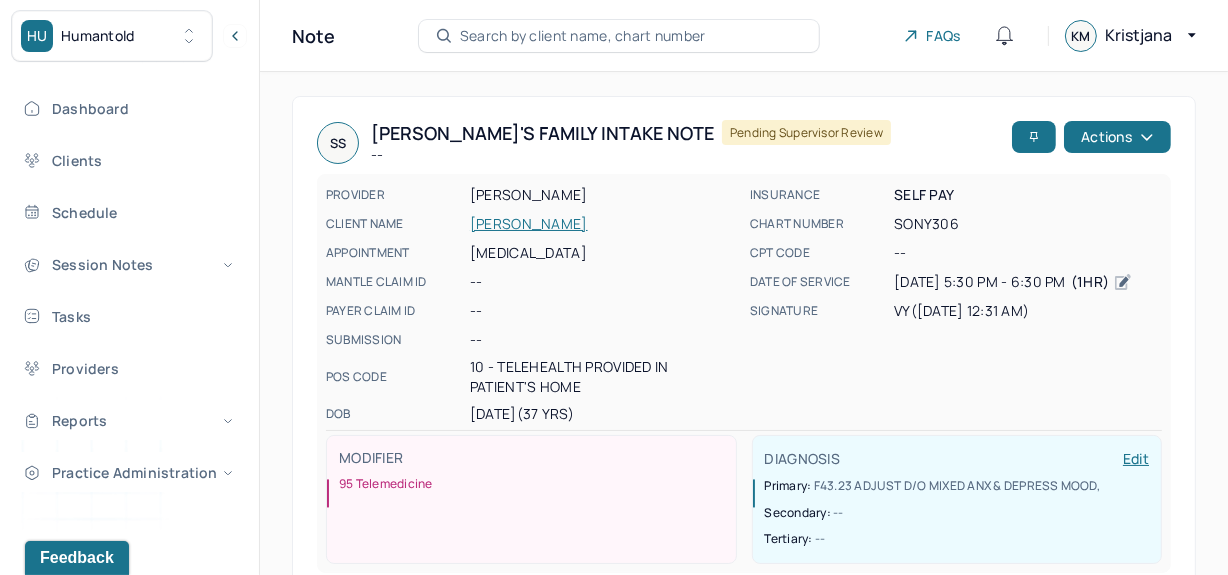click on "SS Stacie's   Family intake note -- Pending supervisor review       Actions" at bounding box center (744, 143) 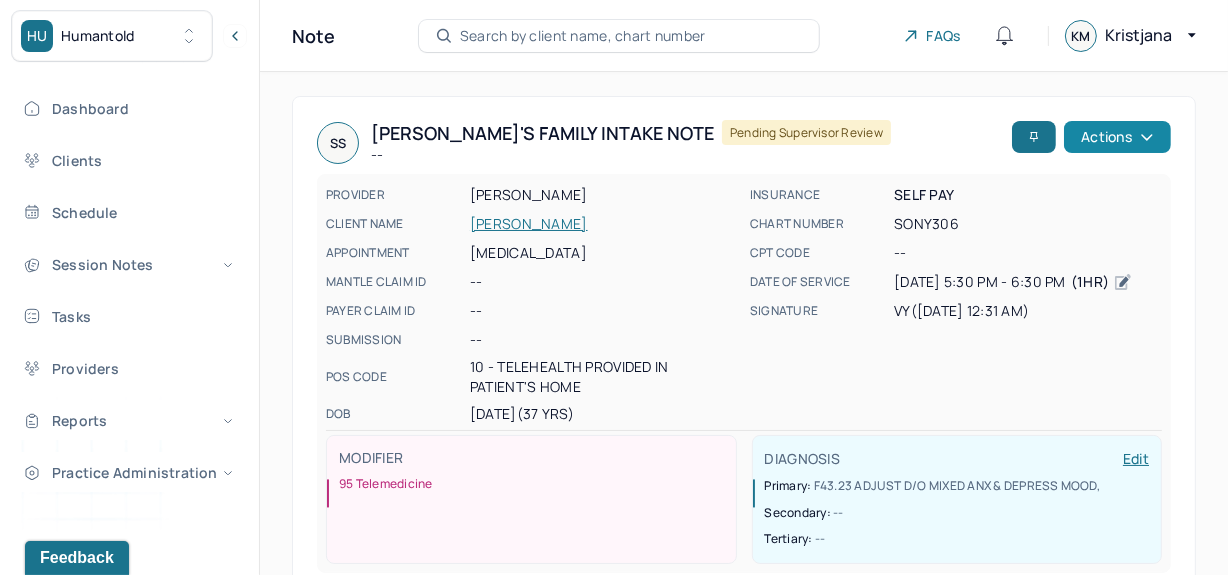 click on "Actions" at bounding box center [1117, 137] 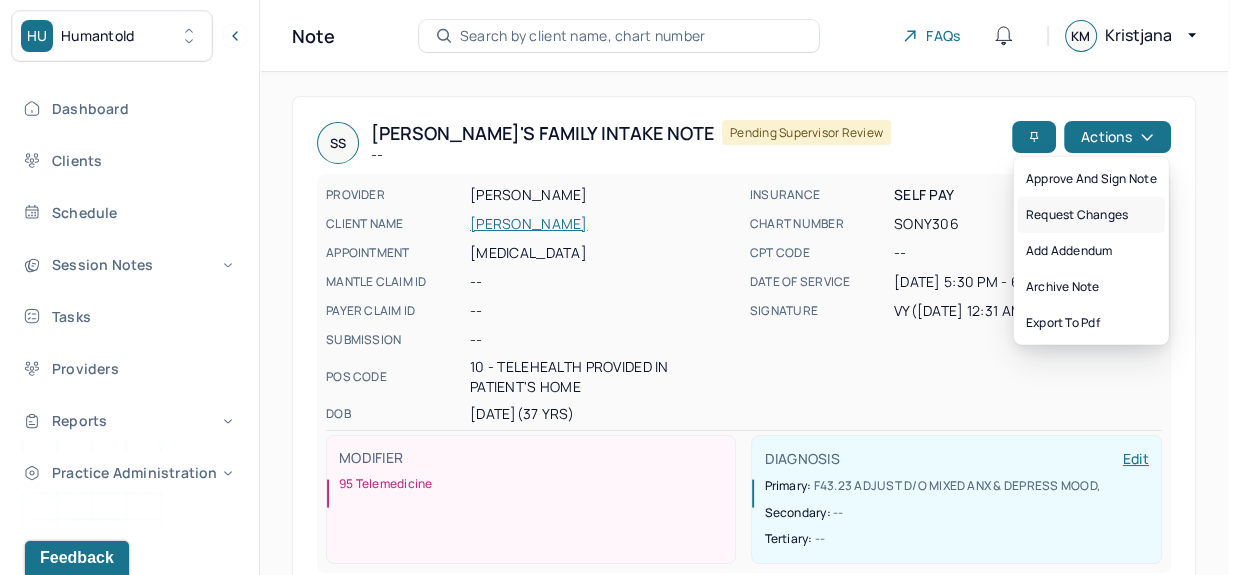 click on "Request changes" at bounding box center (1091, 215) 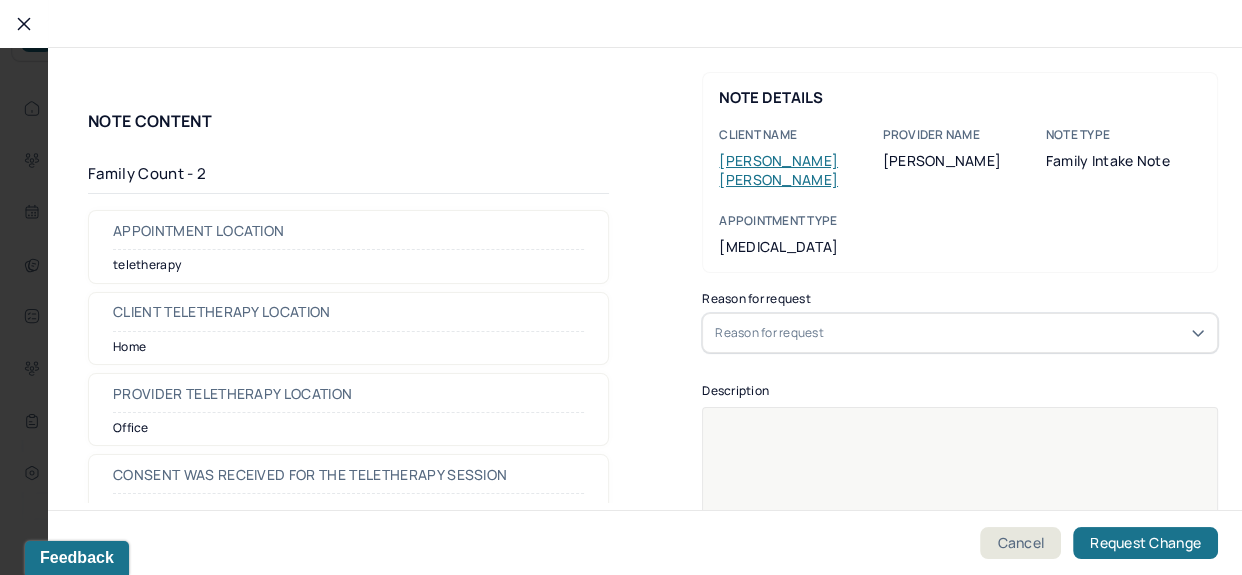 click on "Reason for request" at bounding box center (769, 333) 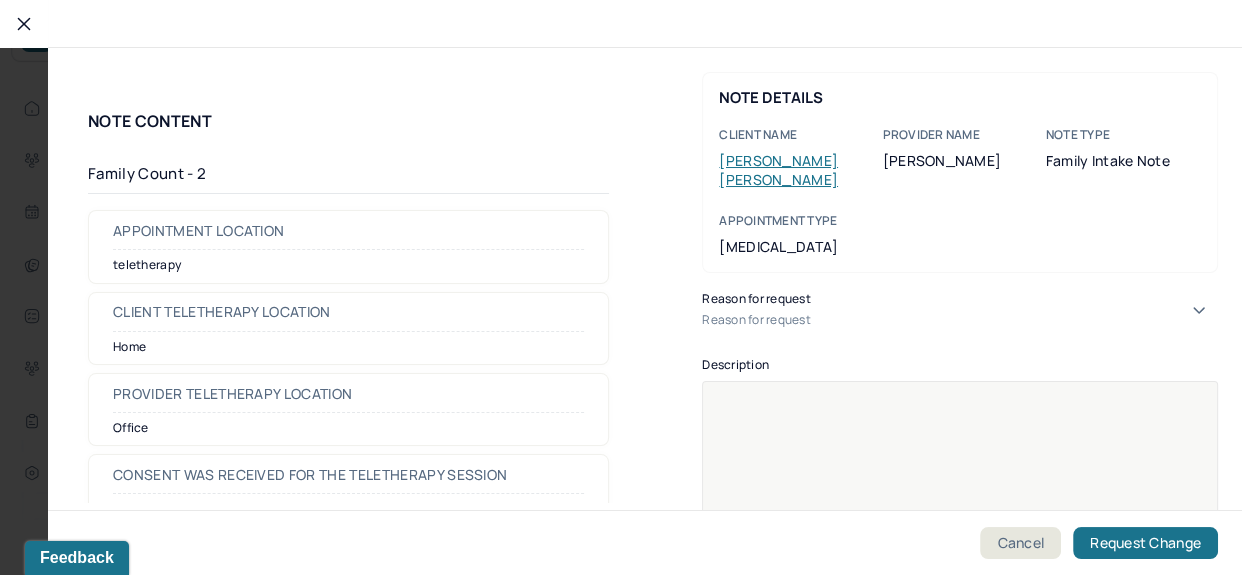click on "Reason for request" at bounding box center [756, 320] 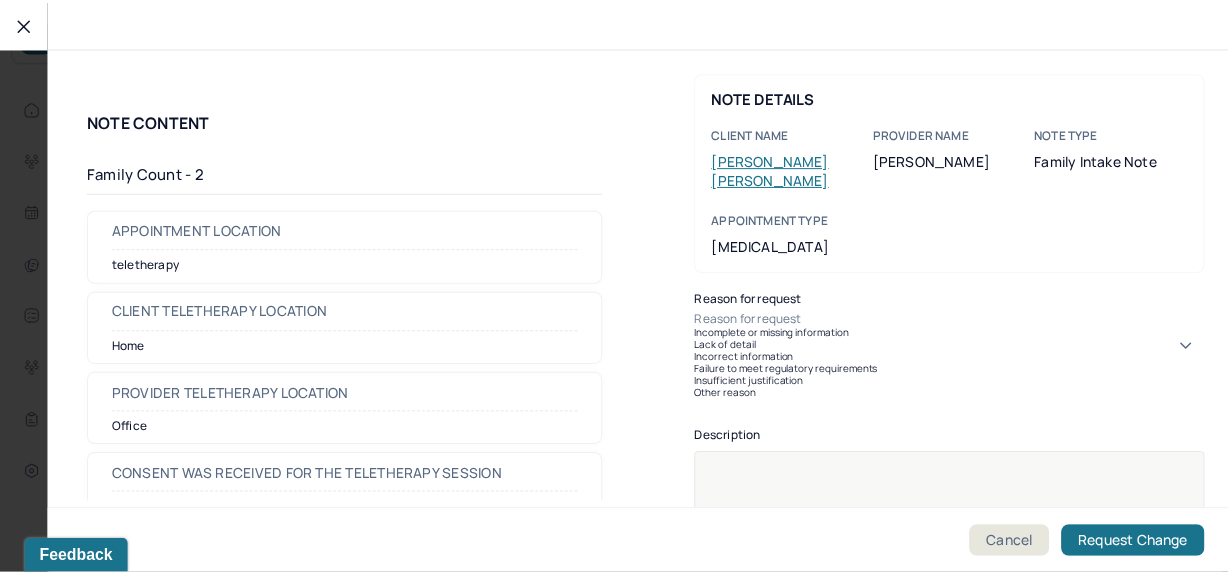 scroll, scrollTop: 45, scrollLeft: 0, axis: vertical 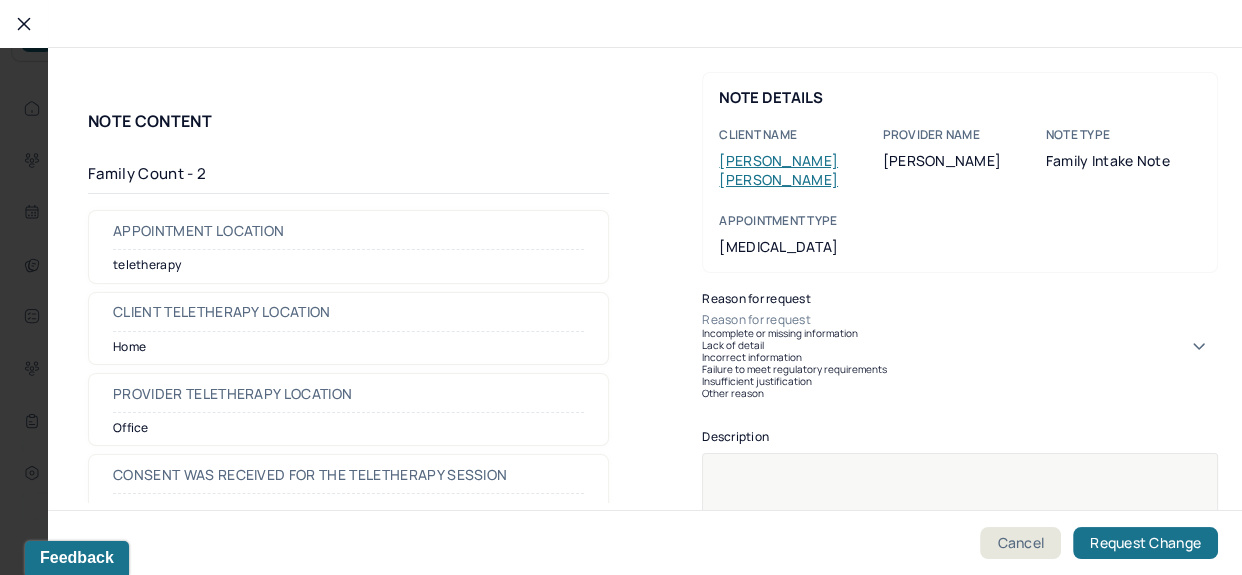 click on "Incomplete or missing information" at bounding box center (960, 333) 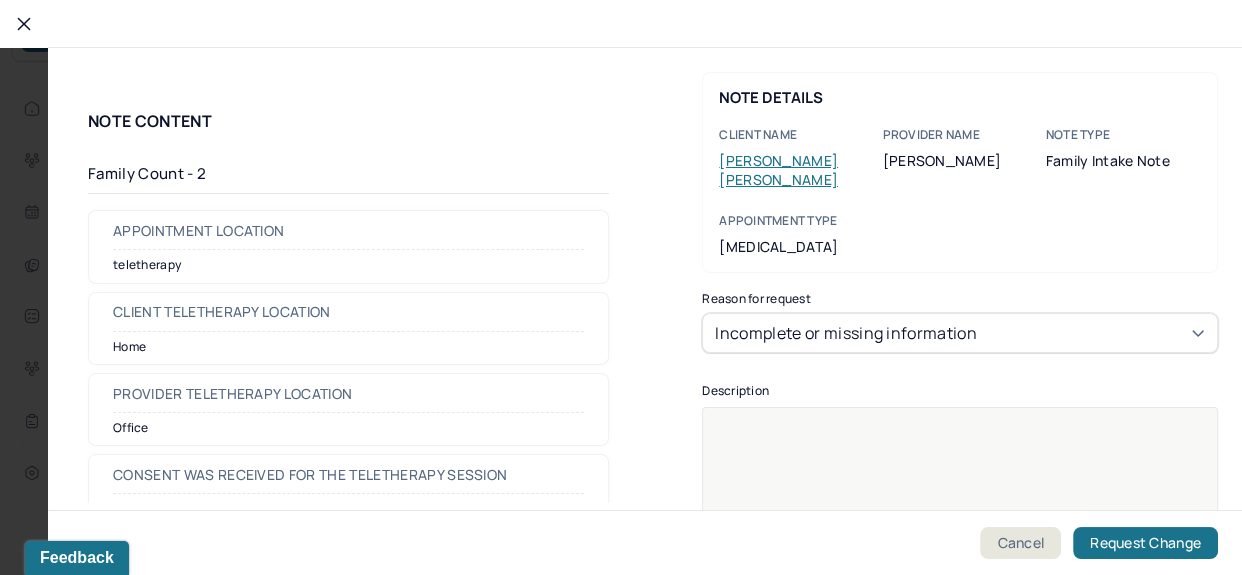 click at bounding box center [960, 520] 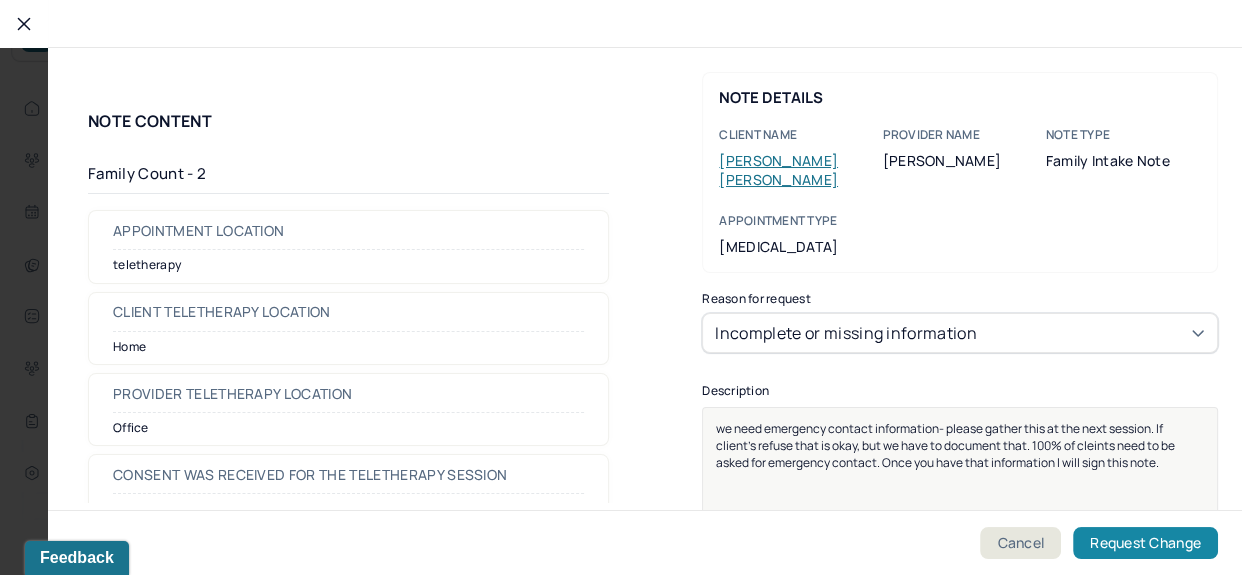 click on "Request Change" at bounding box center (1145, 543) 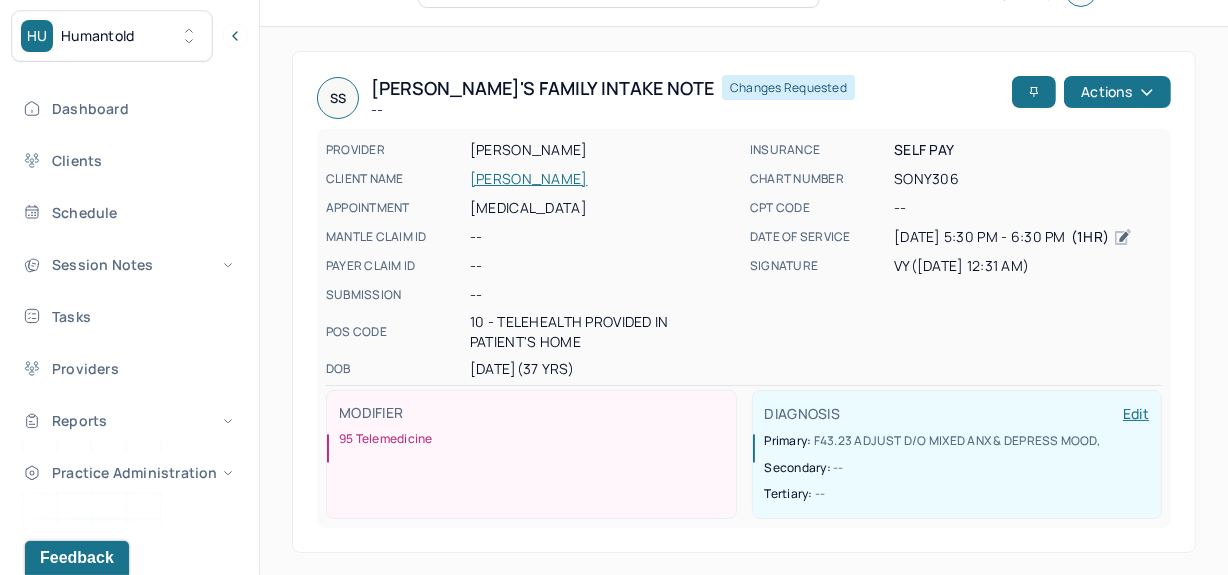 click on "Dashboard Clients Schedule Session Notes Tasks Providers Reports Practice Administration" at bounding box center [129, 290] 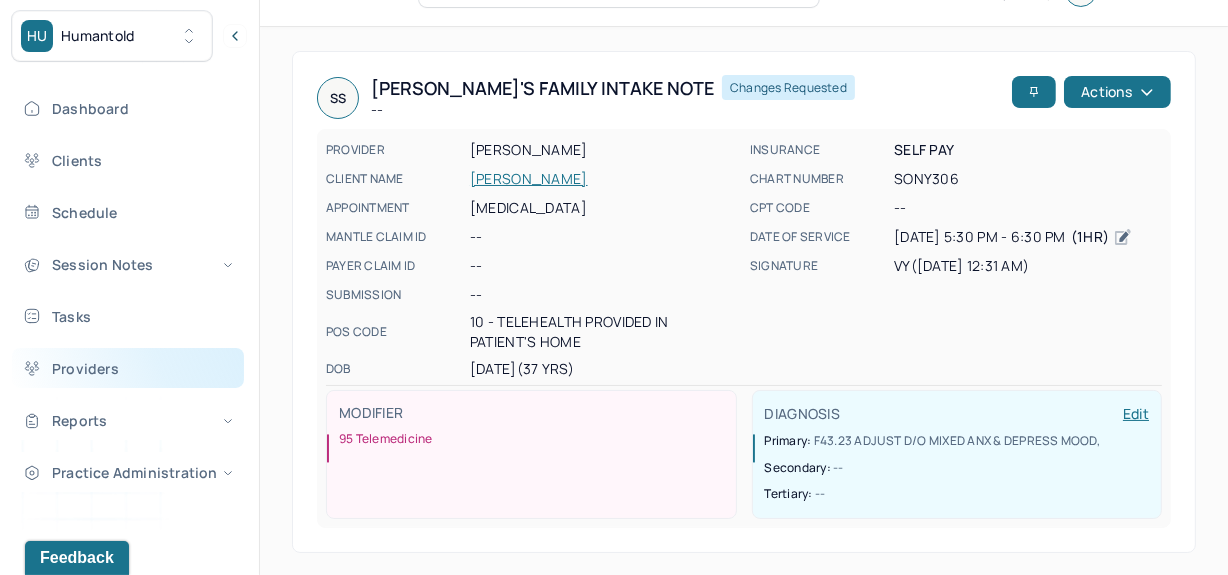 click on "Providers" at bounding box center (128, 368) 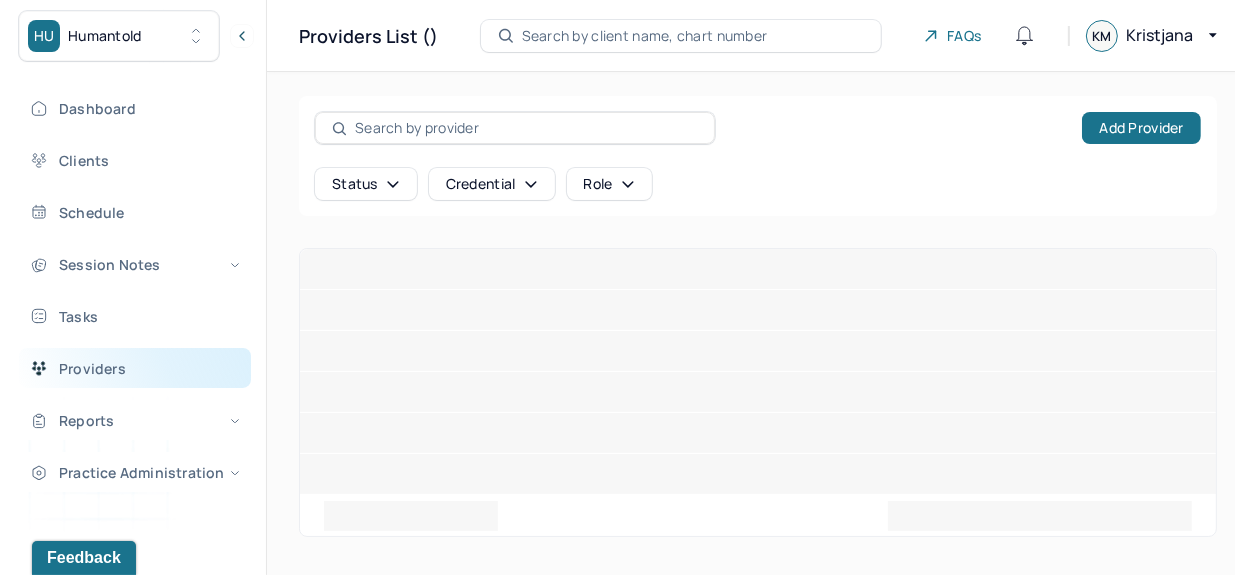 scroll, scrollTop: 0, scrollLeft: 0, axis: both 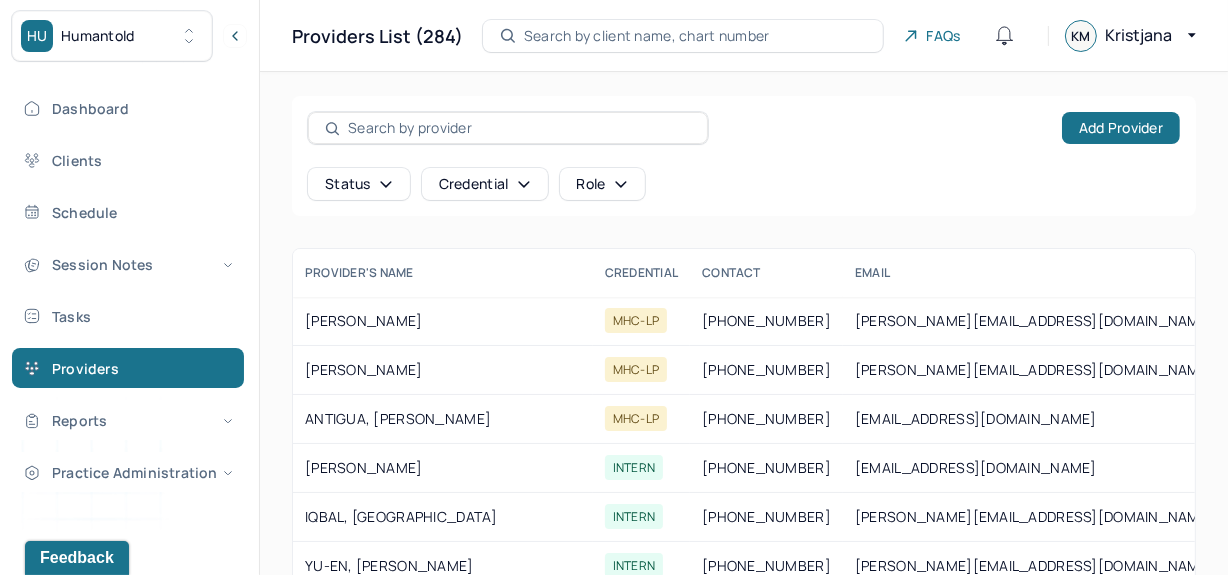 click at bounding box center [519, 128] 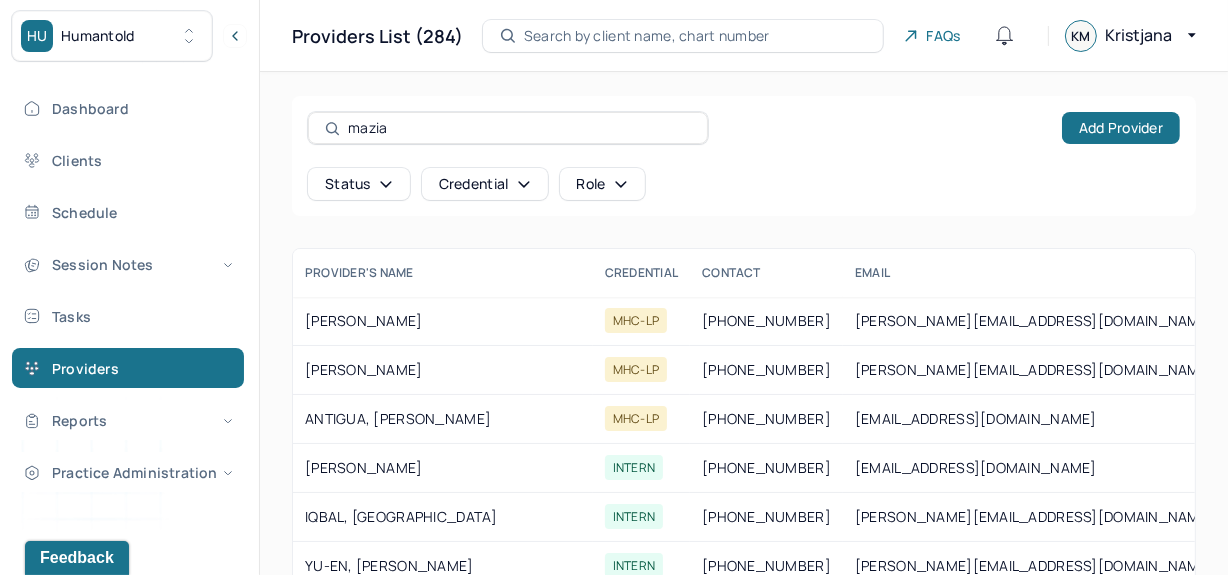 type on "mazia" 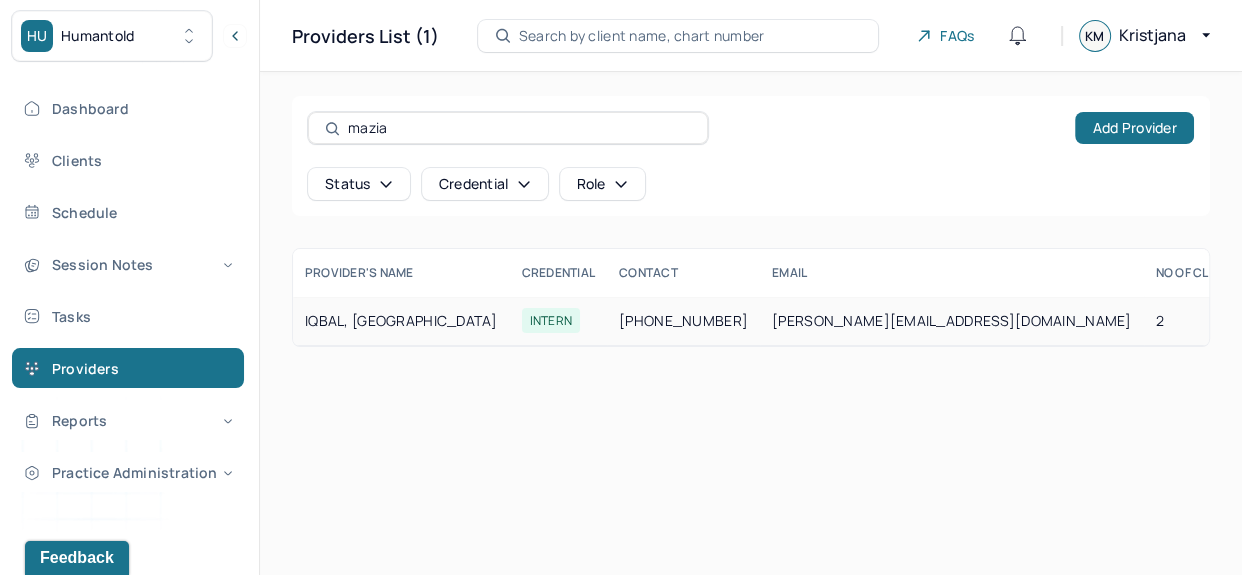 click on "IQBAL, MAZIA" at bounding box center (401, 321) 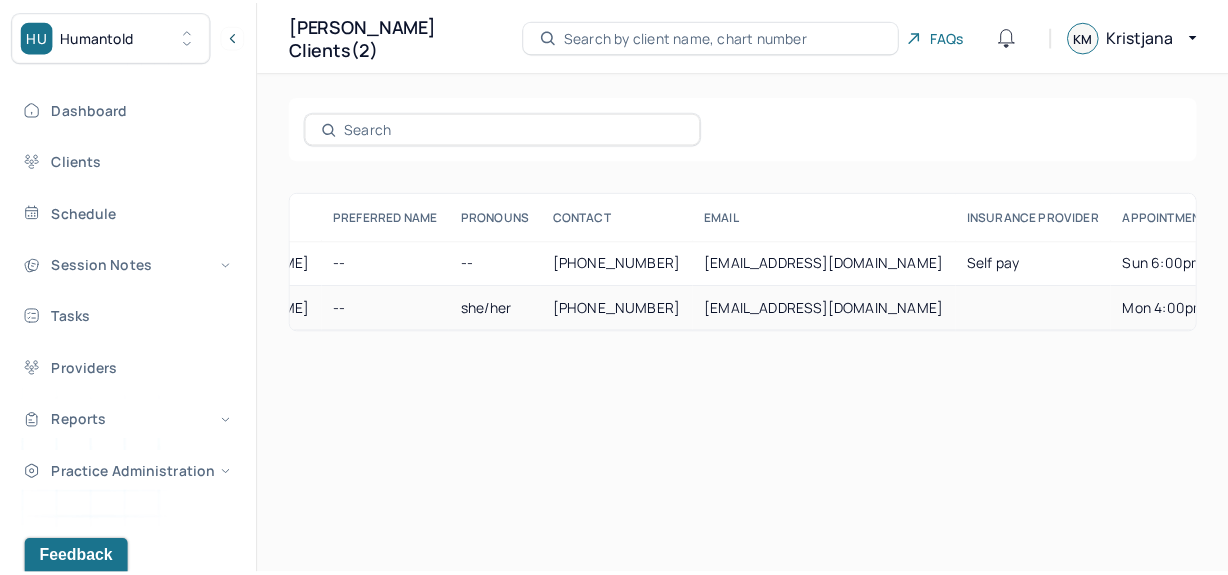 scroll, scrollTop: 0, scrollLeft: 0, axis: both 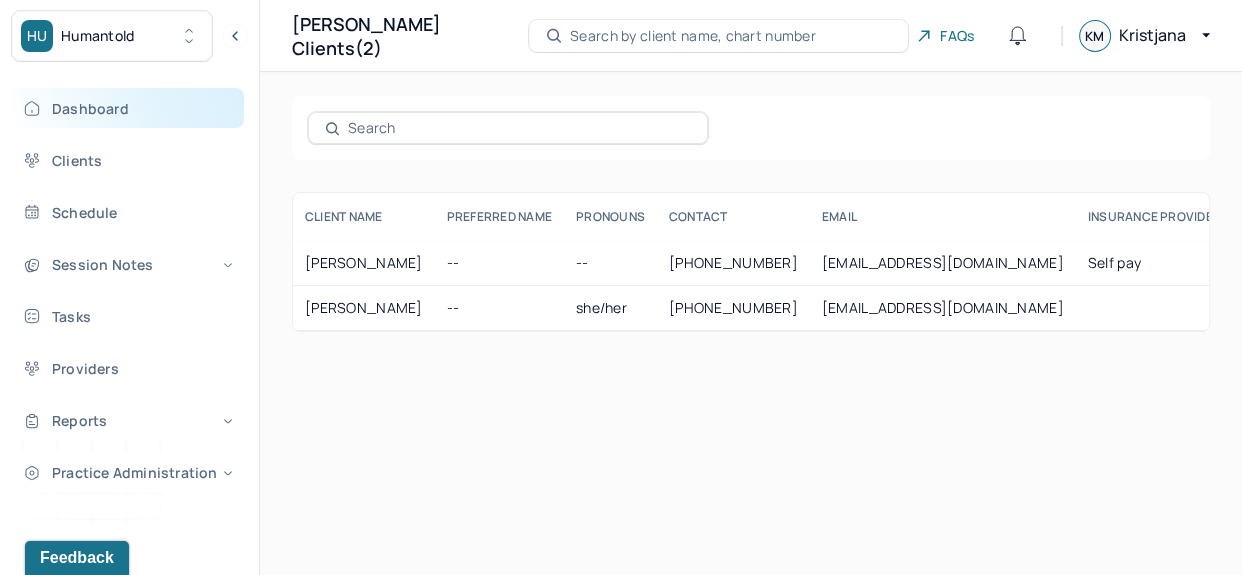 click on "Dashboard" at bounding box center [128, 108] 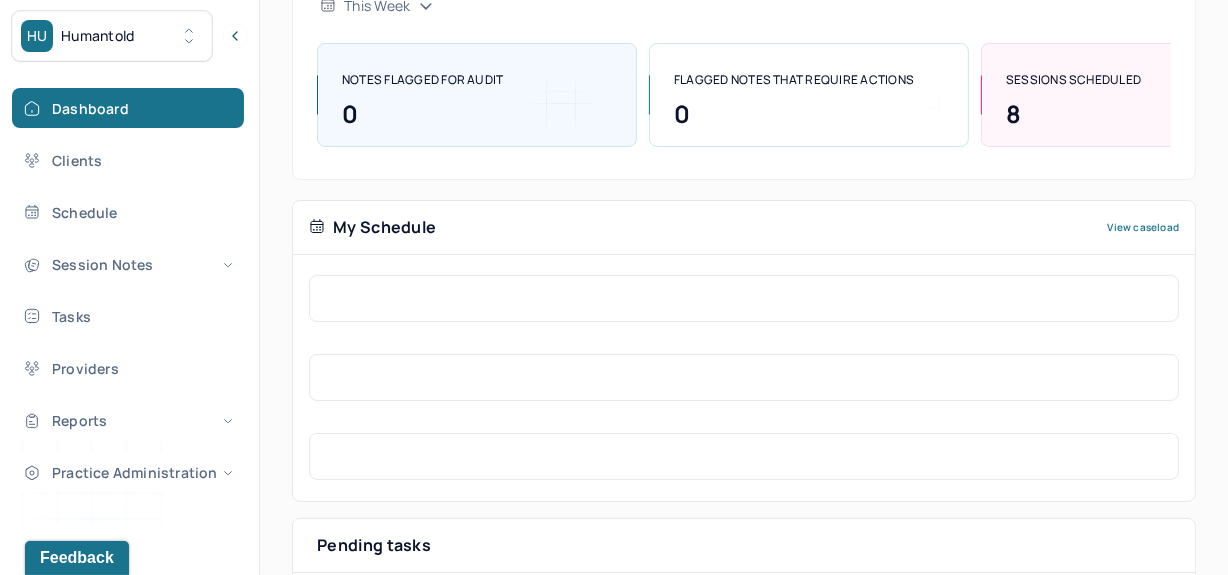 scroll, scrollTop: 0, scrollLeft: 0, axis: both 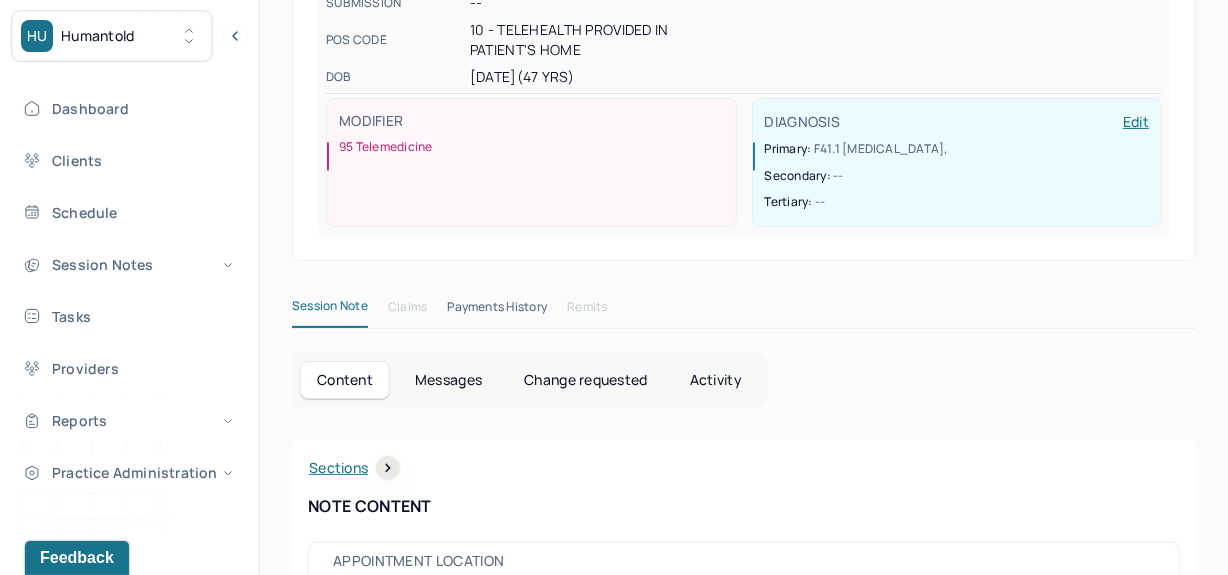 click on "Change requested" at bounding box center (585, 380) 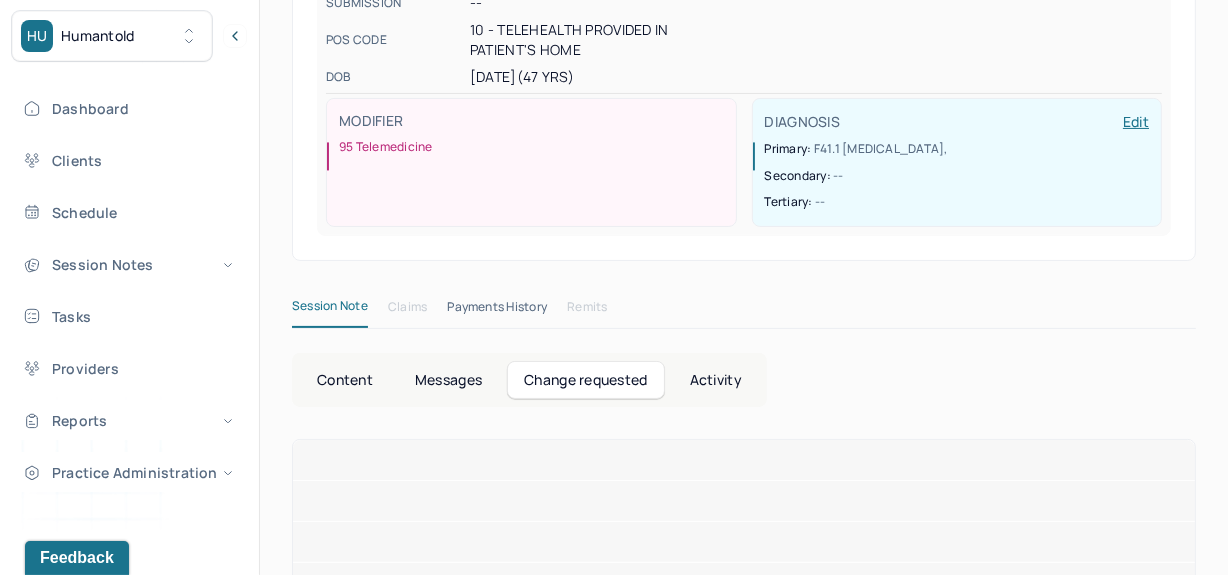 scroll, scrollTop: 317, scrollLeft: 0, axis: vertical 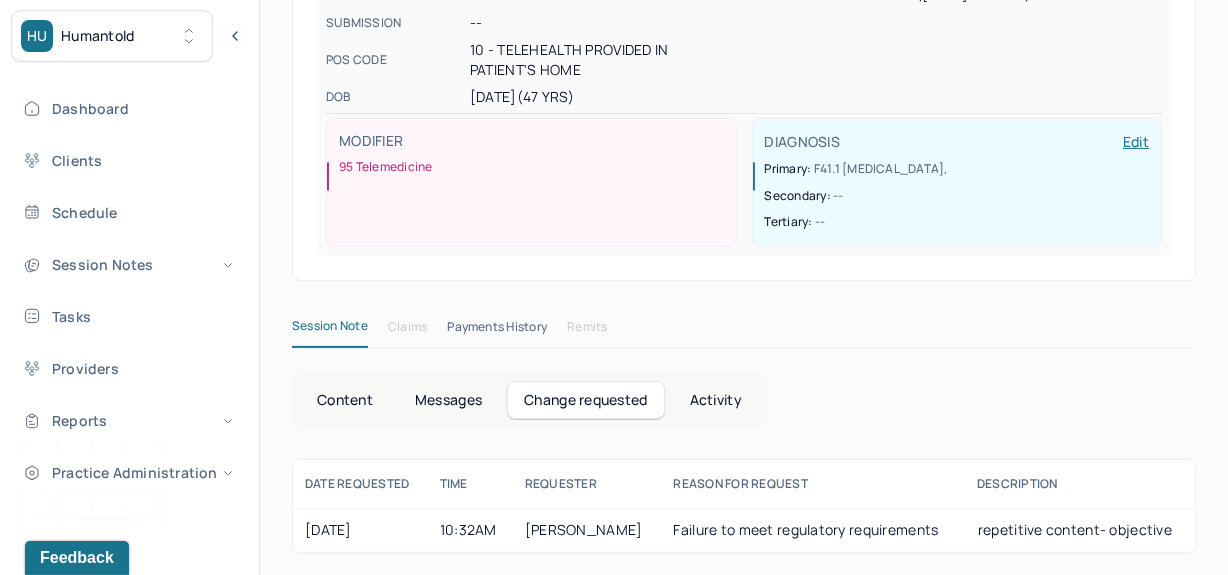 click on "Content" at bounding box center (345, 400) 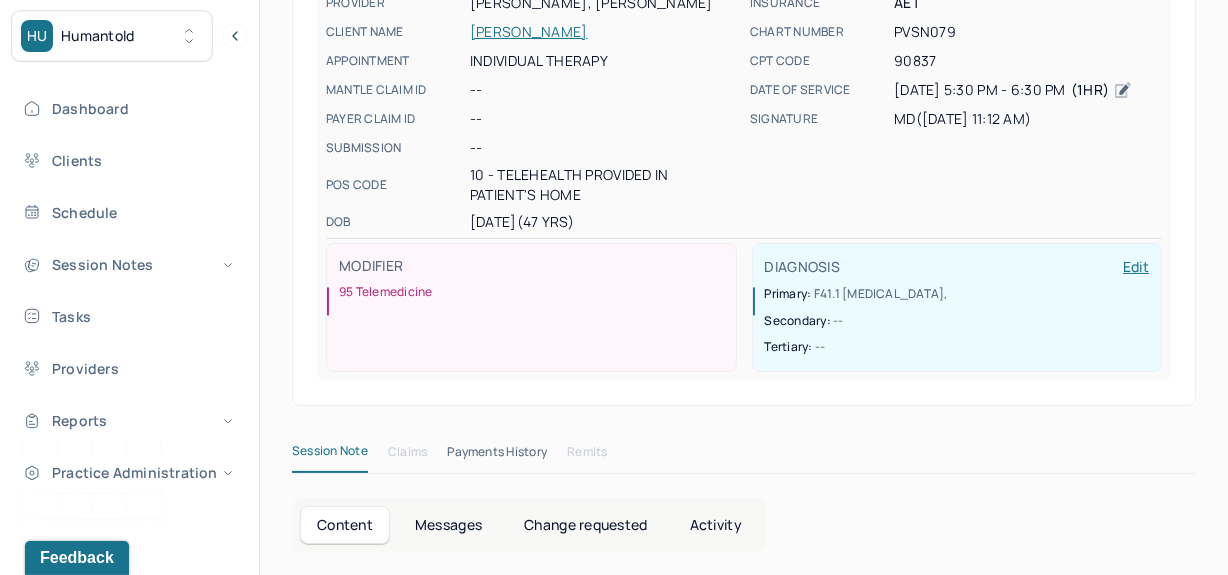 scroll, scrollTop: 0, scrollLeft: 0, axis: both 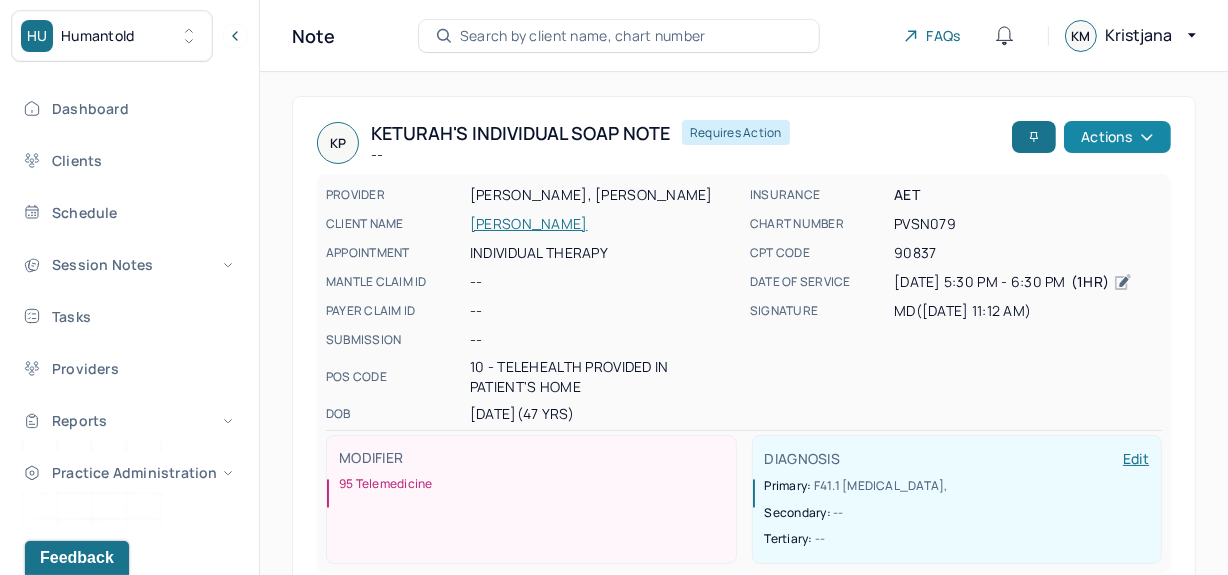 click on "Actions" at bounding box center [1117, 137] 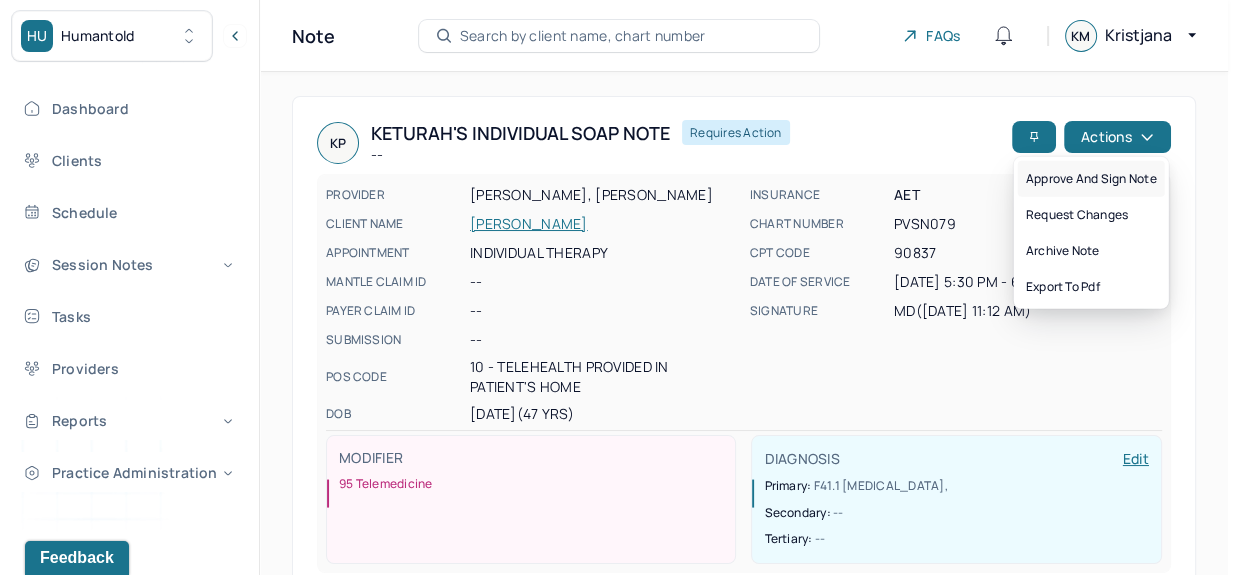 click on "Approve and sign note" at bounding box center (1091, 179) 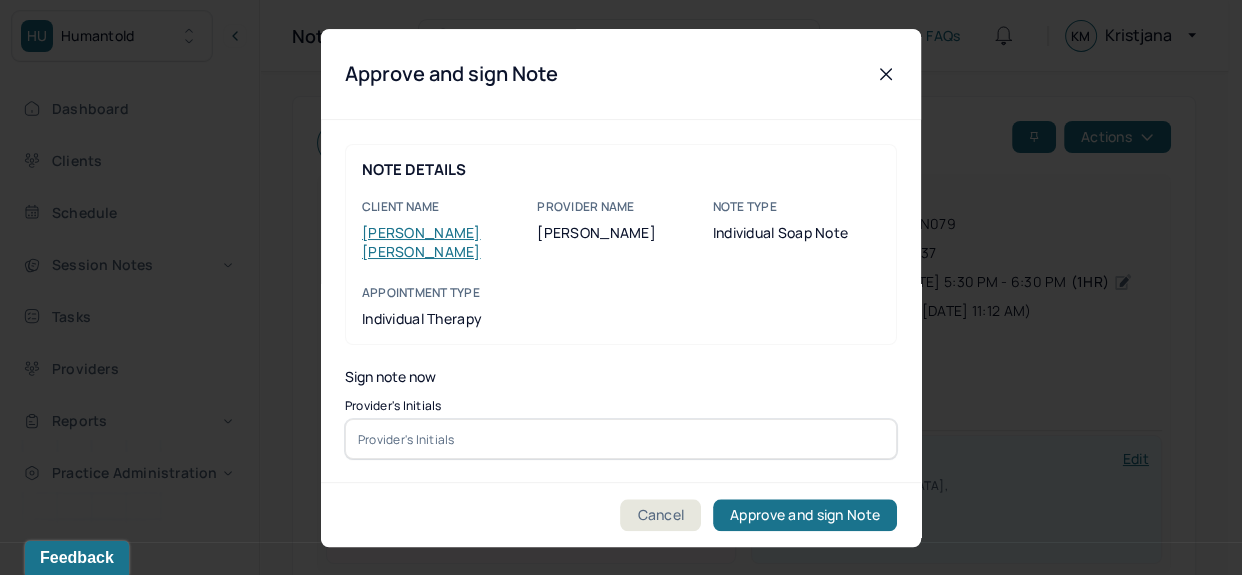 click at bounding box center (621, 440) 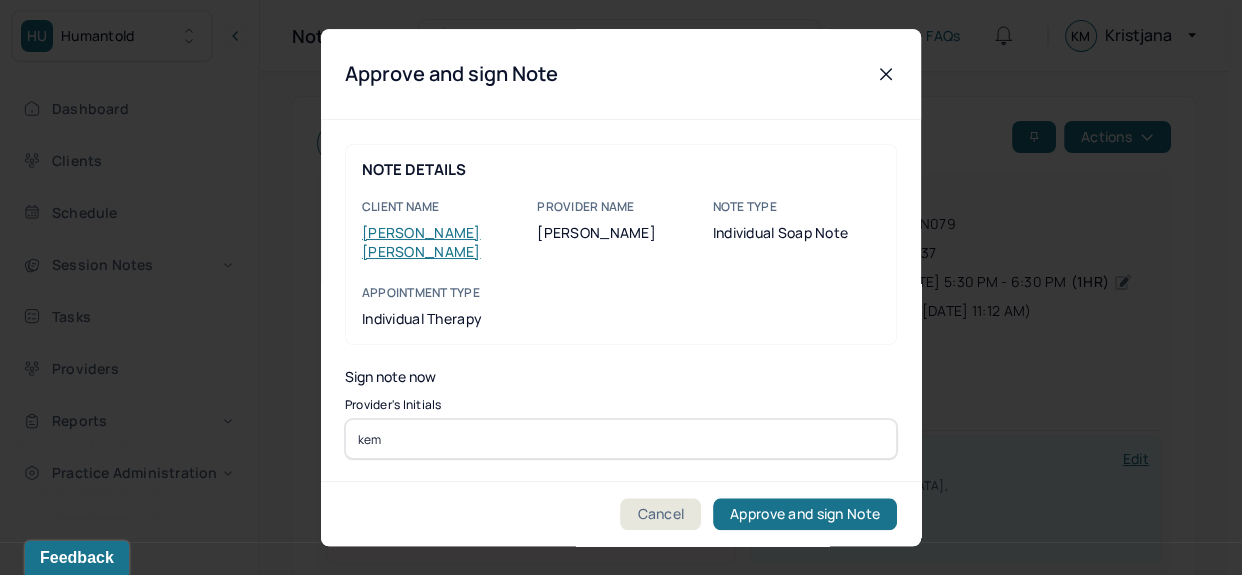 type on "kem" 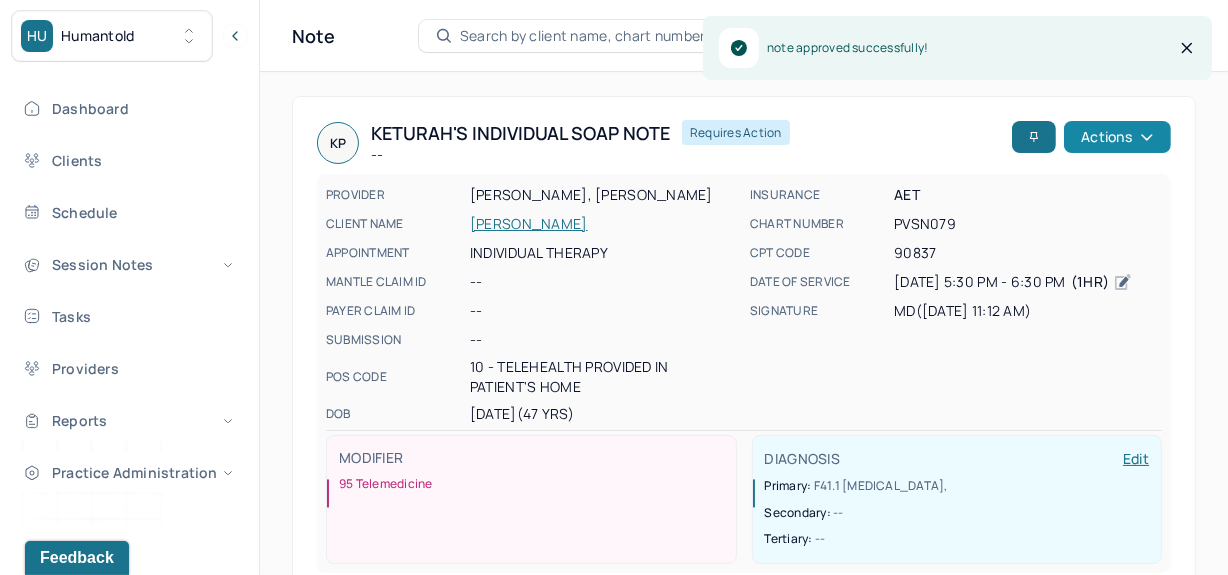 click on "Actions" at bounding box center (1117, 137) 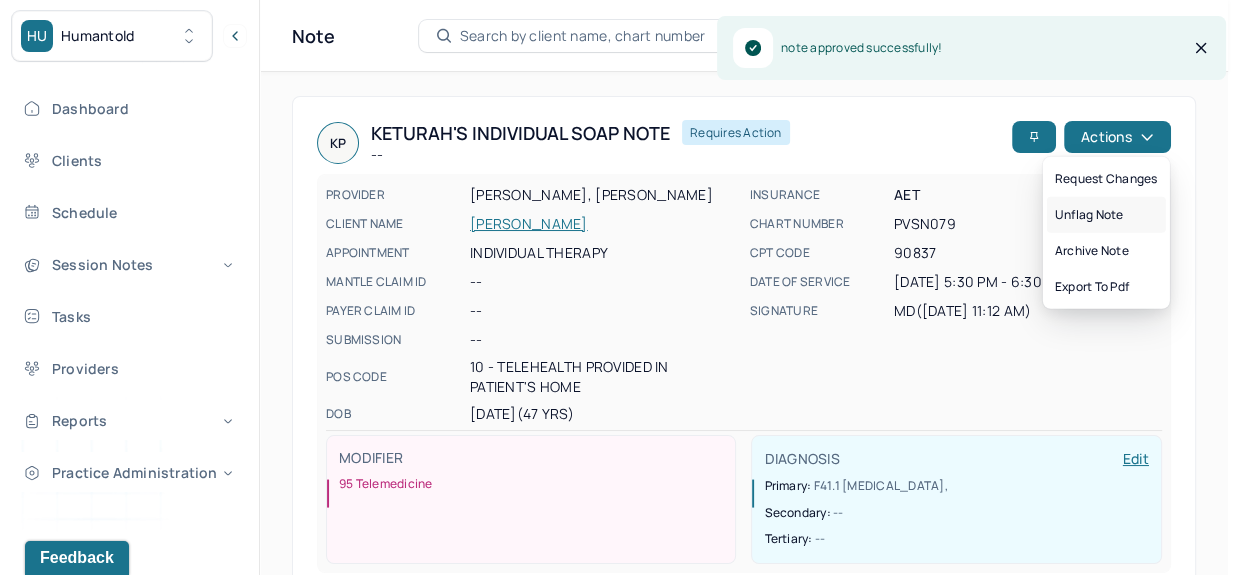 click on "Unflag note" at bounding box center (1106, 215) 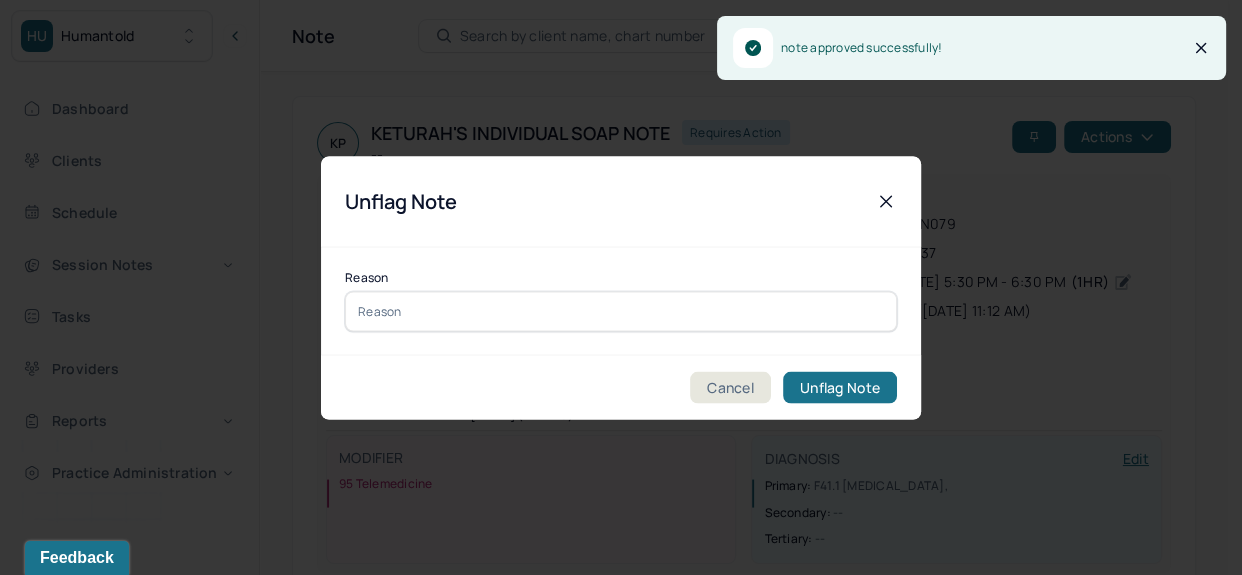 click at bounding box center (621, 311) 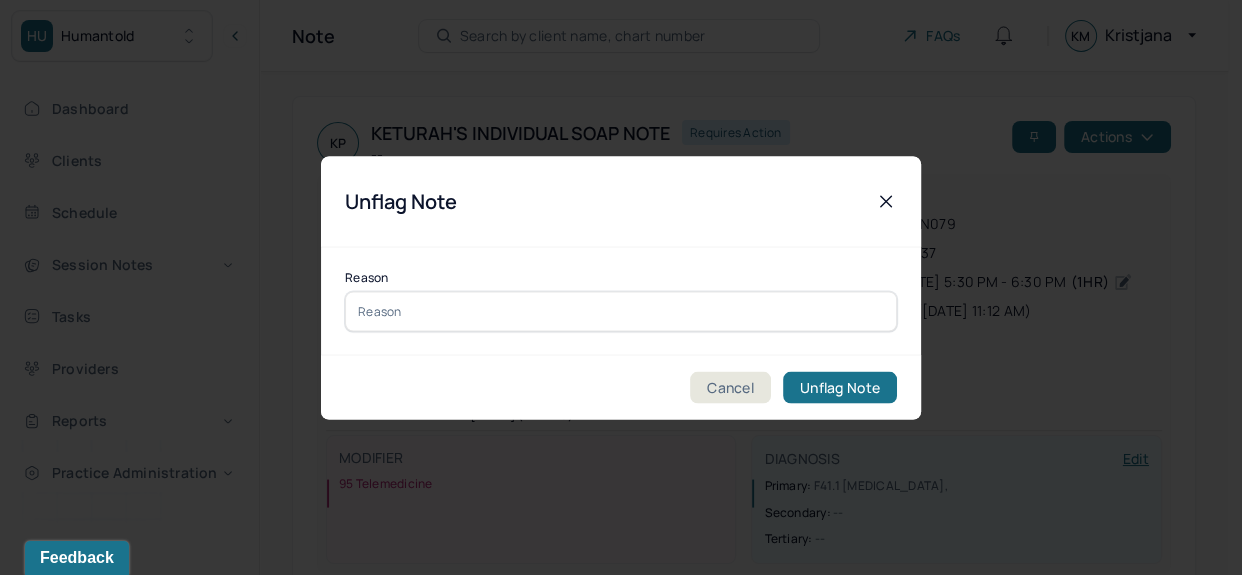 type on "audit- pass" 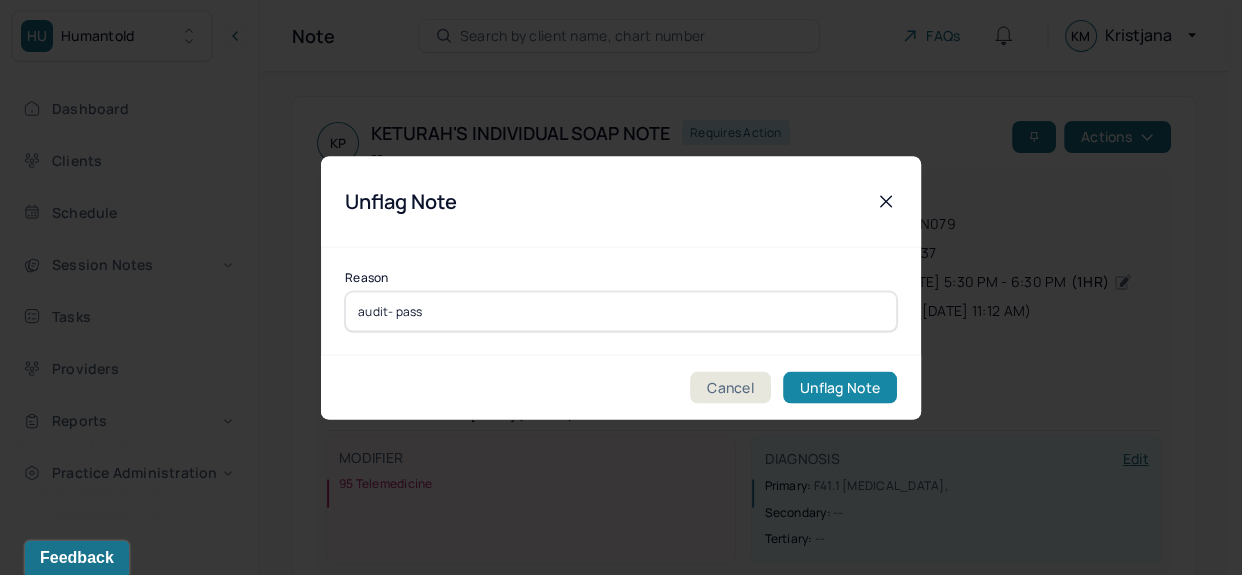 click on "Unflag Note" at bounding box center (840, 387) 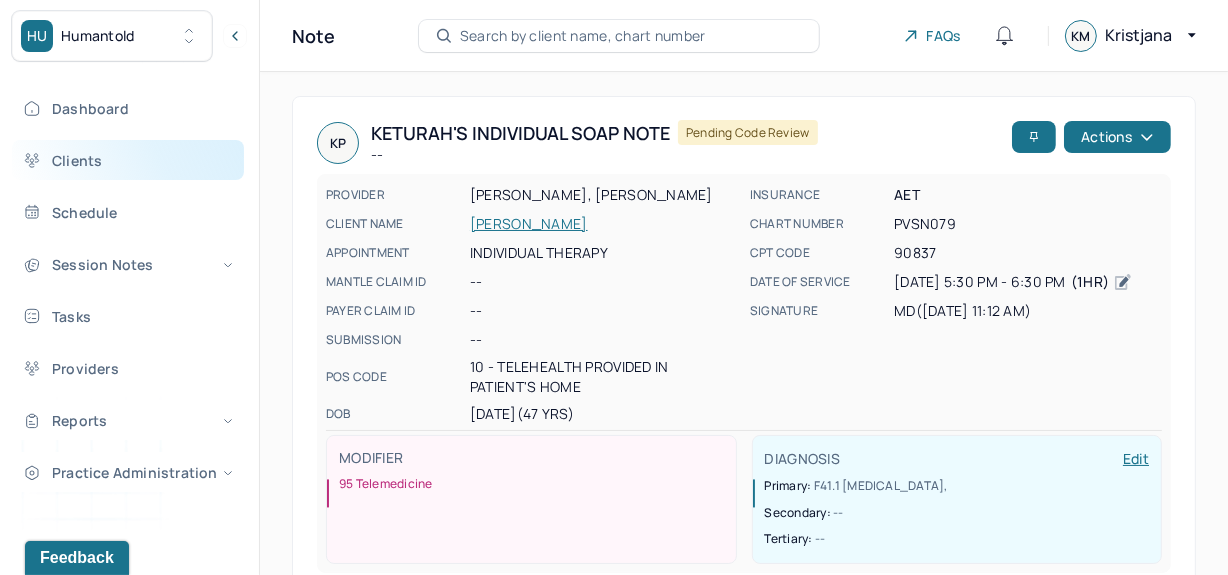 click on "Clients" at bounding box center (128, 160) 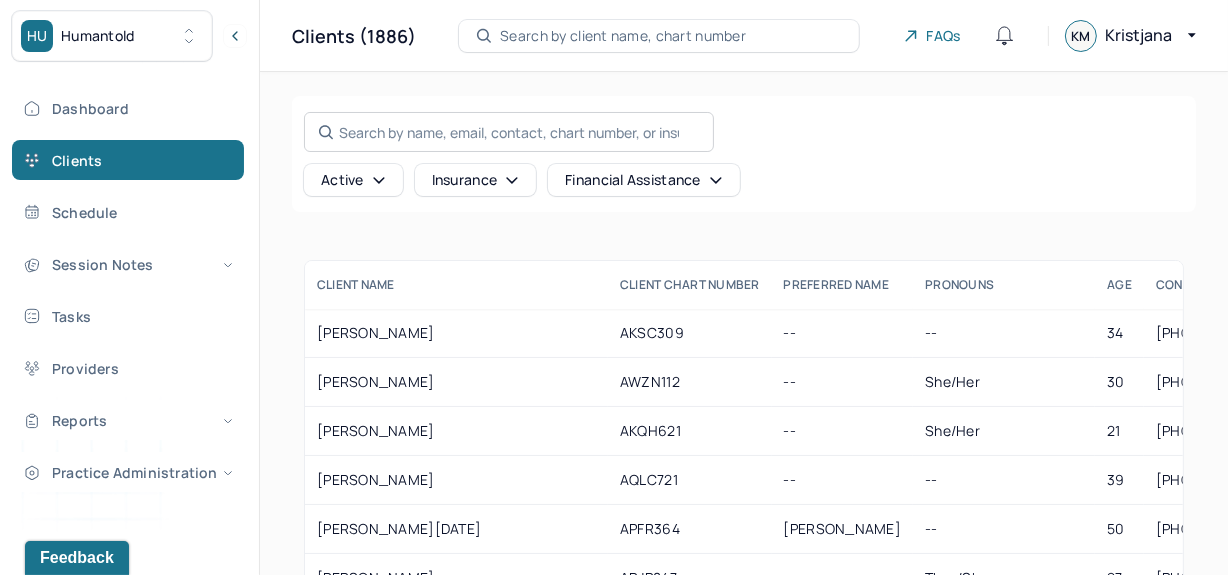 click on "Search by name, email, contact, chart number, or insurance id..." at bounding box center [509, 132] 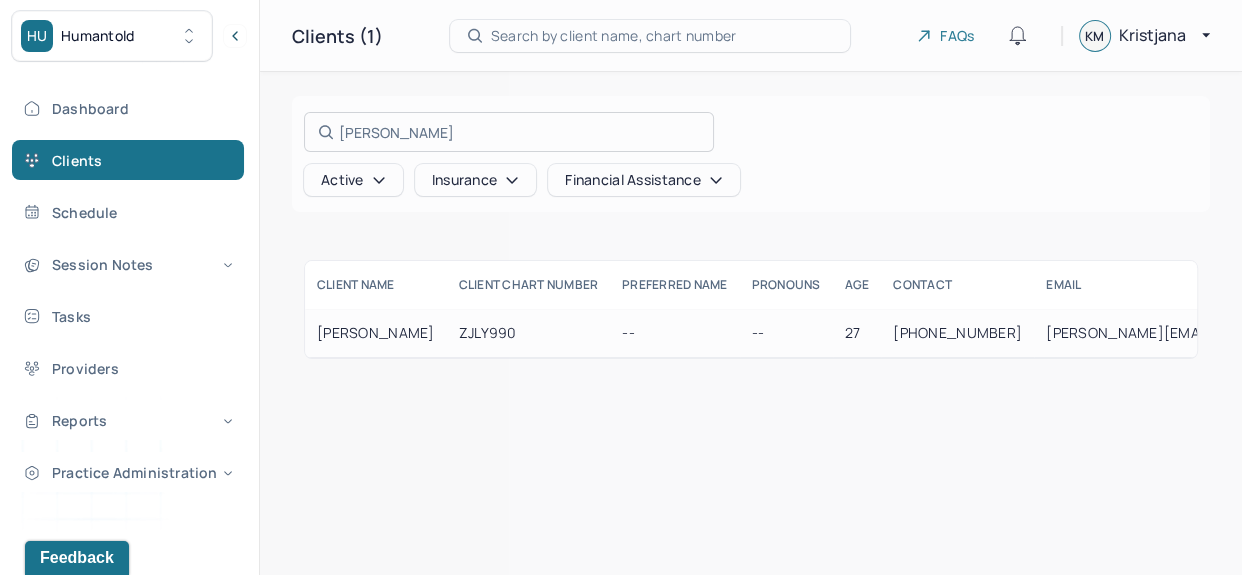 type on "Kirsten Ziviello" 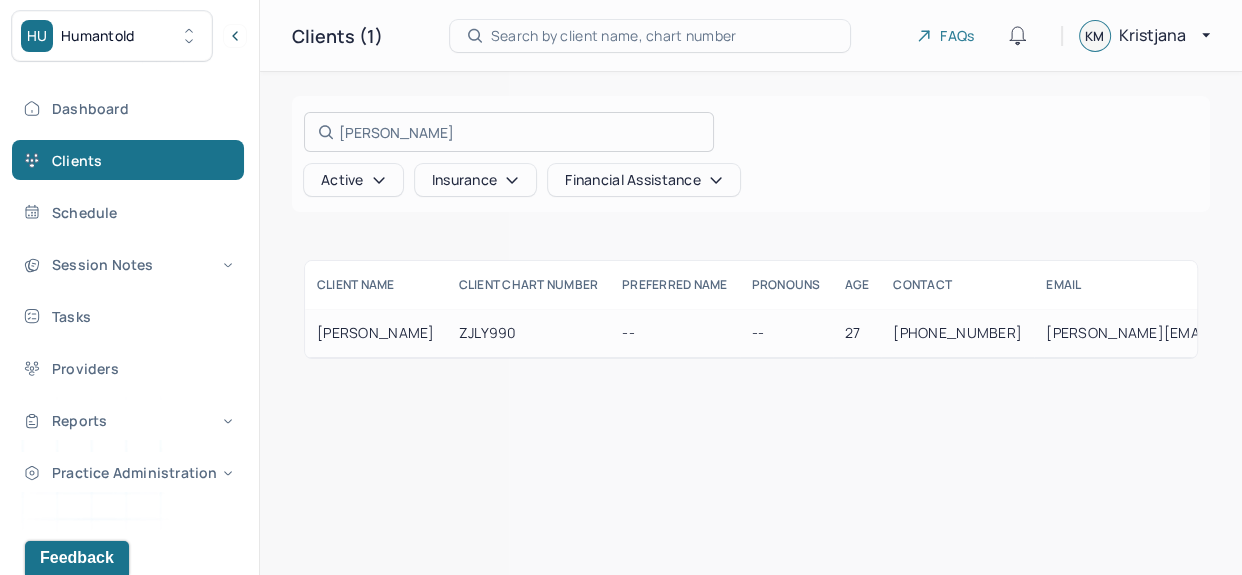 click at bounding box center [621, 287] 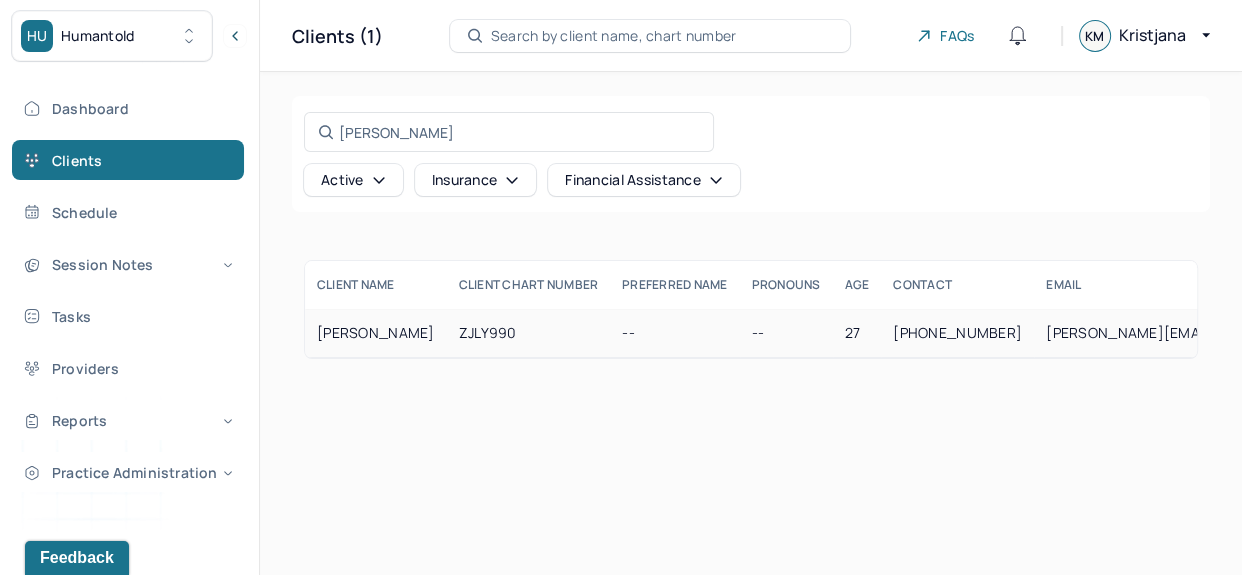click on "ZJLY990" at bounding box center (529, 333) 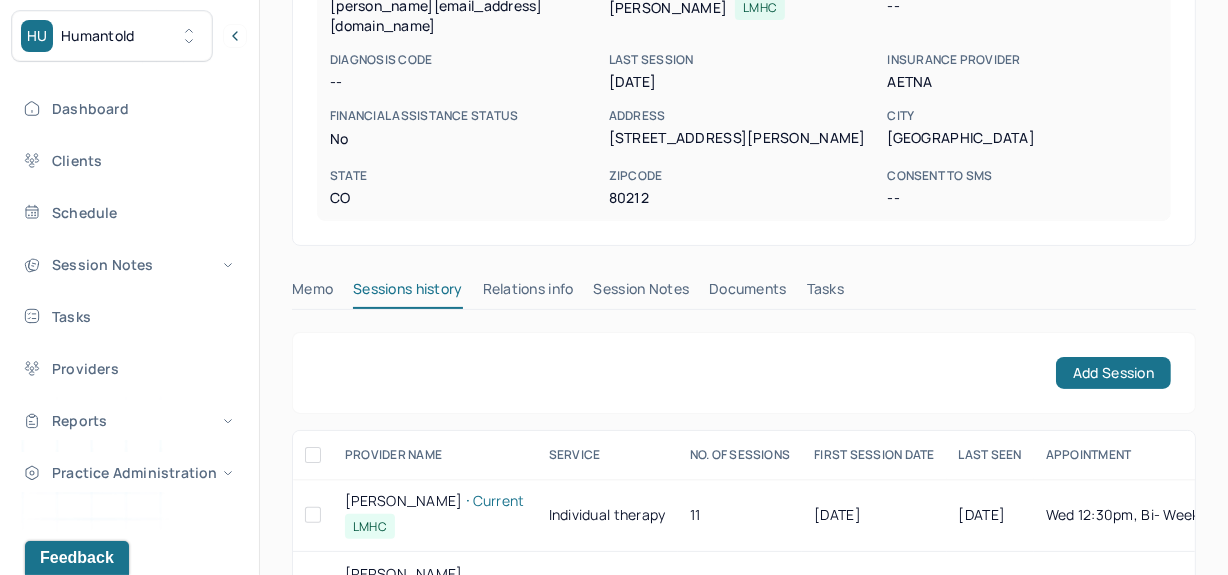 scroll, scrollTop: 387, scrollLeft: 0, axis: vertical 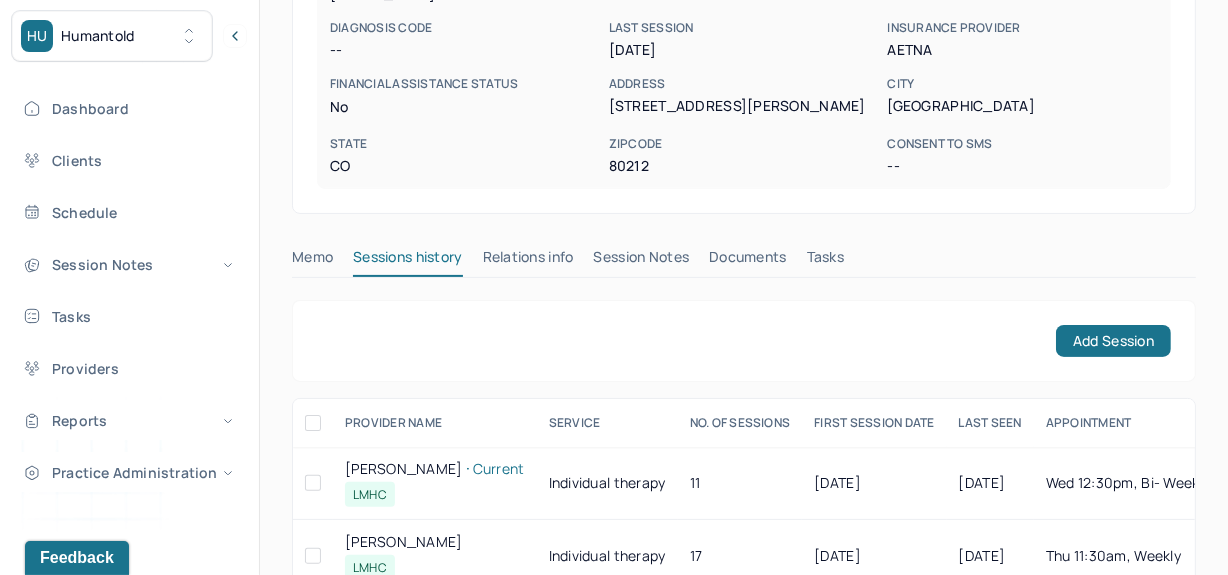 click on "Session Notes" at bounding box center (642, 261) 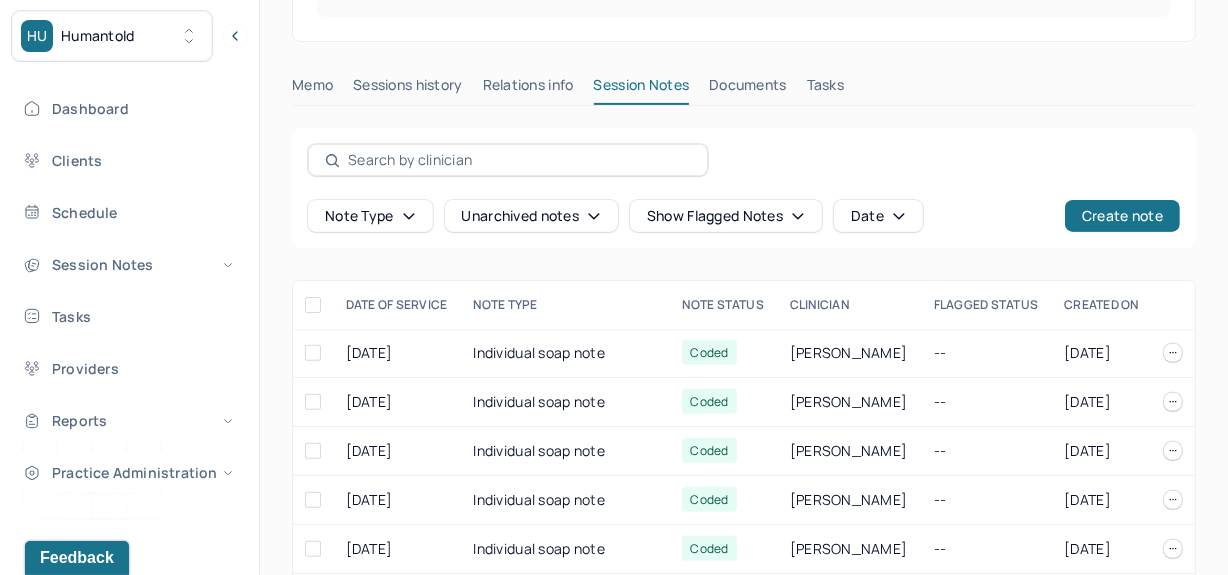 scroll, scrollTop: 560, scrollLeft: 0, axis: vertical 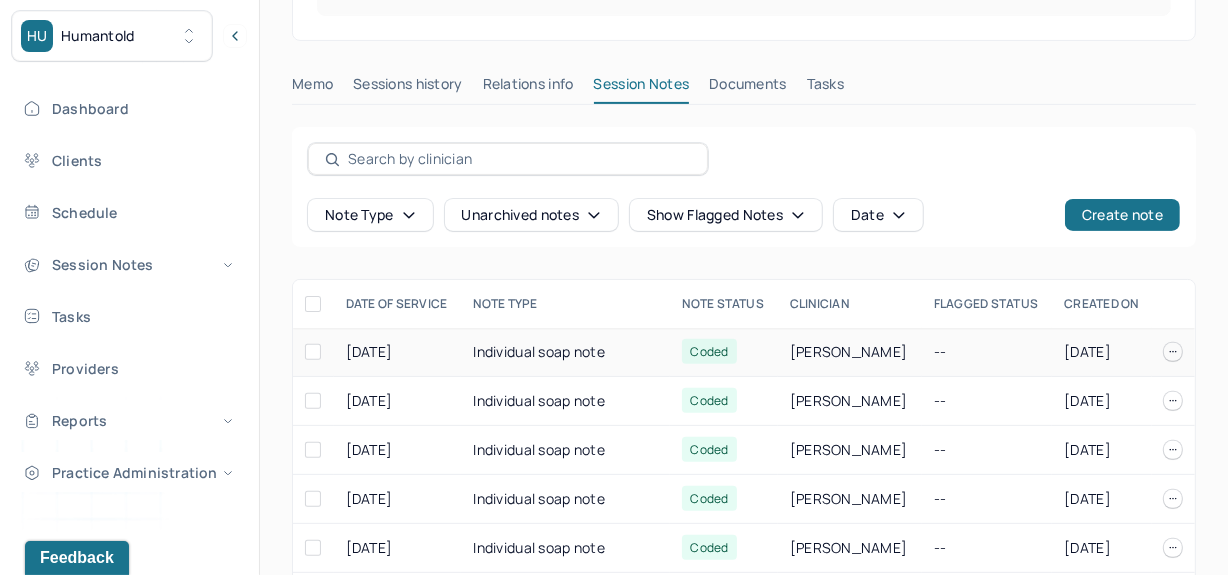 click on "Individual soap note" at bounding box center [565, 352] 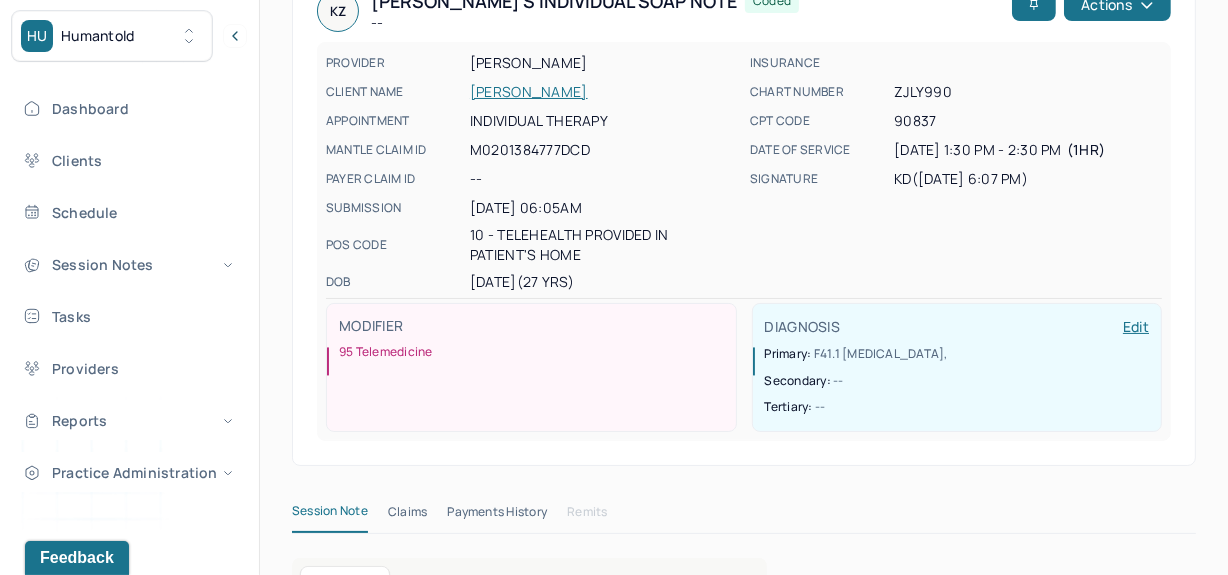 scroll, scrollTop: 131, scrollLeft: 0, axis: vertical 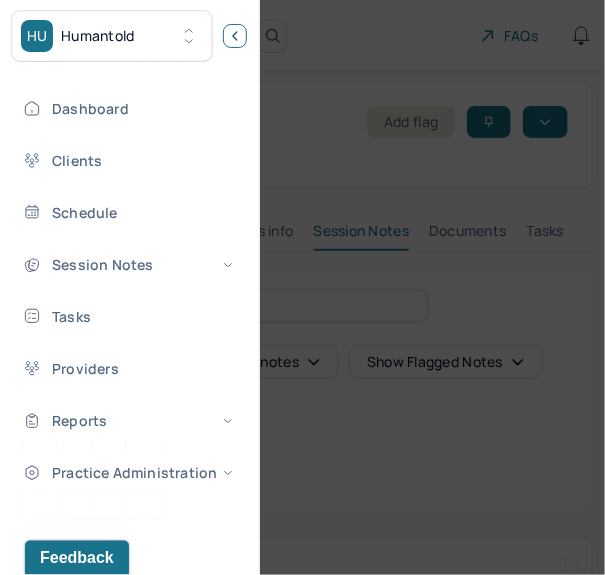 click at bounding box center (235, 36) 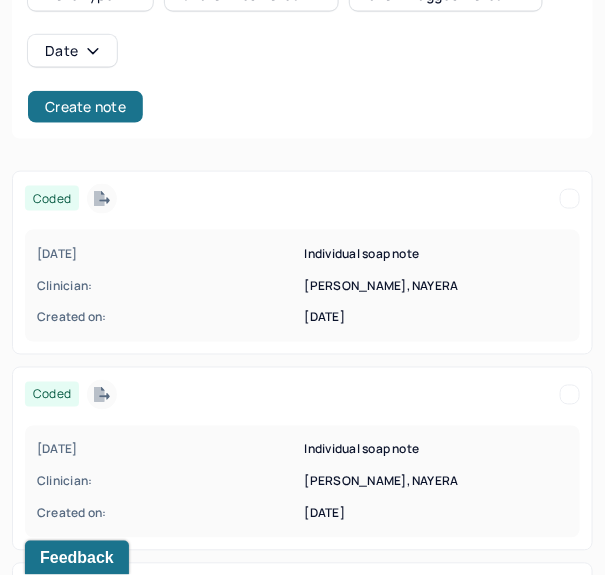 scroll, scrollTop: 368, scrollLeft: 0, axis: vertical 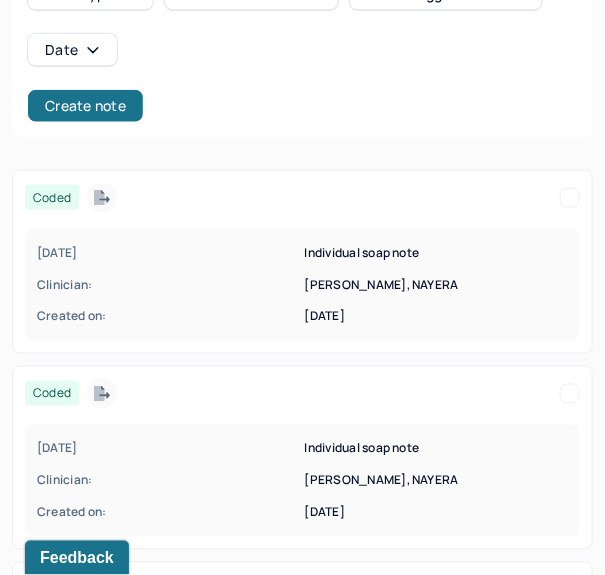 click on "[DATE] Individual soap note Clinician: [GEOGRAPHIC_DATA], NAYERA Created on: [DATE]" at bounding box center [302, 285] 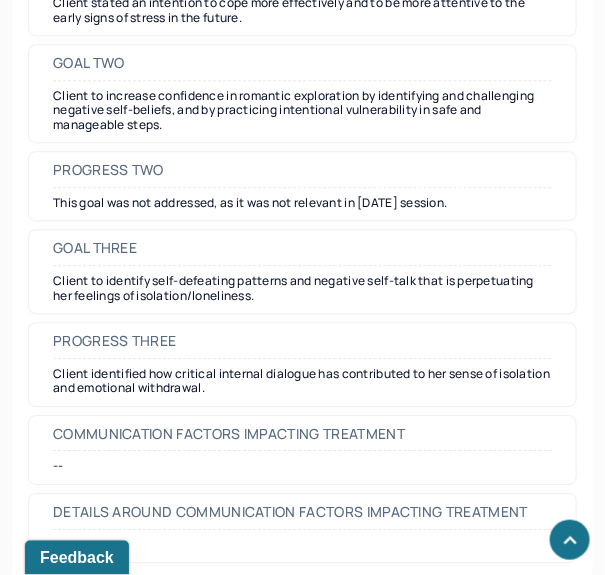 scroll, scrollTop: 3528, scrollLeft: 0, axis: vertical 